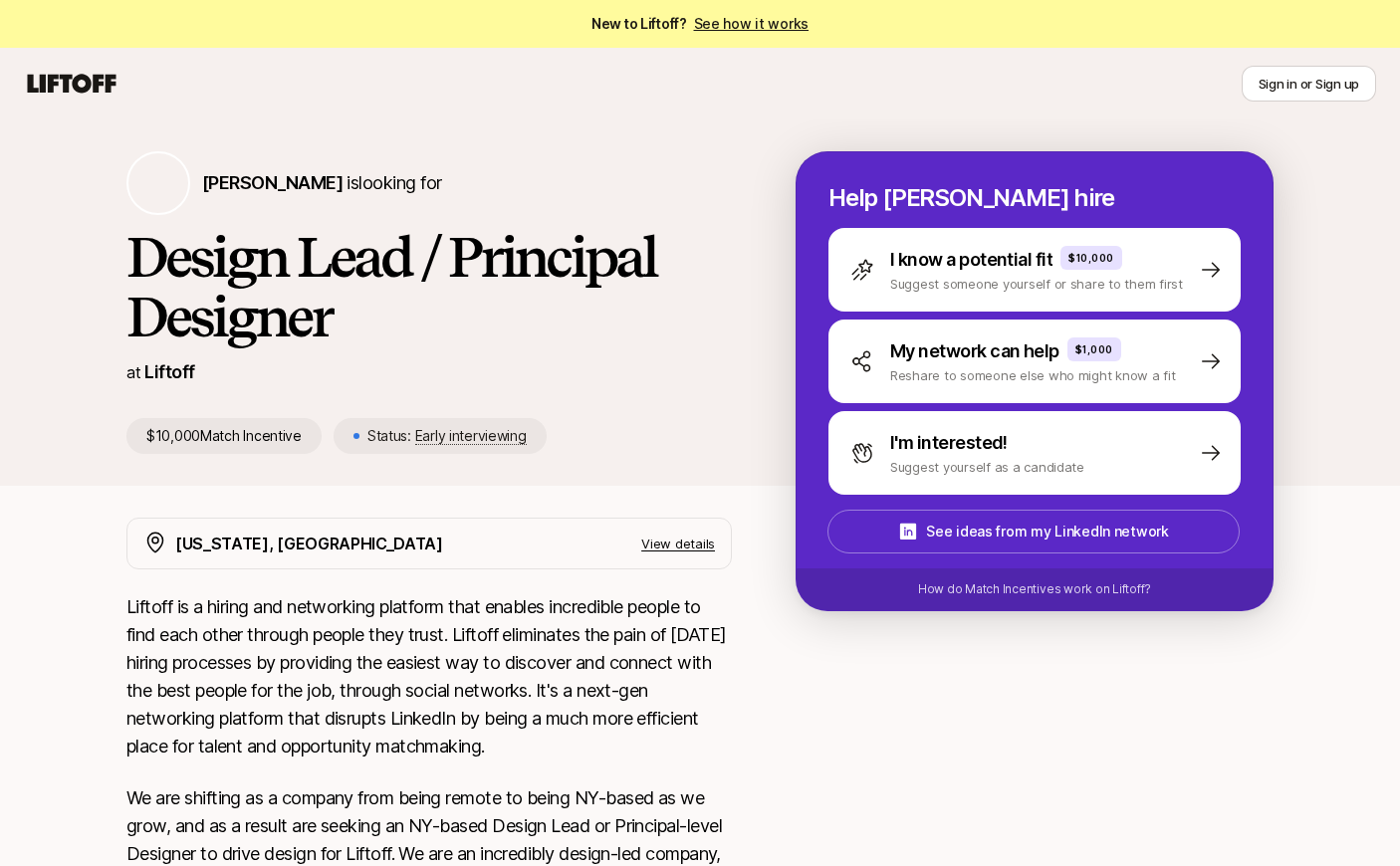 scroll, scrollTop: 0, scrollLeft: 0, axis: both 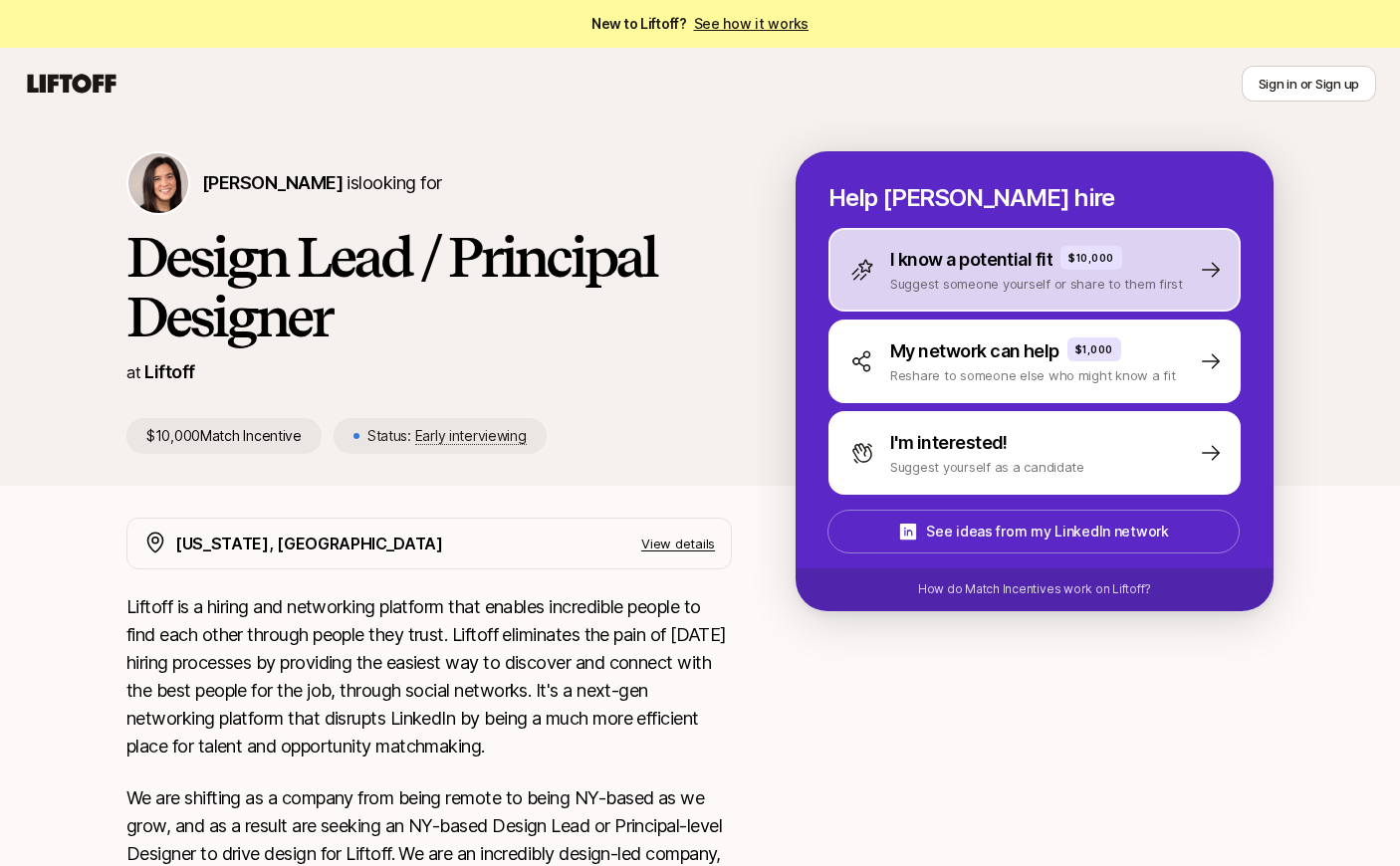 click on "Suggest someone yourself or share to them first" at bounding box center (1037, 284) 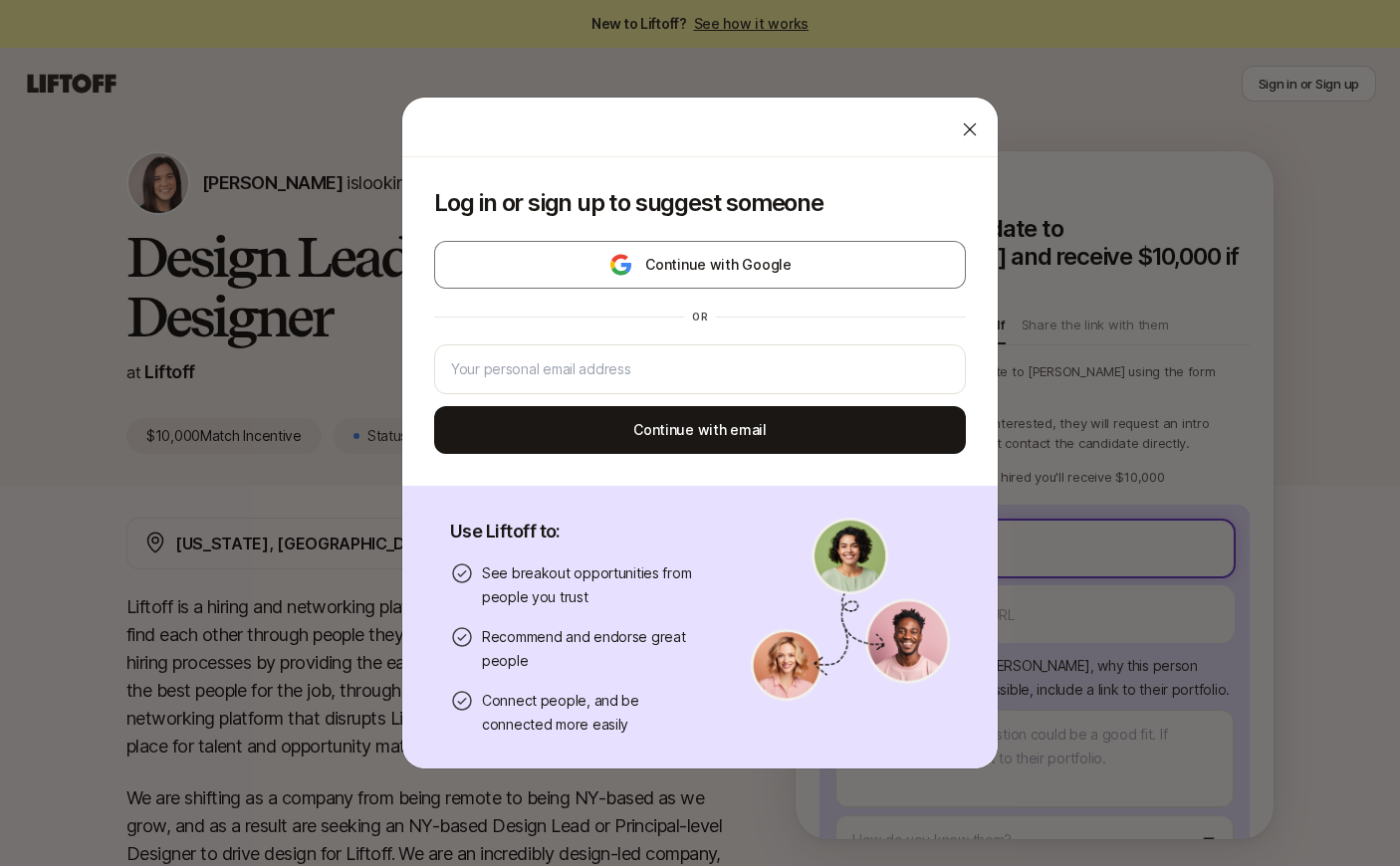 click on "New to Liftoff?   See how it works Sign in or Sign up Sign in or Sign up [PERSON_NAME]   is  looking for Design Lead / Principal Designer at Liftoff $10,000  Match Incentive   Status:   Early interviewing Back Suggest a candidate to [PERSON_NAME] and receive $10,000 if
they are hired Suggest a candidate yourself Share the link with them 💫 Suggest your candidate to [PERSON_NAME] using the form below. 🤝 If [PERSON_NAME] is interested, they will request an intro through you and won't contact the candidate directly. 🎉 If your candidate gets hired you'll receive $10,000 Their full name   We'll use   as their preferred name.   Change Their preferred name   Their LinkedIn Profile URL   Tell the hiring manager,  [PERSON_NAME] , why this person could be a good fit . If possible, include a link to their portfolio. How do you know them? Send to [PERSON_NAME]   You’ll need to log in or sign up to send a suggestion [US_STATE], [GEOGRAPHIC_DATA] View details
The ideal person:
More about [PERSON_NAME] -  [PERSON_NAME] -  -  x" at bounding box center [700, 433] 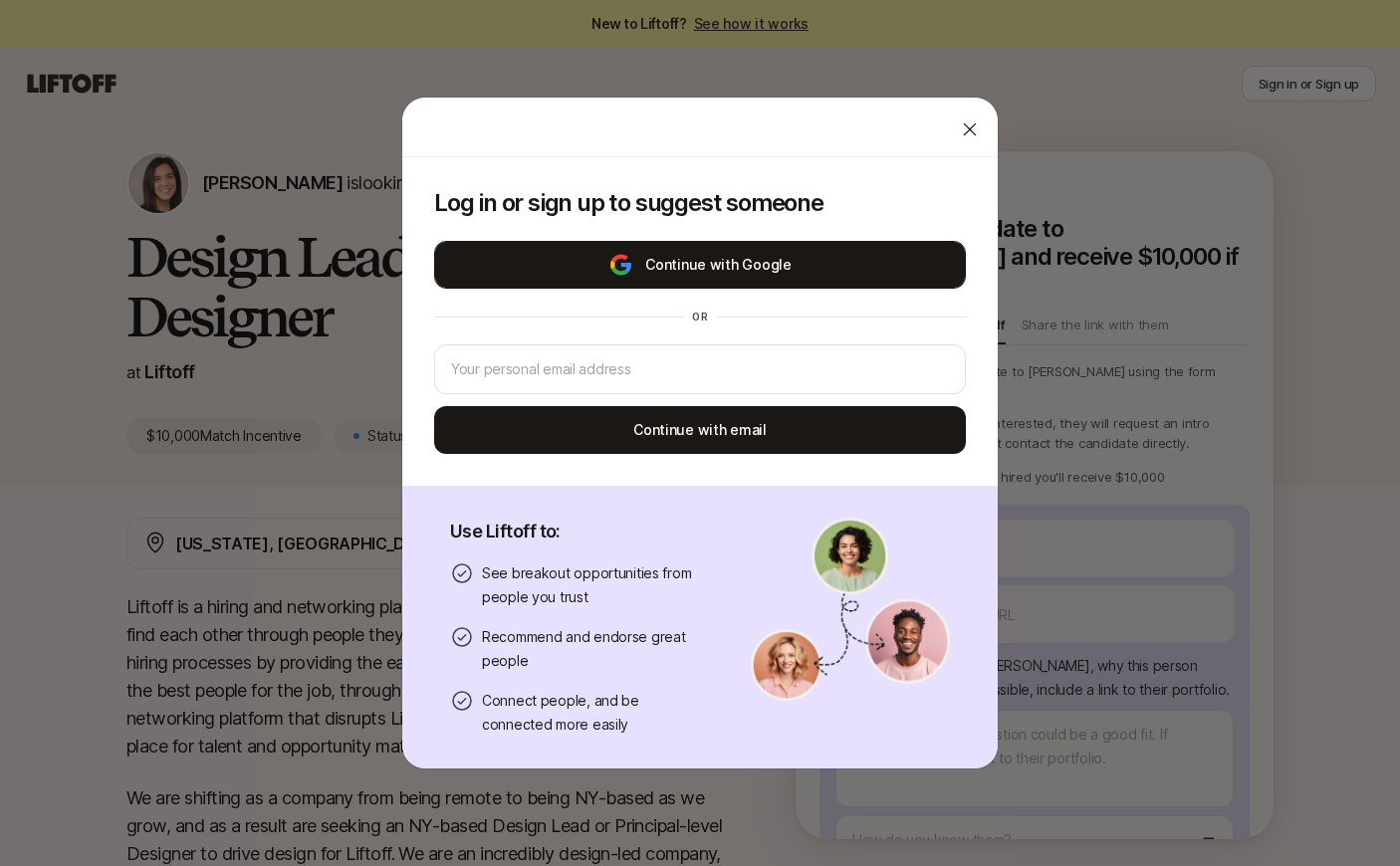 click on "Continue with Google" at bounding box center (700, 265) 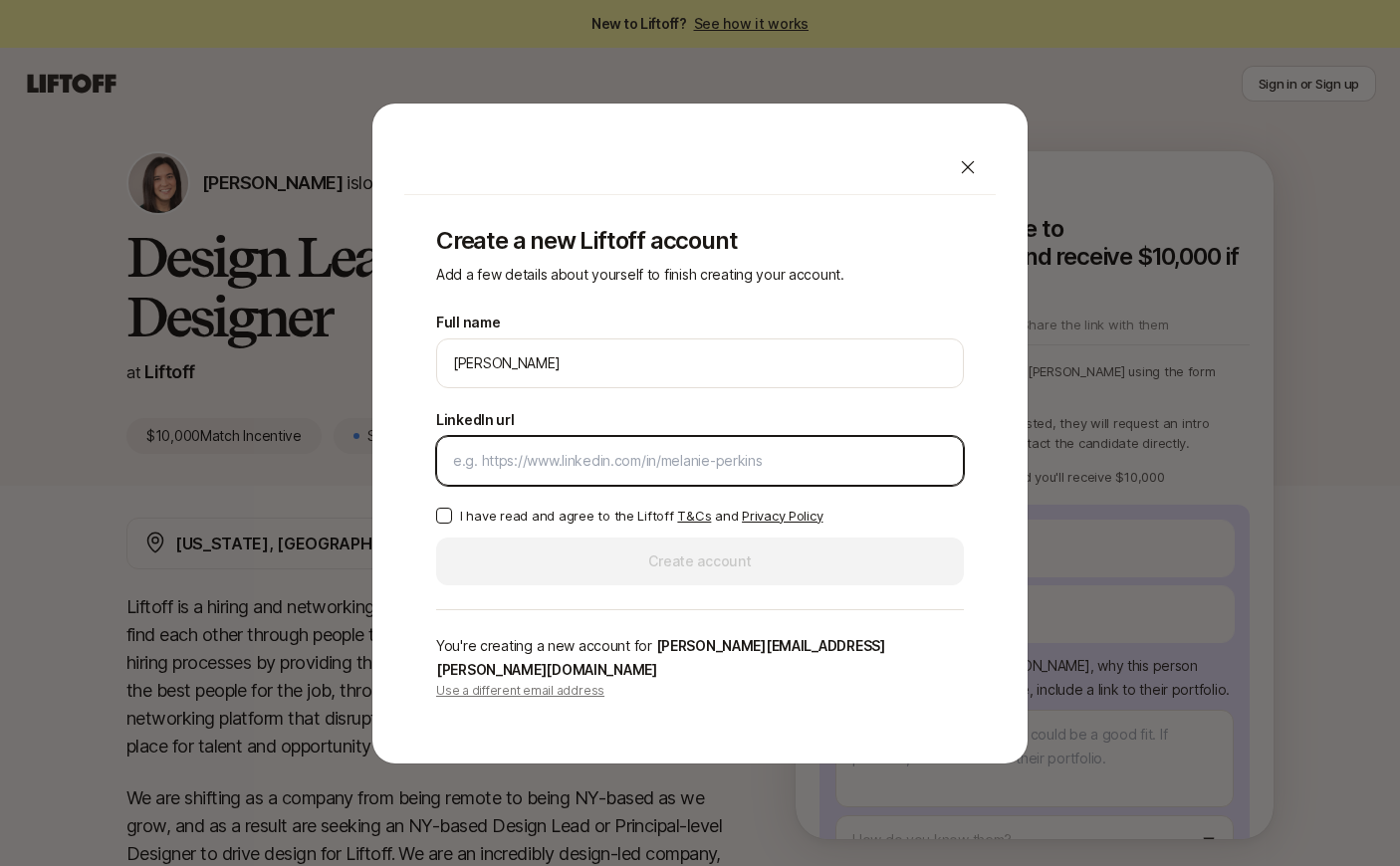 type on "x" 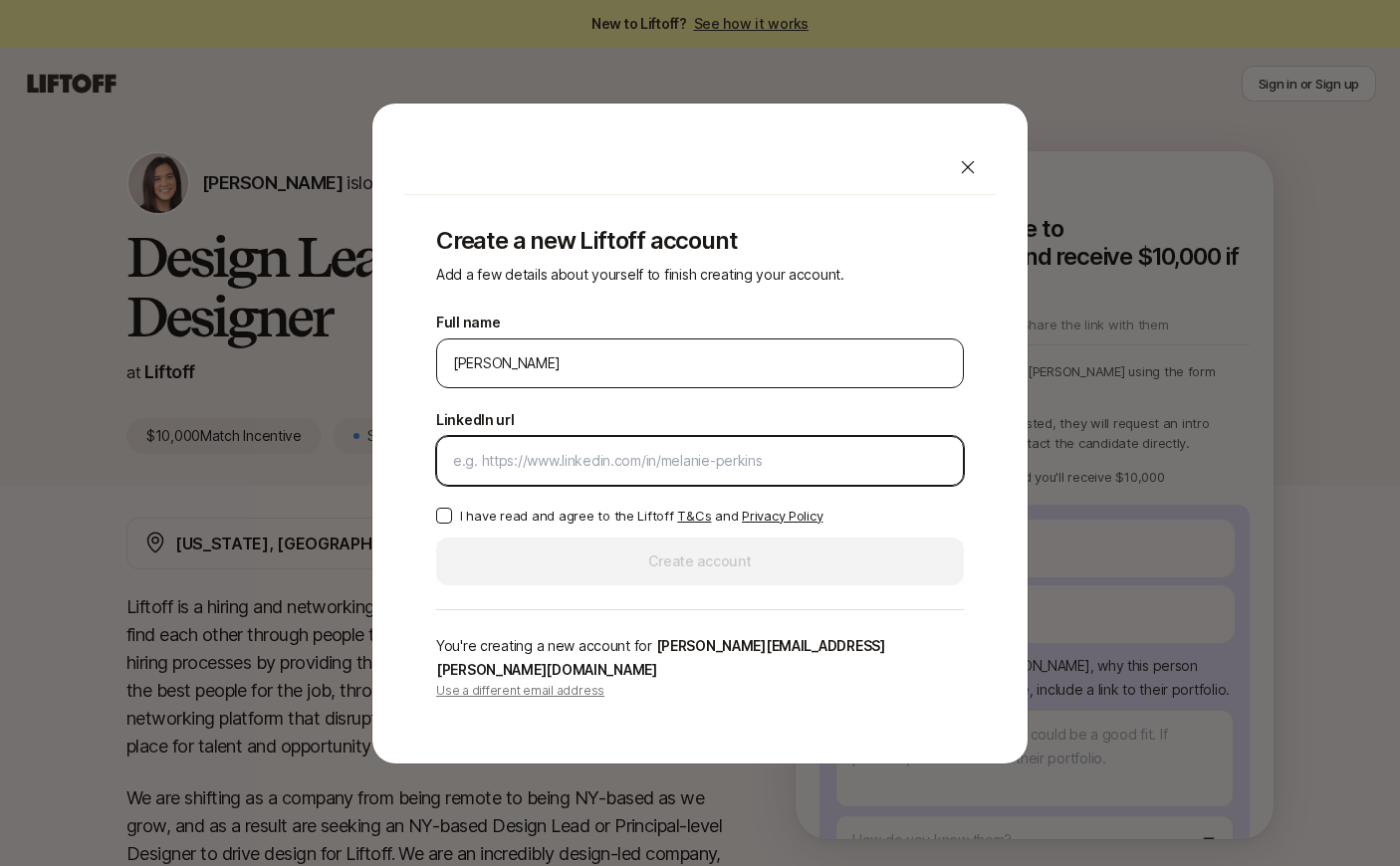 paste on "[URL][DOMAIN_NAME][PERSON_NAME]" 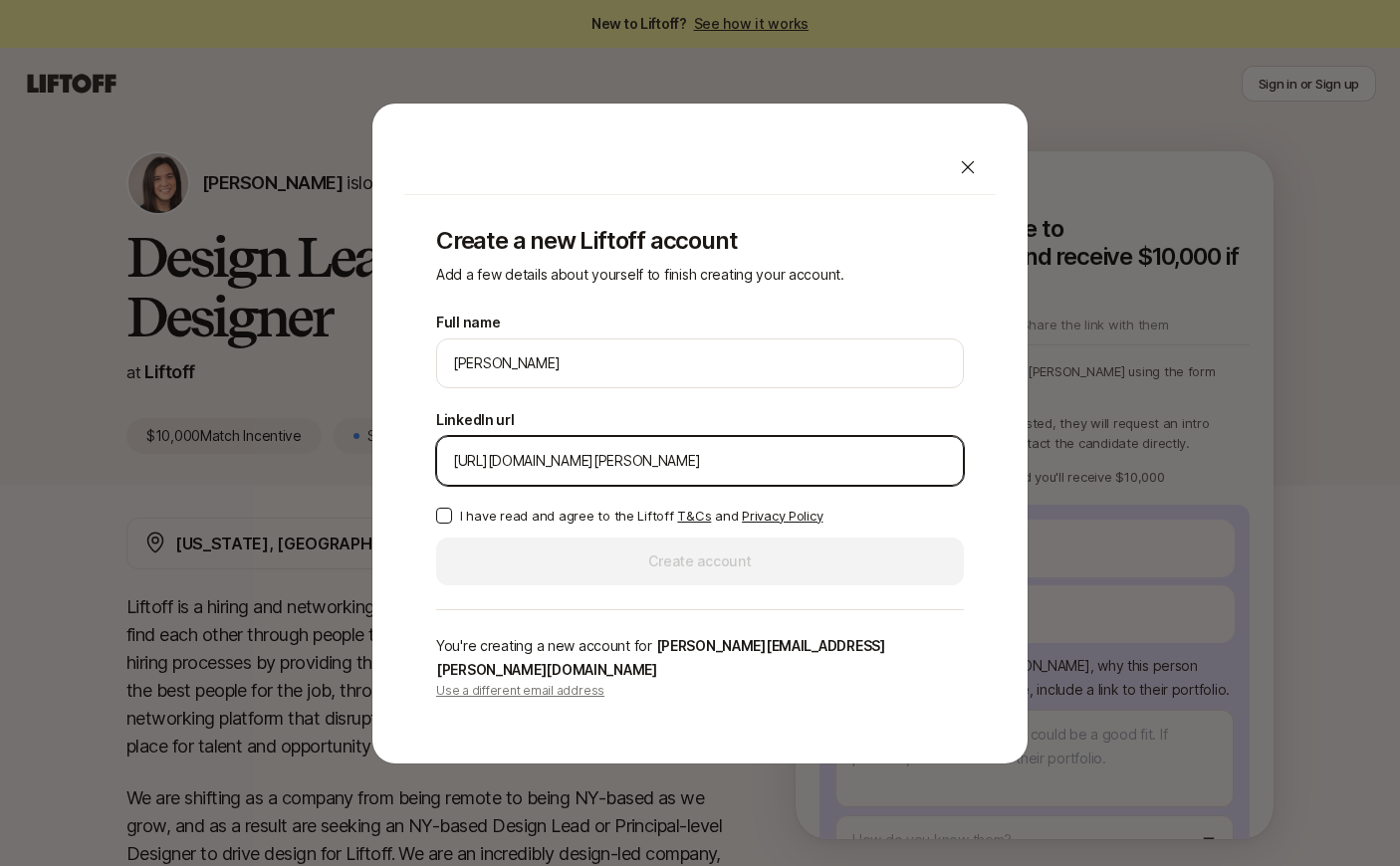 type on "[URL][DOMAIN_NAME][PERSON_NAME]" 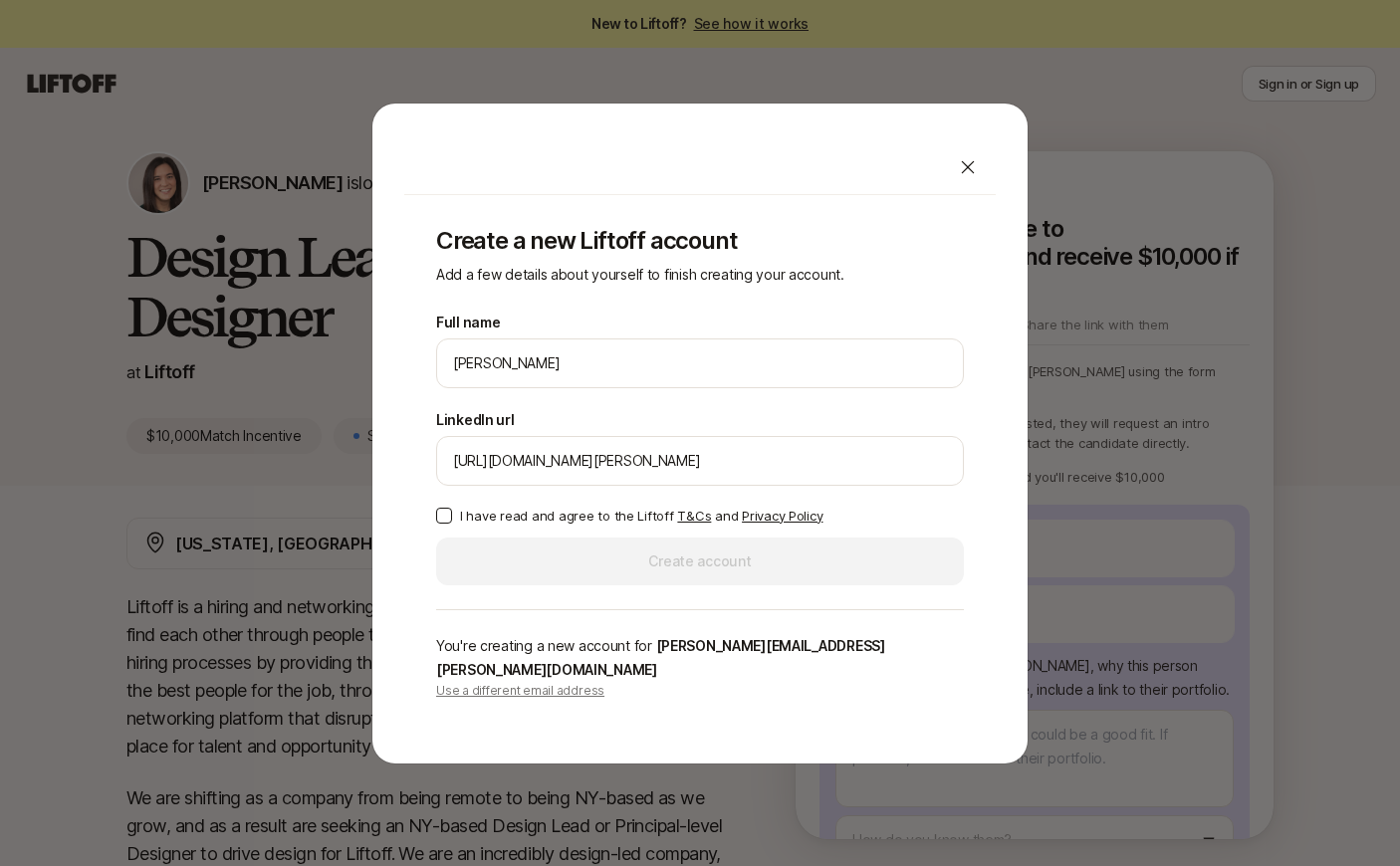 click on "I have read and agree to the Liftoff   T&Cs   and   Privacy Policy" at bounding box center [444, 516] 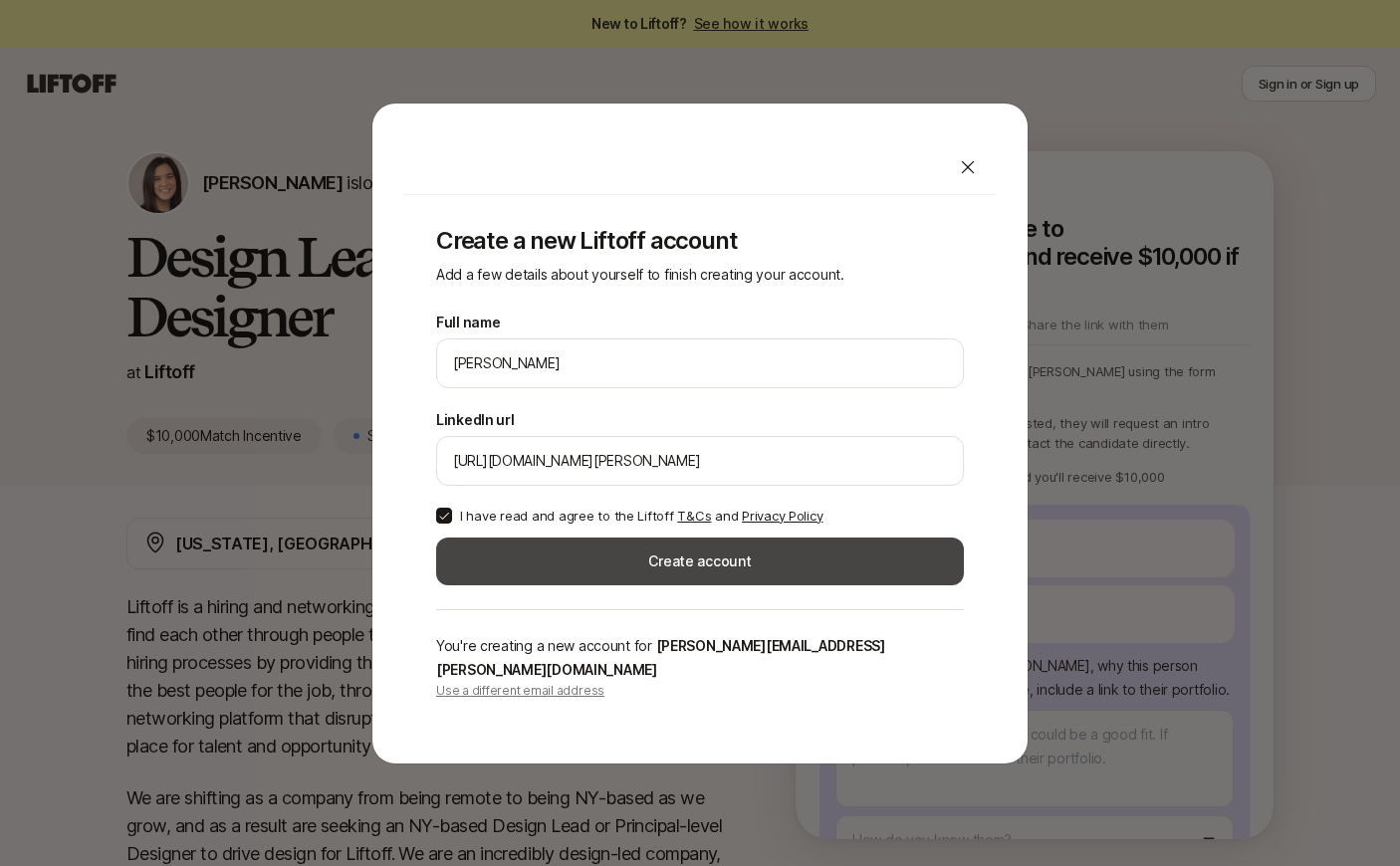 click on "Create account" at bounding box center [700, 561] 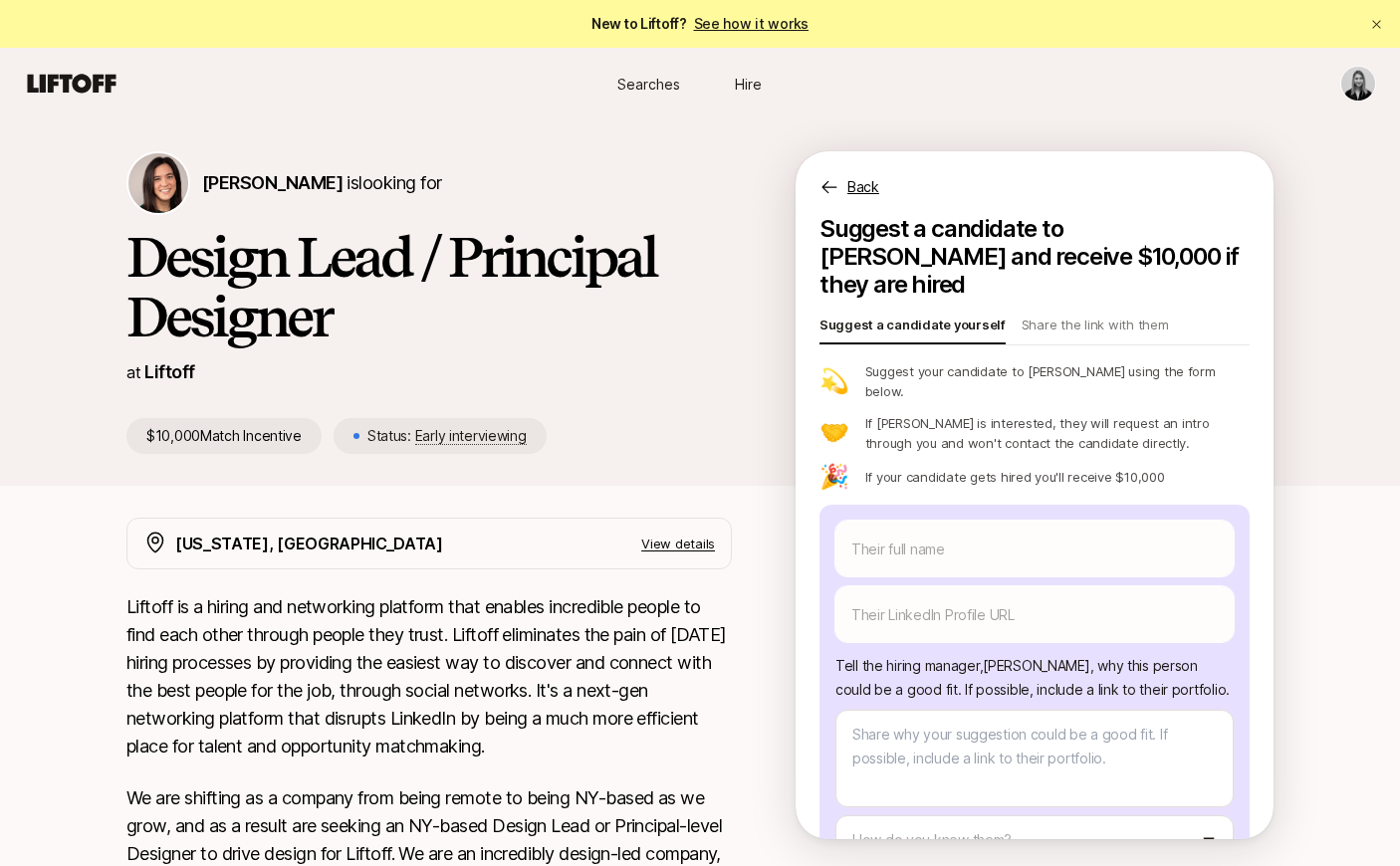 scroll, scrollTop: 78, scrollLeft: 0, axis: vertical 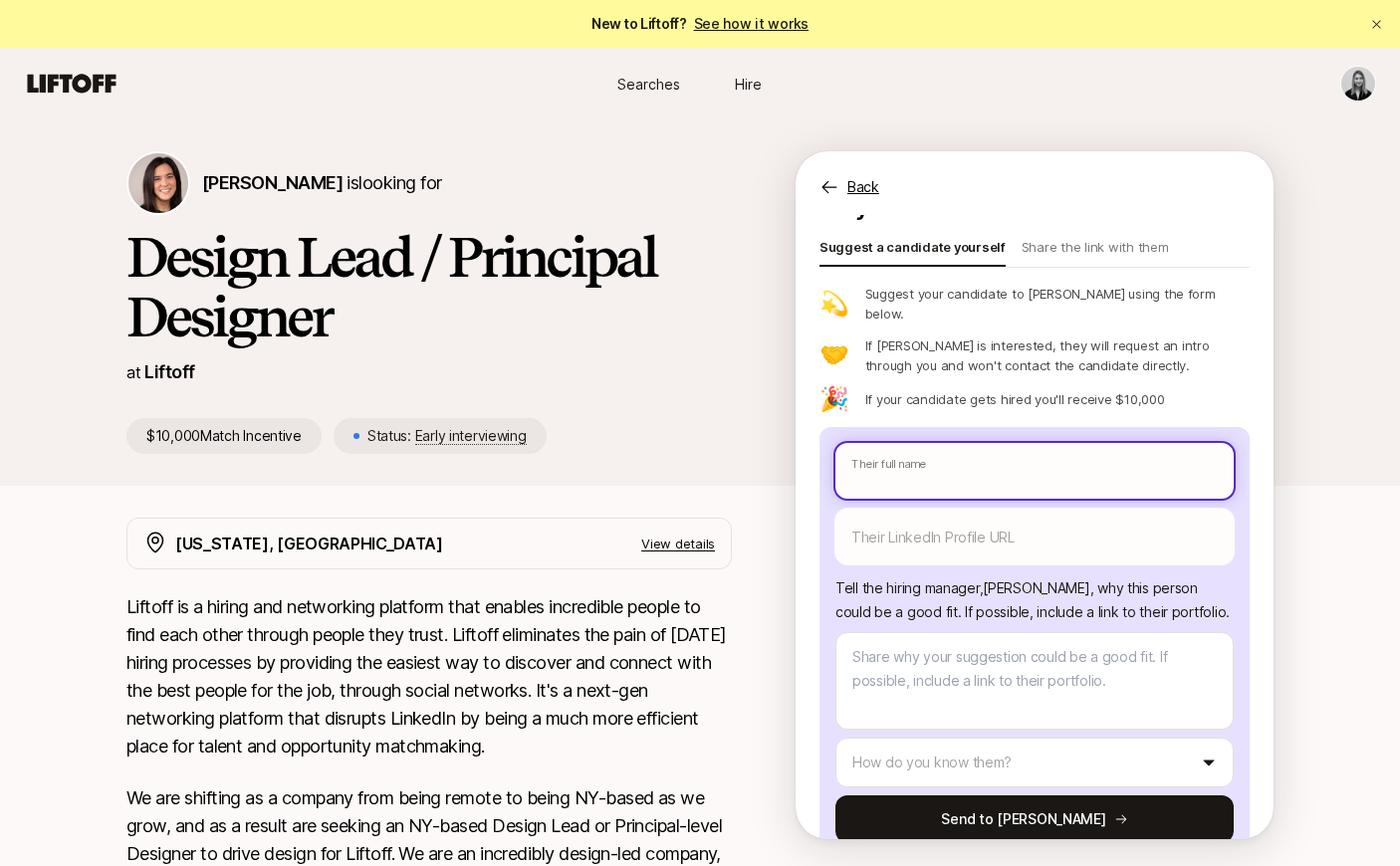 click at bounding box center [1035, 471] 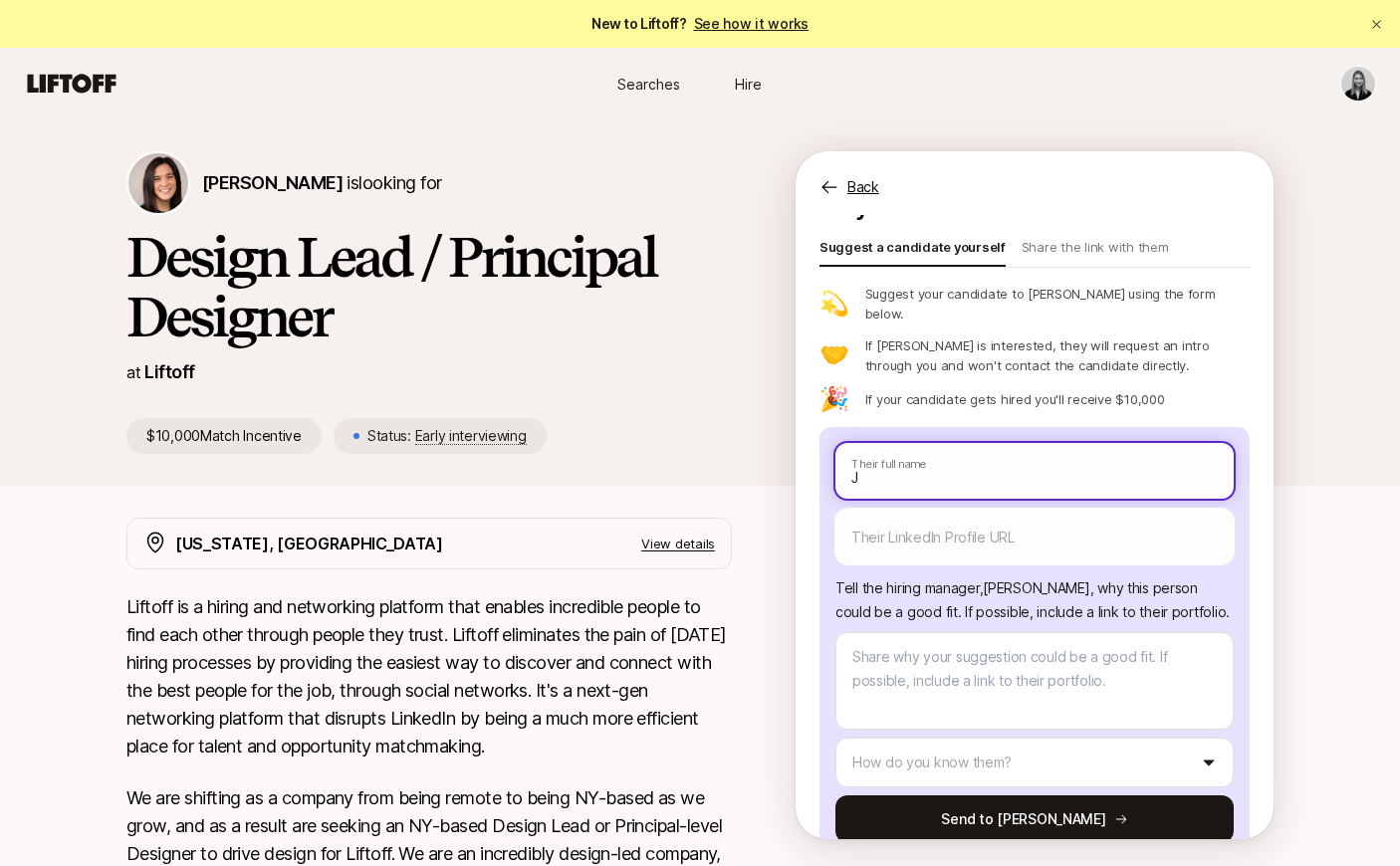 type on "x" 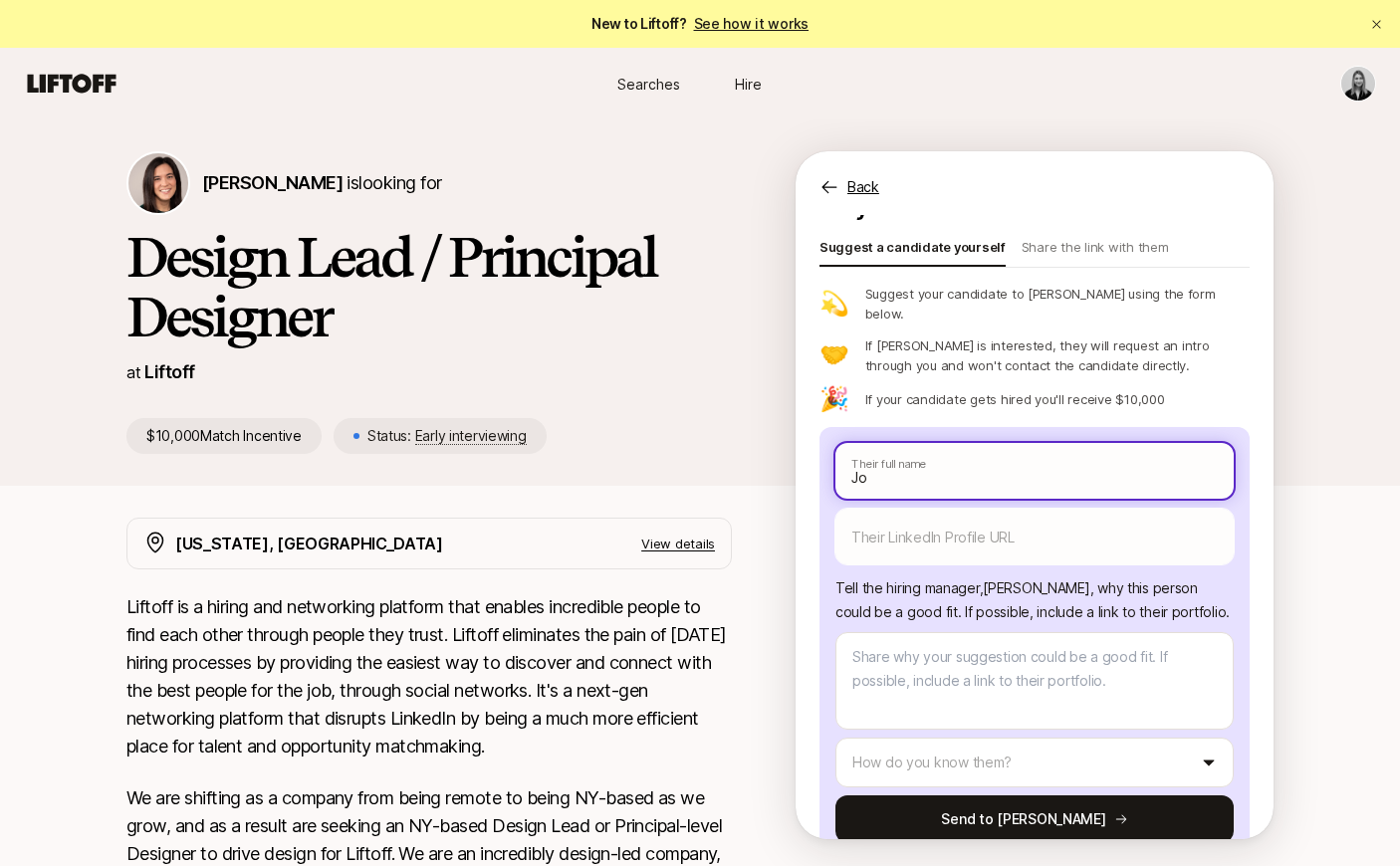 type on "x" 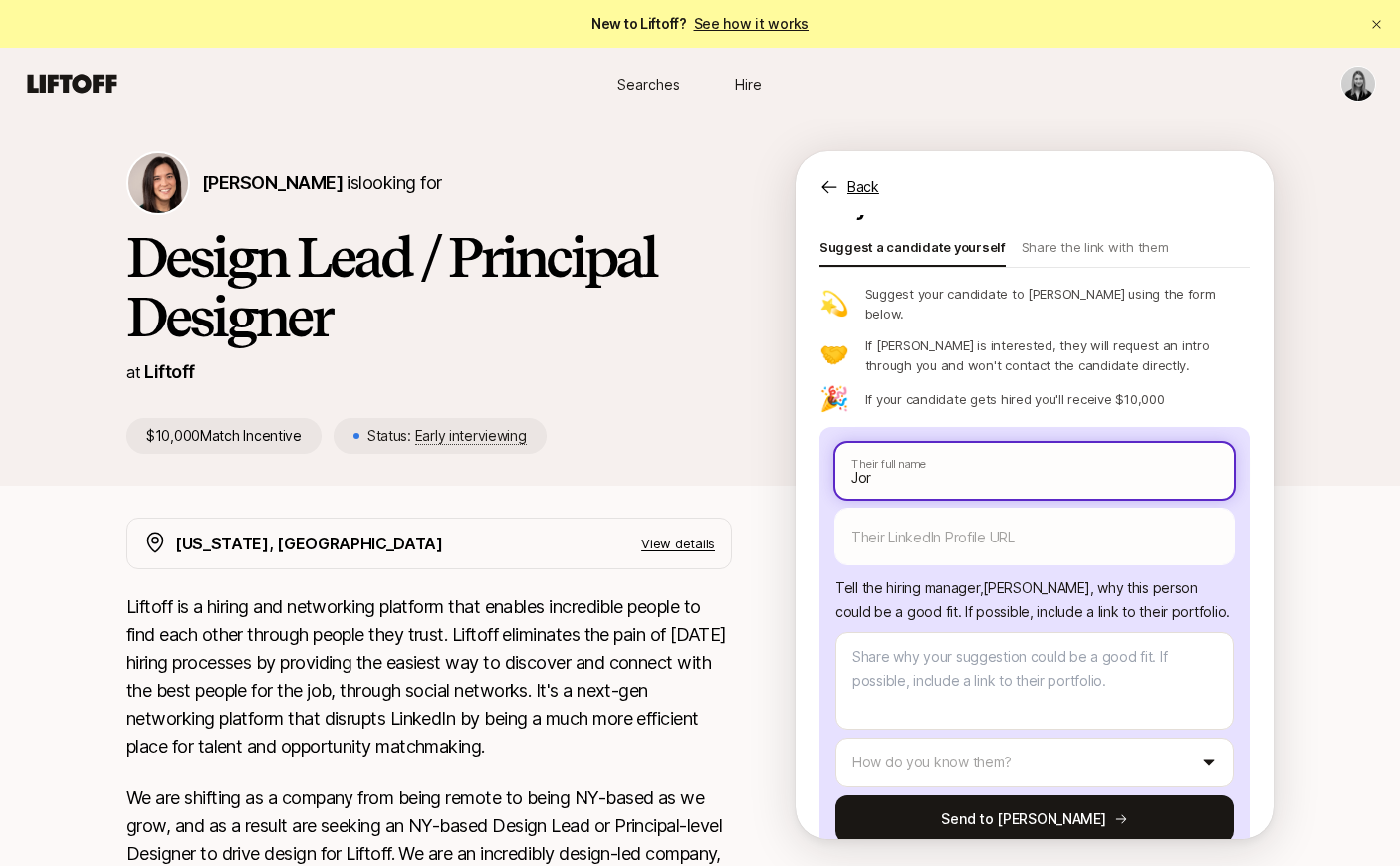 type on "x" 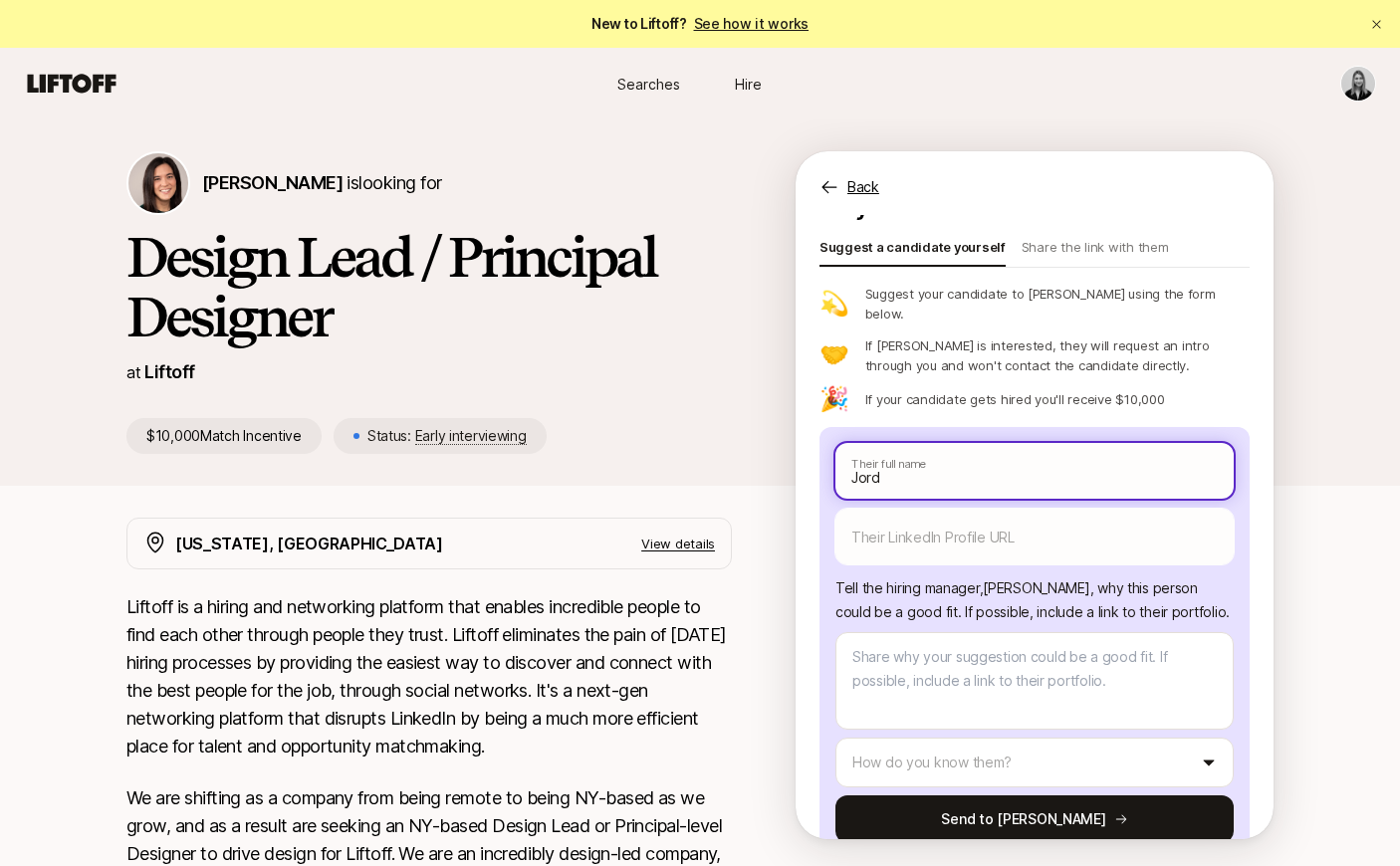 type on "x" 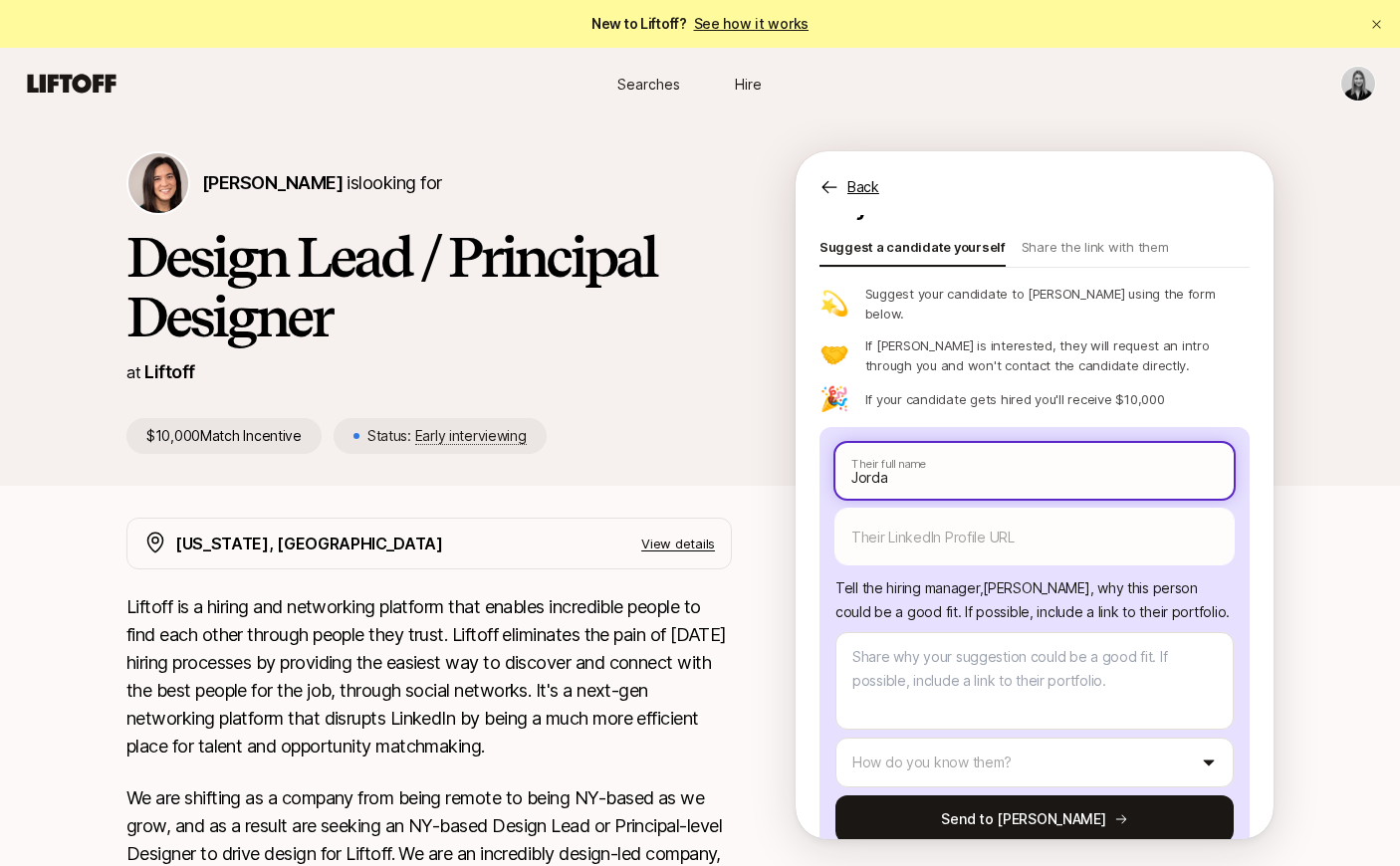 type on "Jordan" 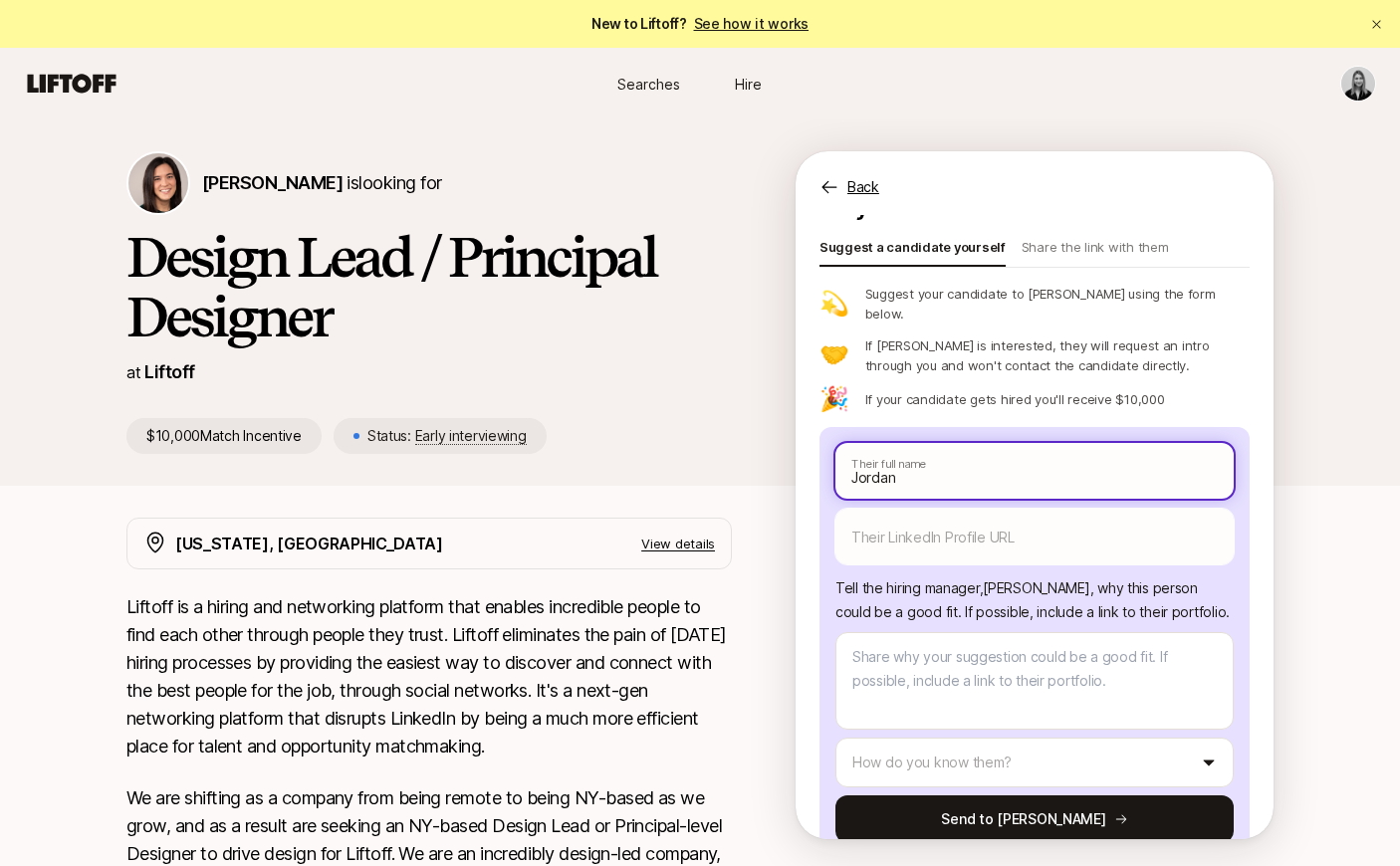 type on "x" 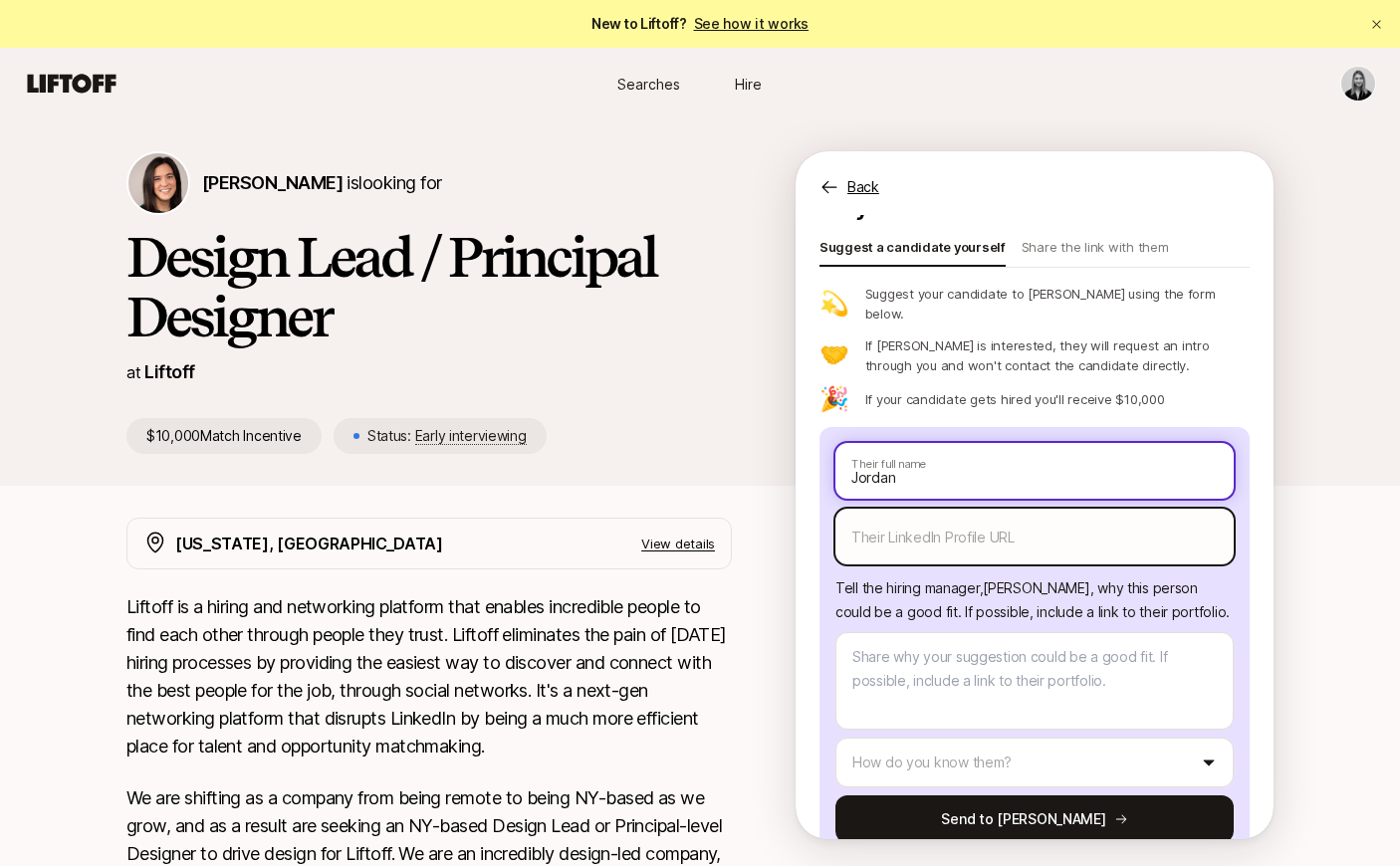 type on "Jordan" 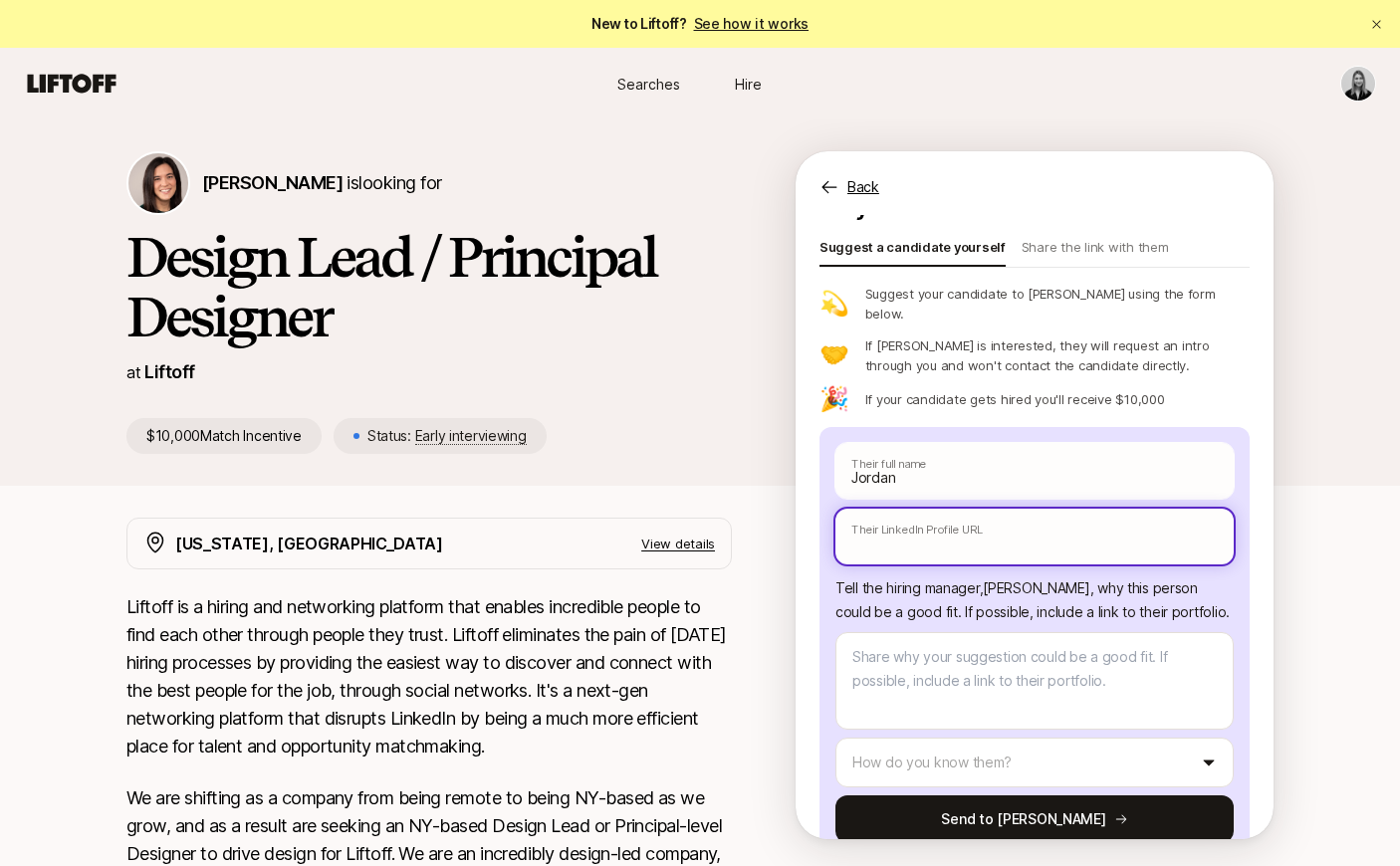 click at bounding box center [1035, 537] 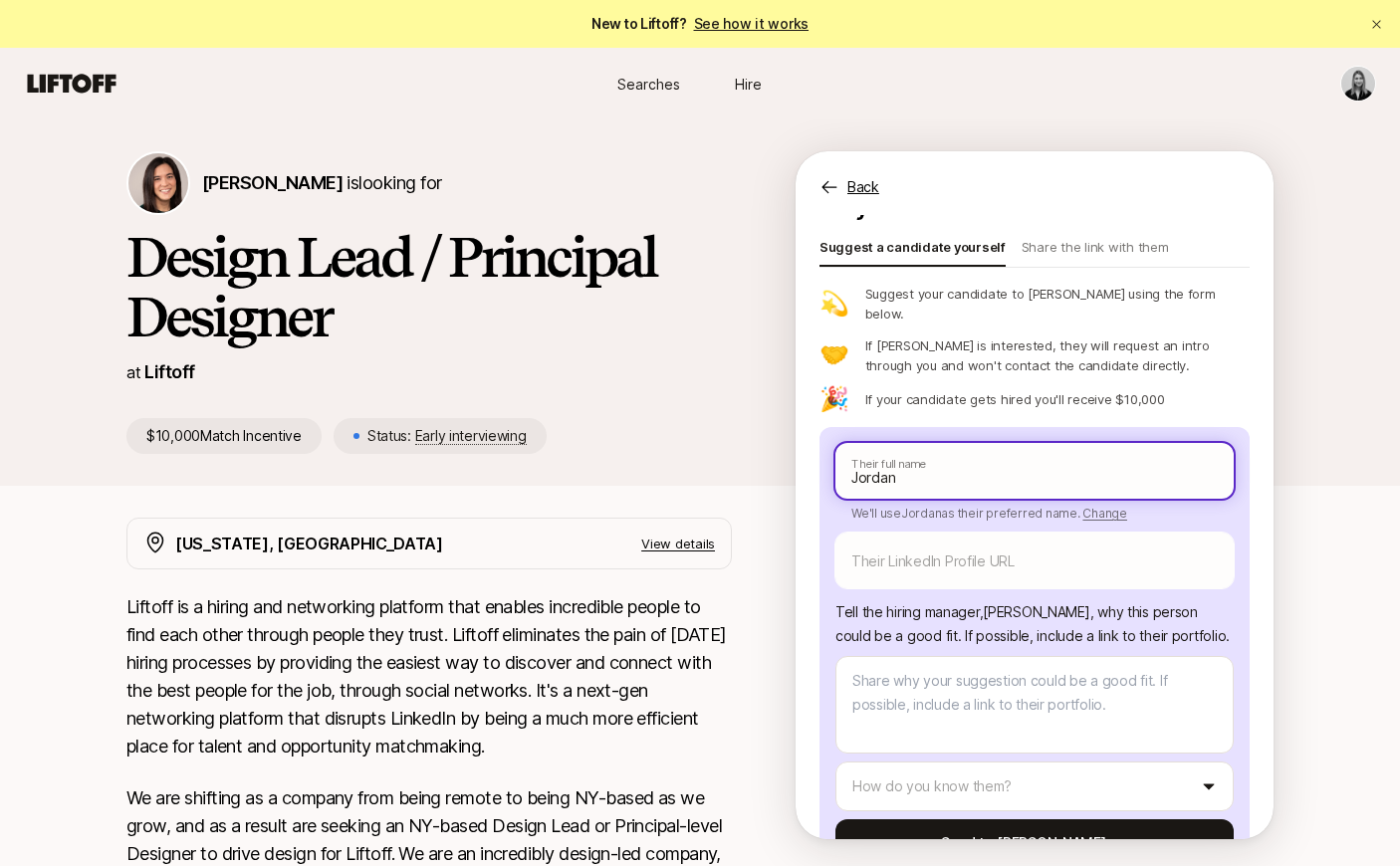 click on "Jordan" at bounding box center (1035, 471) 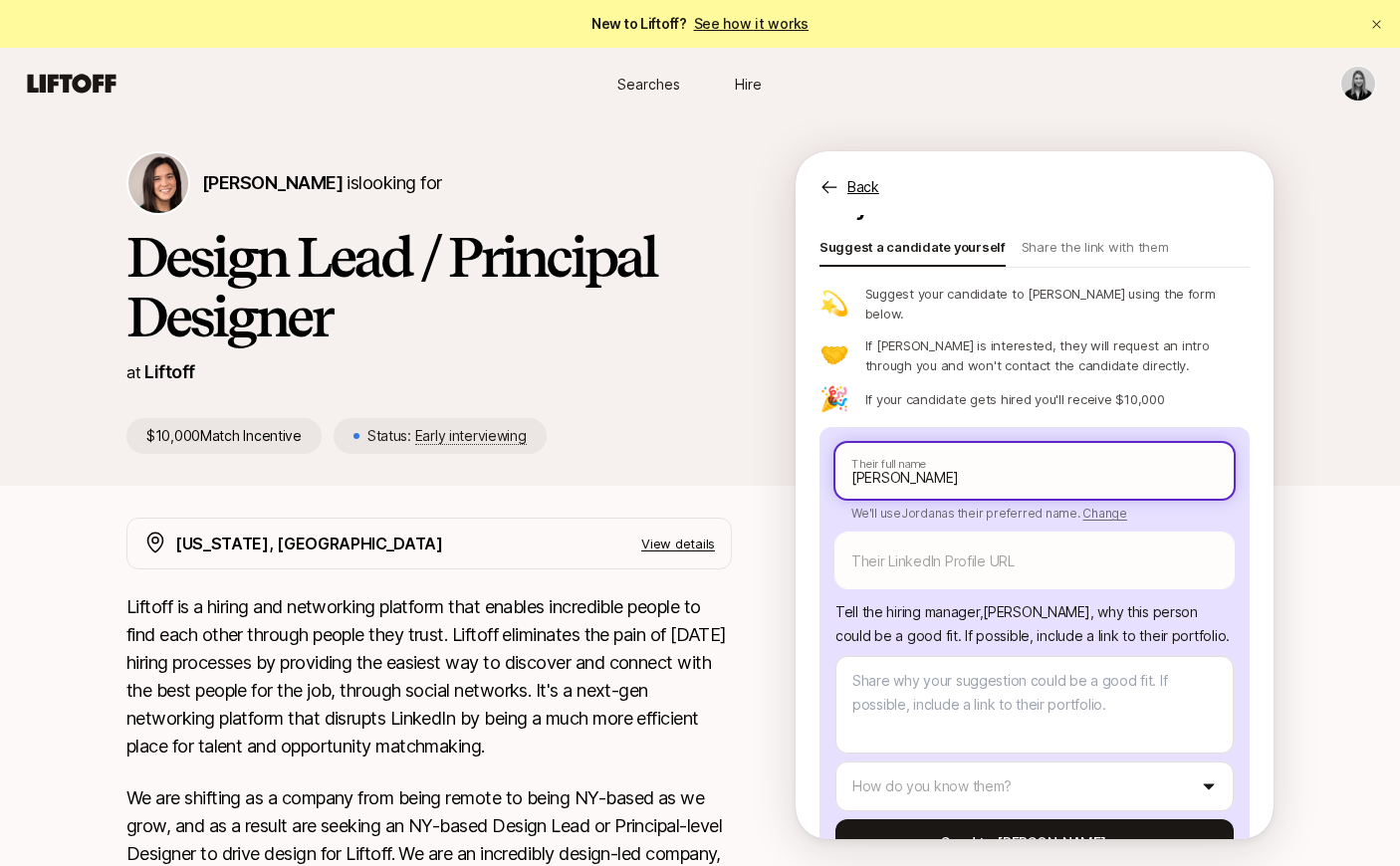 type on "x" 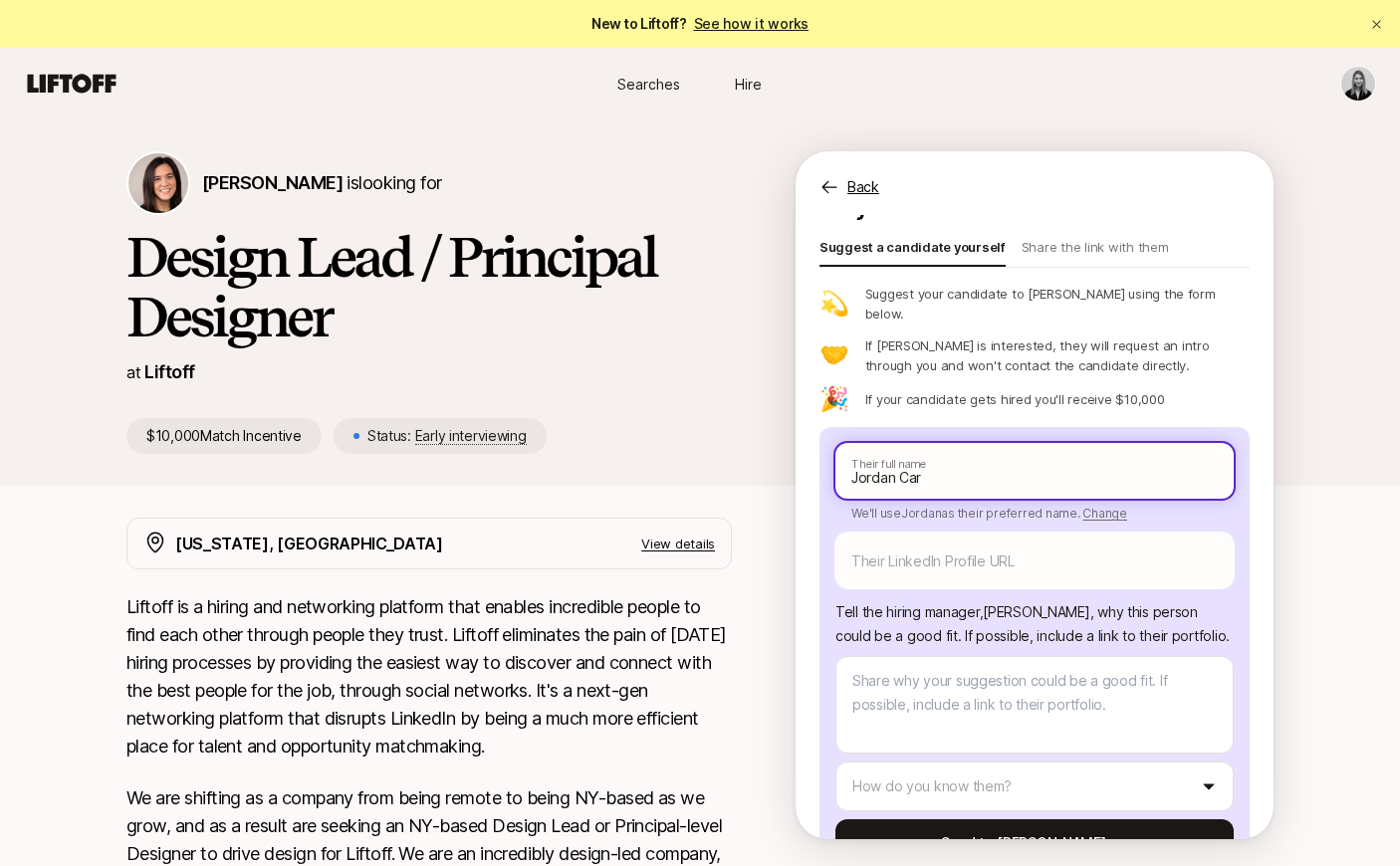 type on "x" 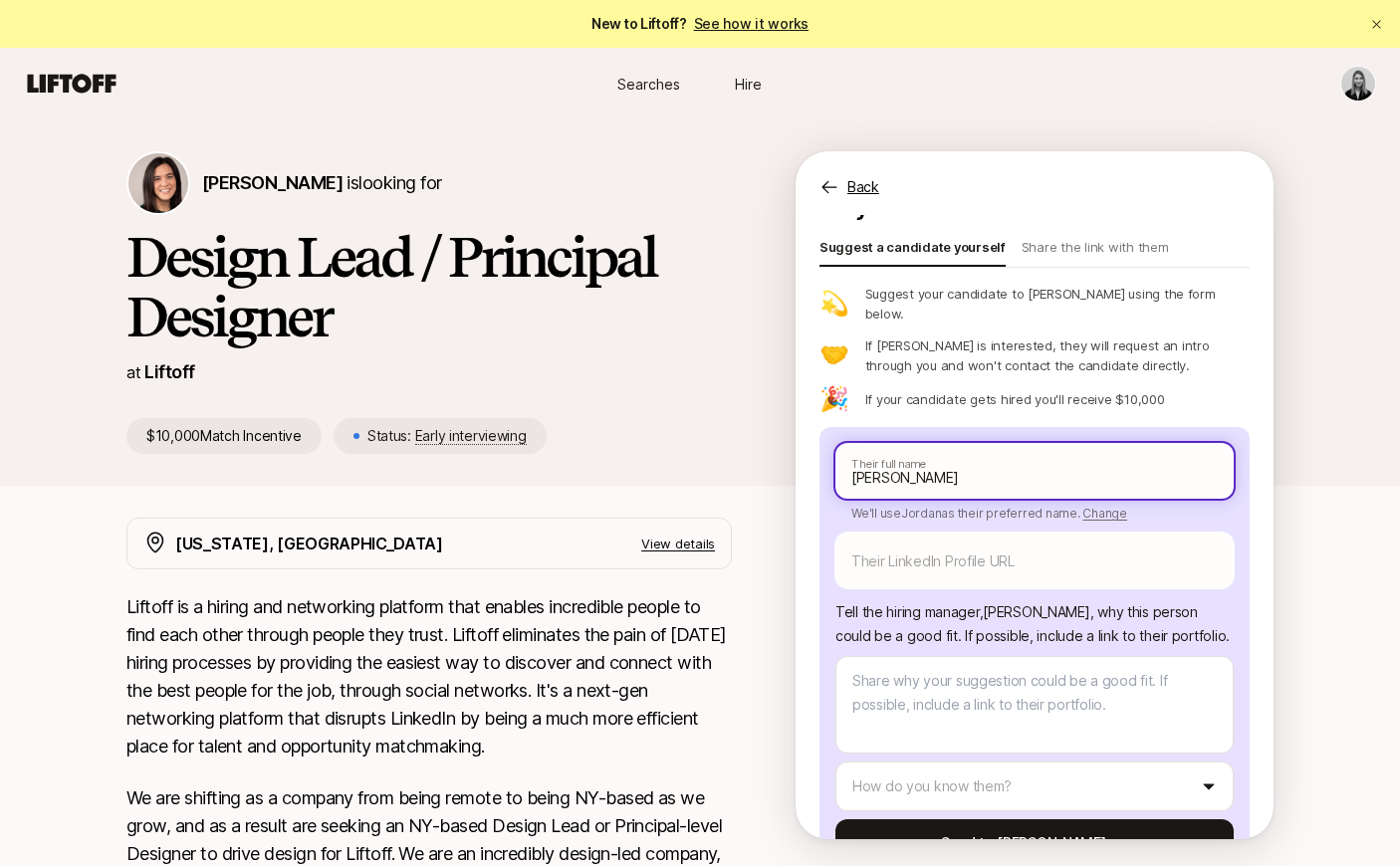 type on "x" 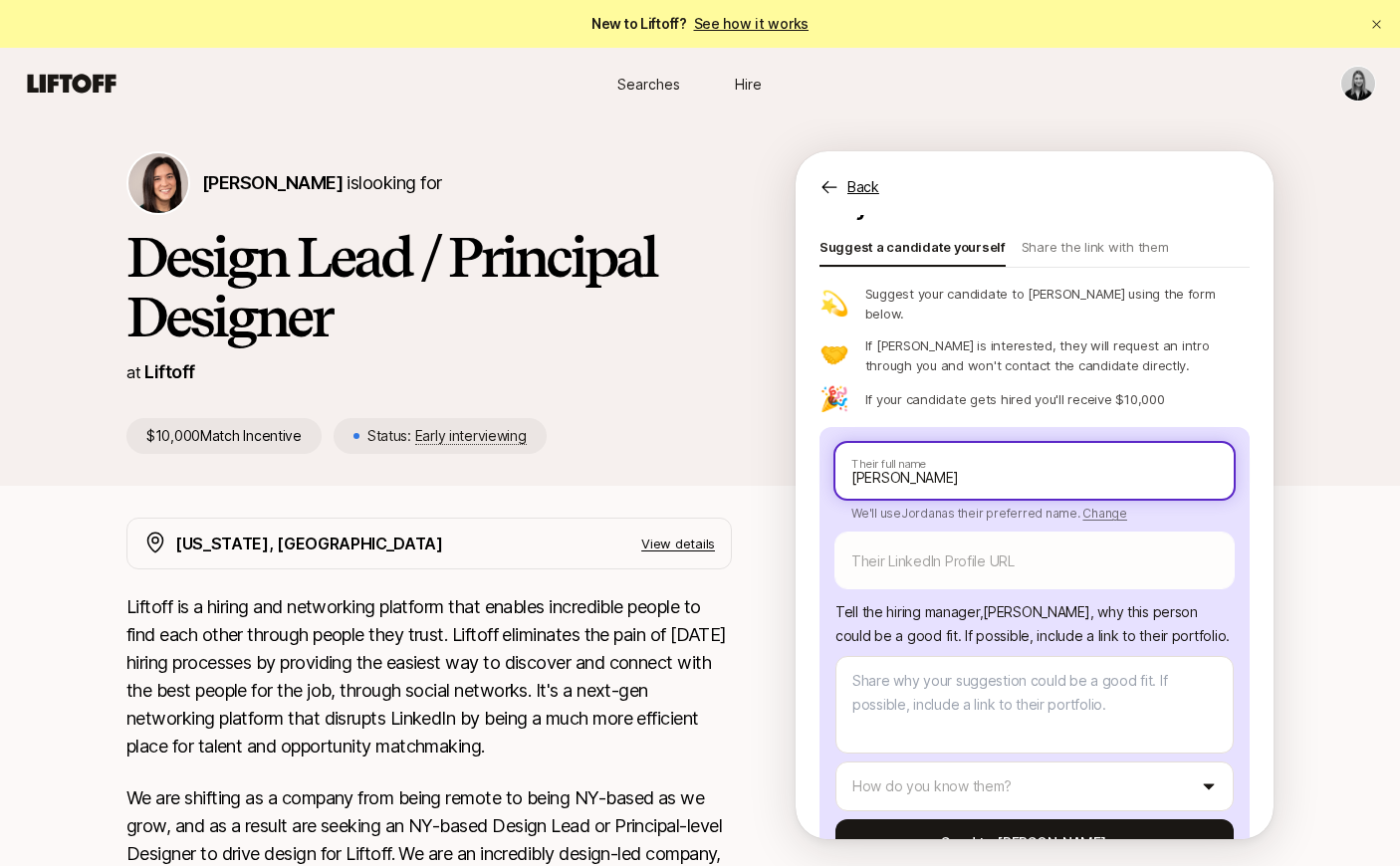 type on "[PERSON_NAME]" 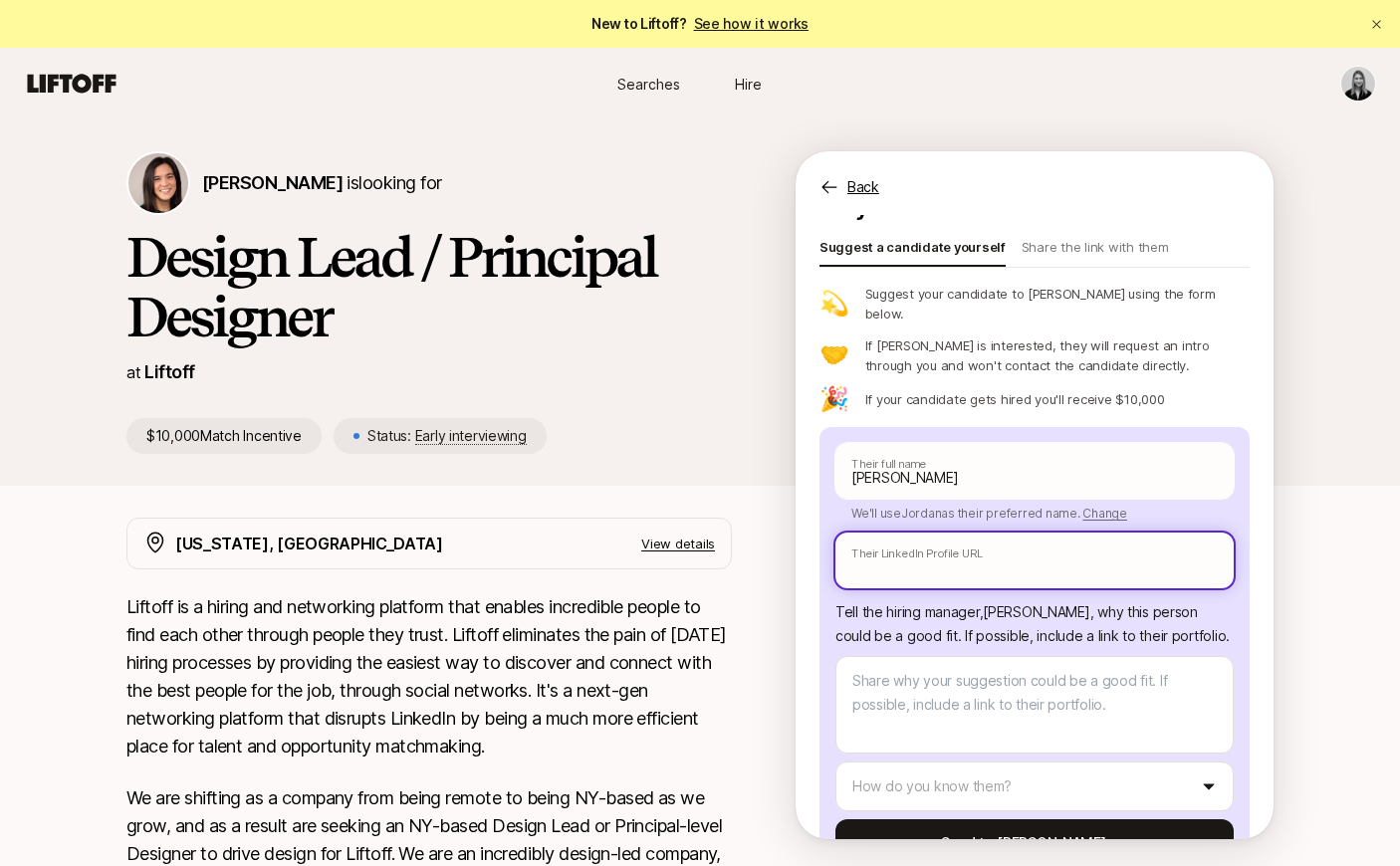 click at bounding box center [1035, 560] 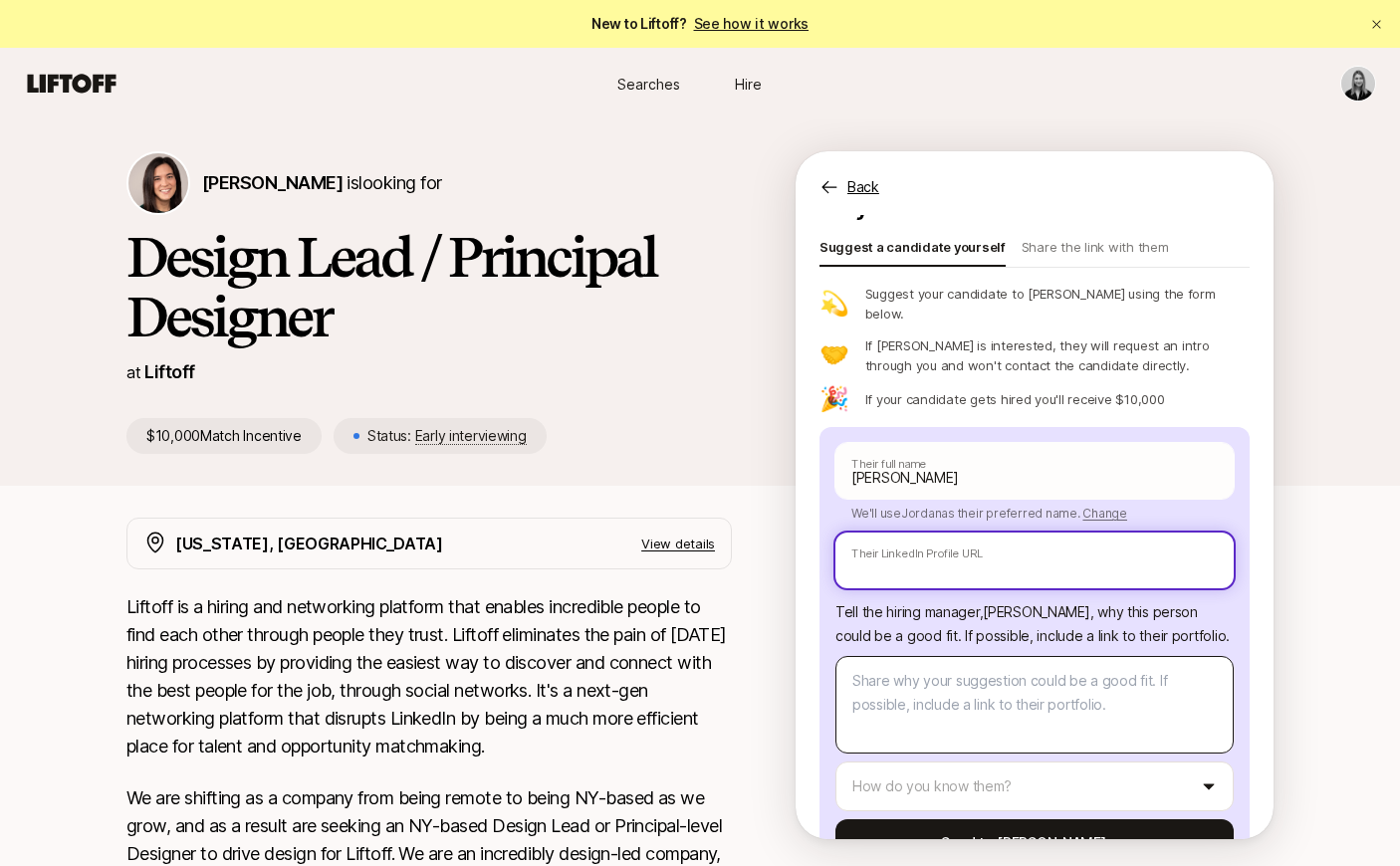 paste on "[URL][DOMAIN_NAME]" 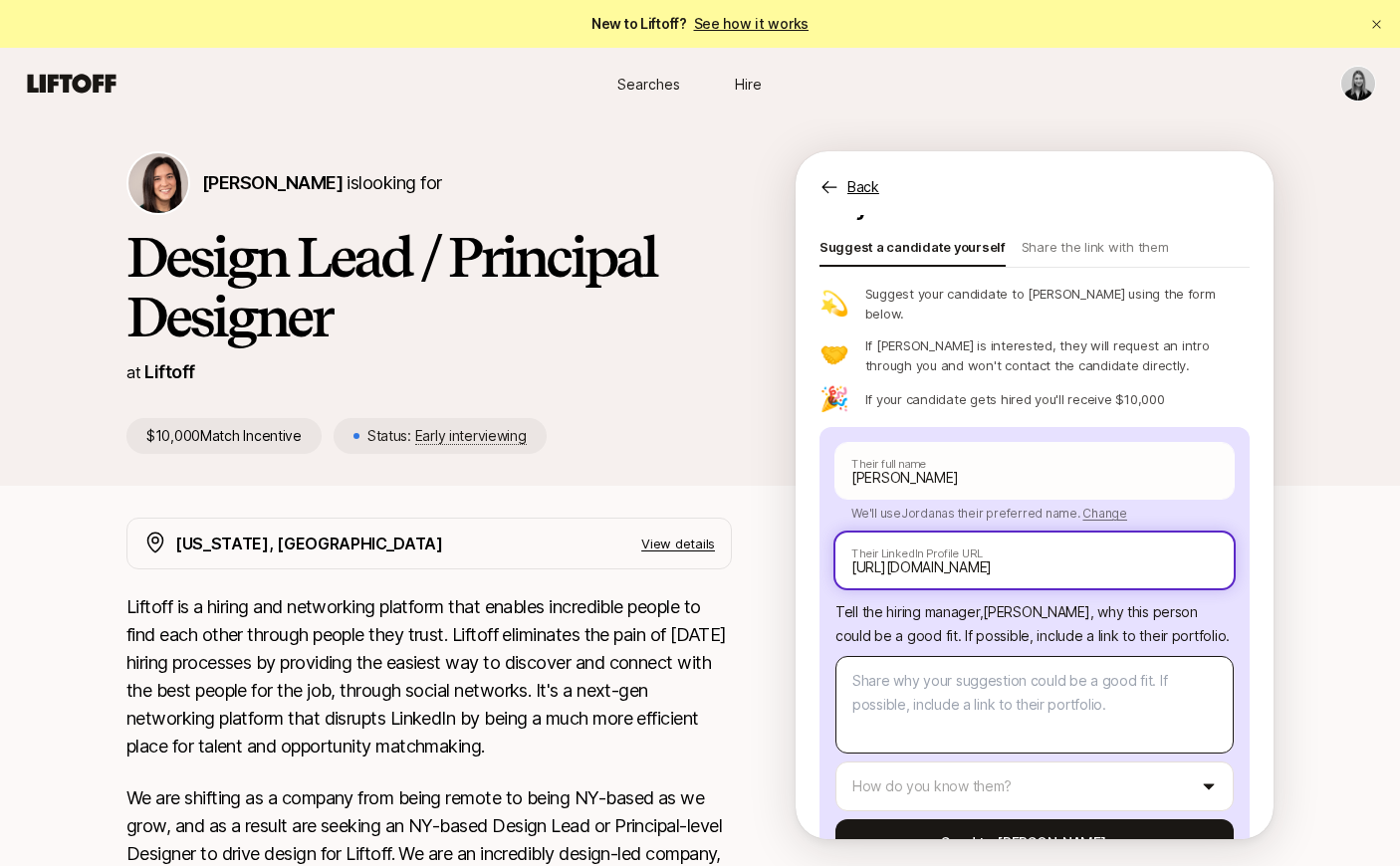 scroll, scrollTop: 102, scrollLeft: 0, axis: vertical 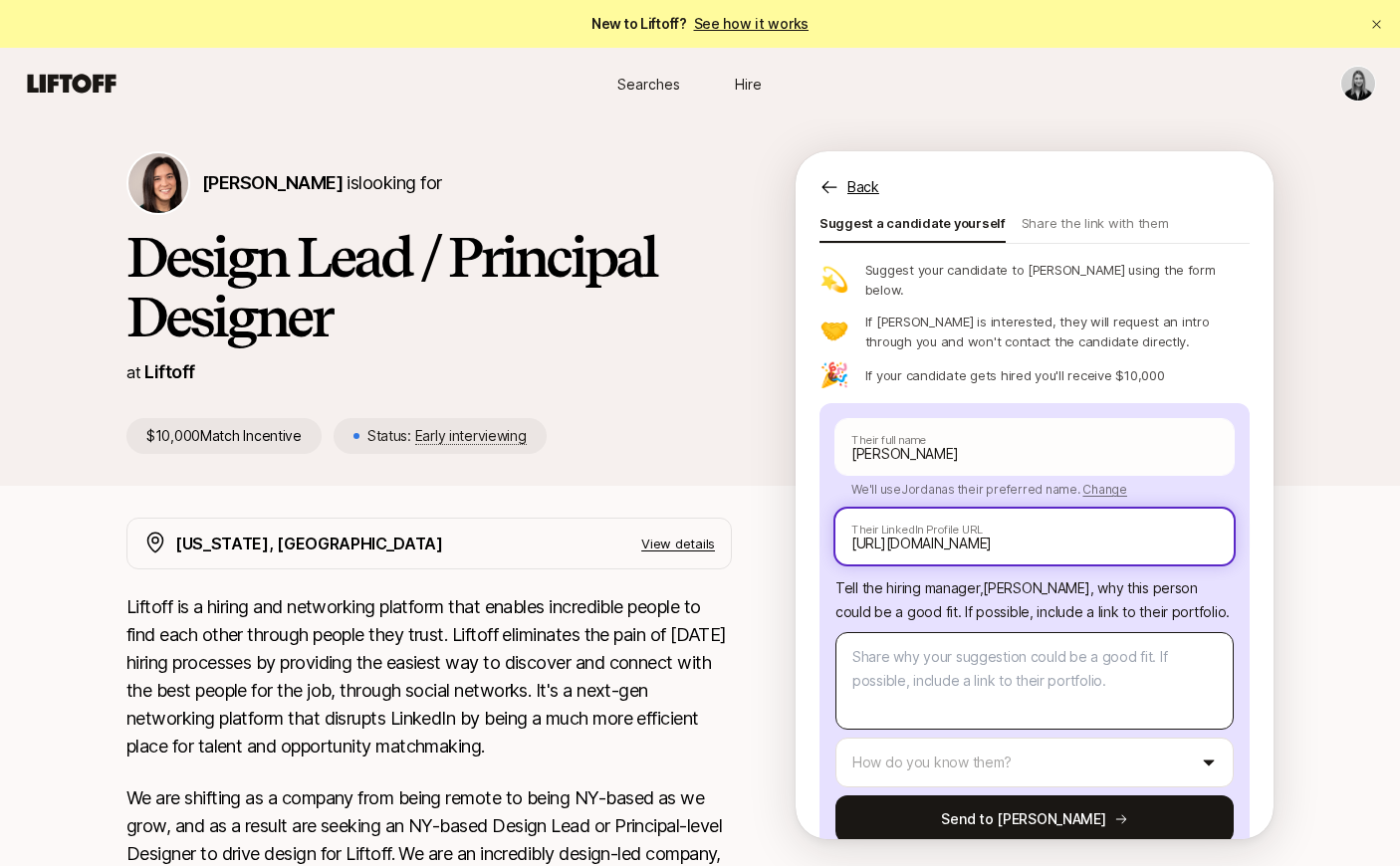 type on "[URL][DOMAIN_NAME]" 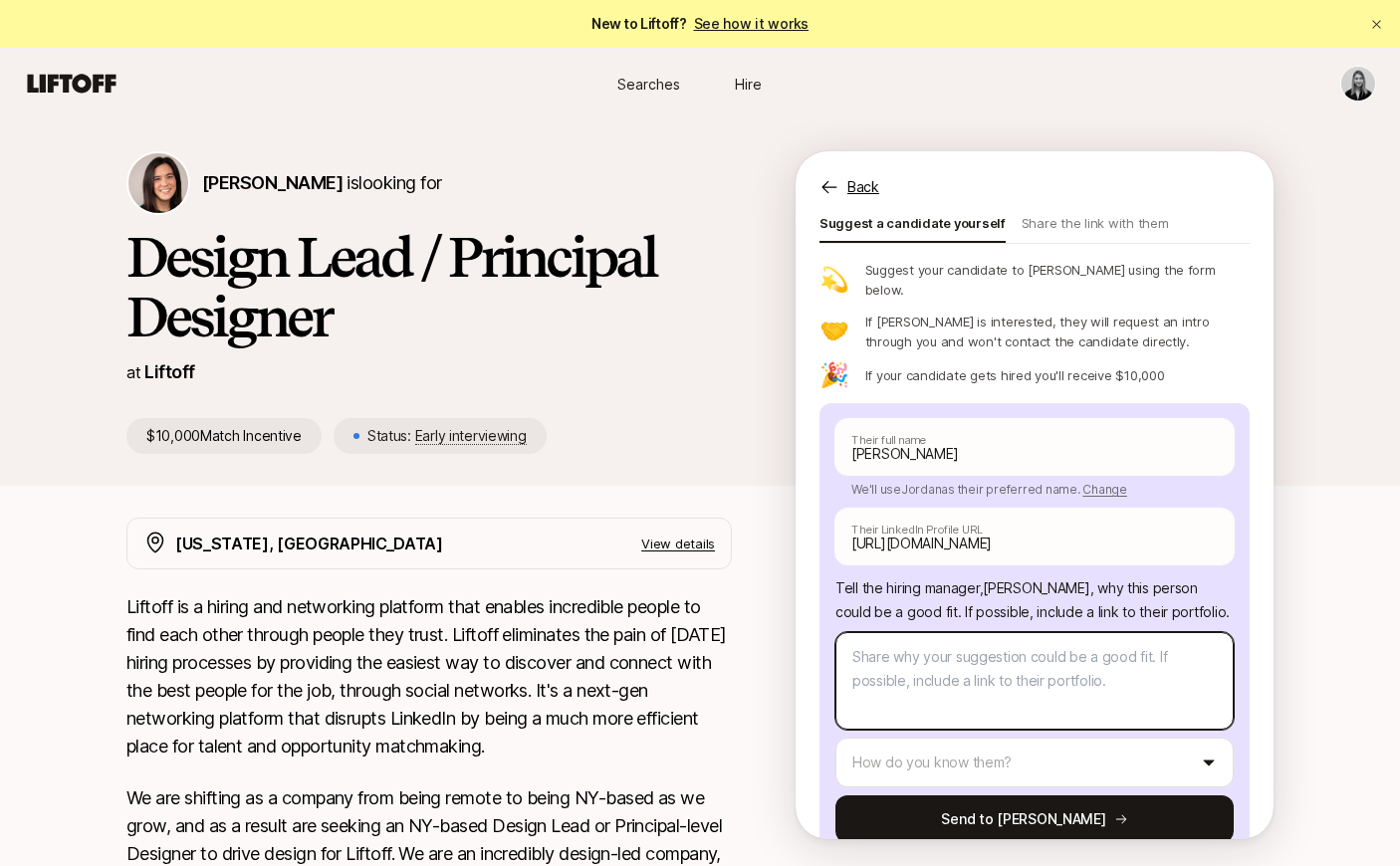 click at bounding box center (1035, 681) 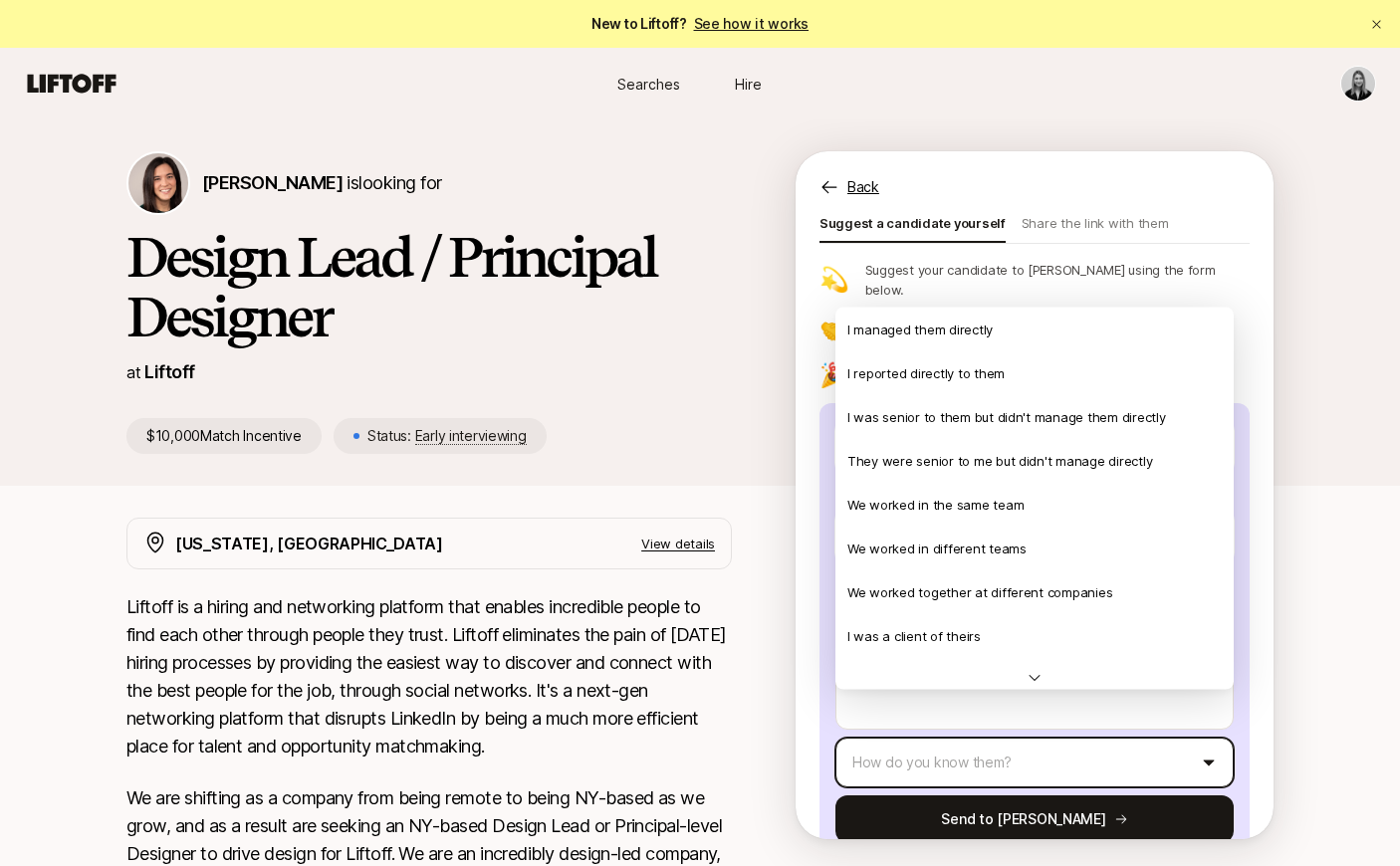 click on "New to Liftoff?   See how it works Searches Hire Searches Hire [PERSON_NAME]   is  looking for Design Lead / Principal Designer at Liftoff $10,000  Match Incentive   Status:   Early interviewing Back Suggest a candidate to [PERSON_NAME] and receive $10,000 if
they are hired Suggest a candidate yourself Share the link with them 💫 Suggest your candidate to [PERSON_NAME] using the form below. 🤝 If [PERSON_NAME] is interested, they will request an intro through you and won't contact the candidate directly. 🎉 If your candidate gets hired you'll receive $10,000 [PERSON_NAME] Their full name   We'll use  [PERSON_NAME]  as their preferred name.   Change [PERSON_NAME] Their preferred name   [URL][DOMAIN_NAME] Their LinkedIn Profile URL   Tell the hiring manager,  [PERSON_NAME] , why this person could be a good fit . If possible, include a link to their portfolio. How do you know them? Send to [PERSON_NAME]   [US_STATE], [GEOGRAPHIC_DATA] View details
The ideal person:
More about [PERSON_NAME] -  [PERSON_NAME] -" at bounding box center (700, 433) 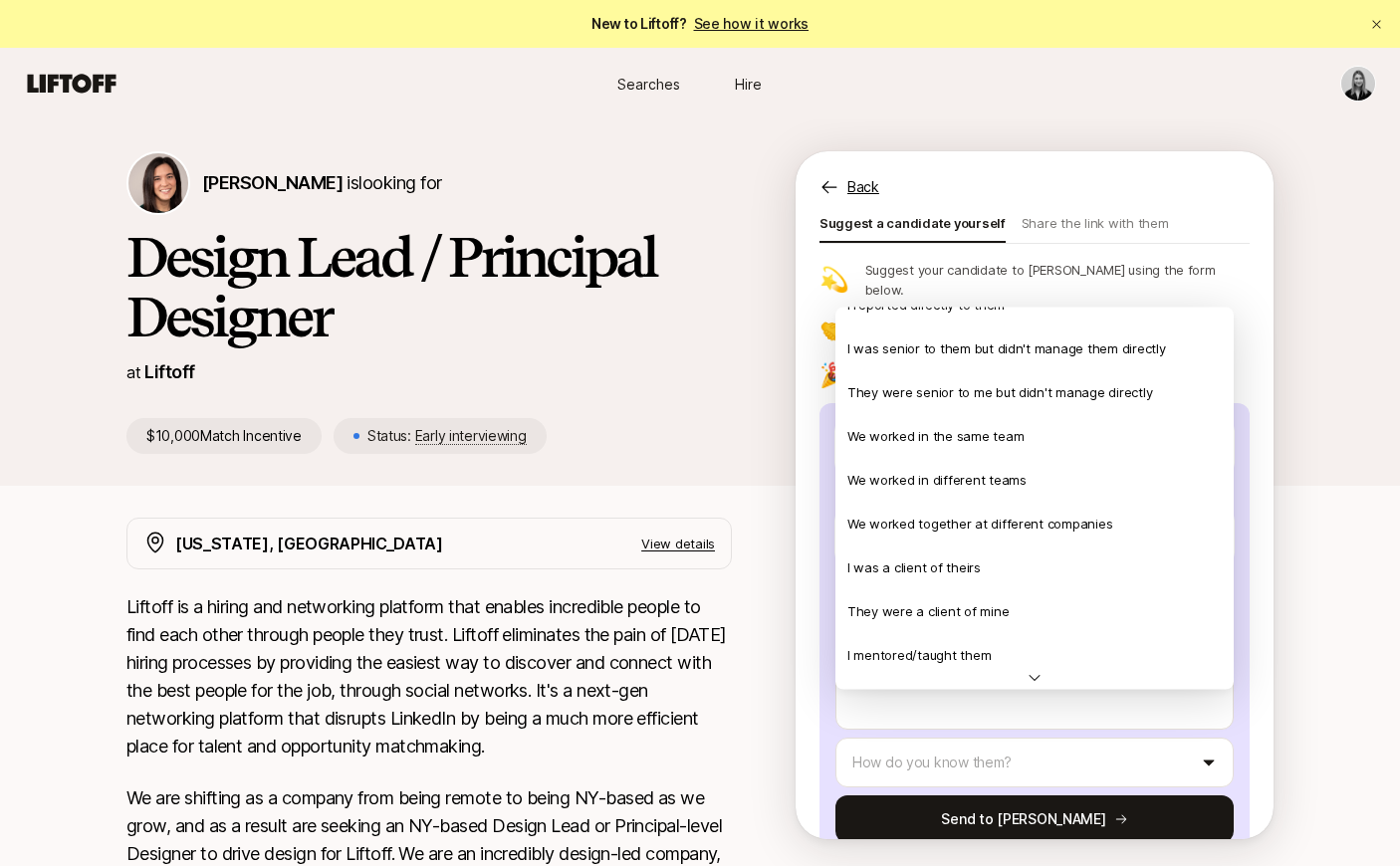 scroll, scrollTop: 0, scrollLeft: 0, axis: both 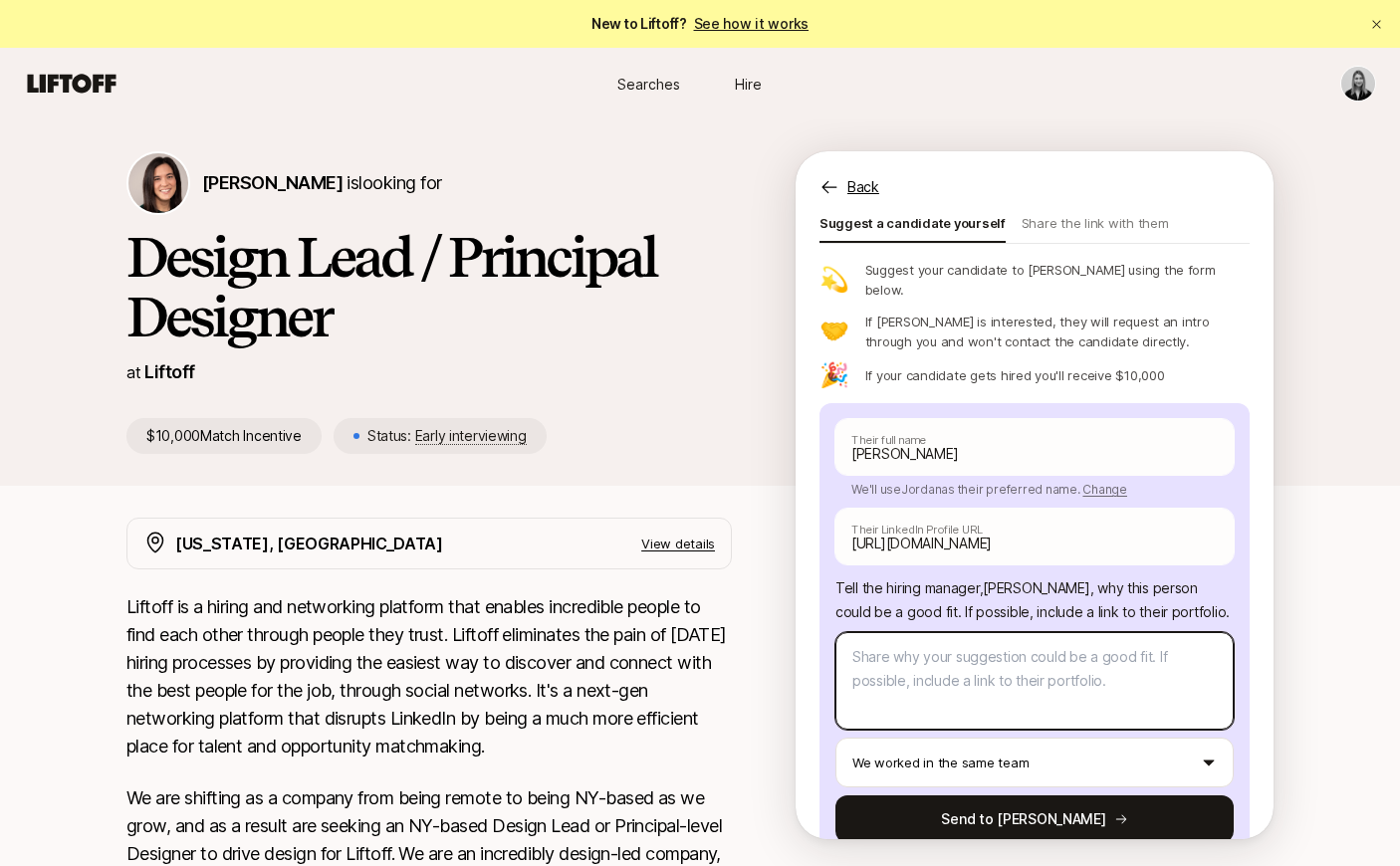 click at bounding box center (1035, 681) 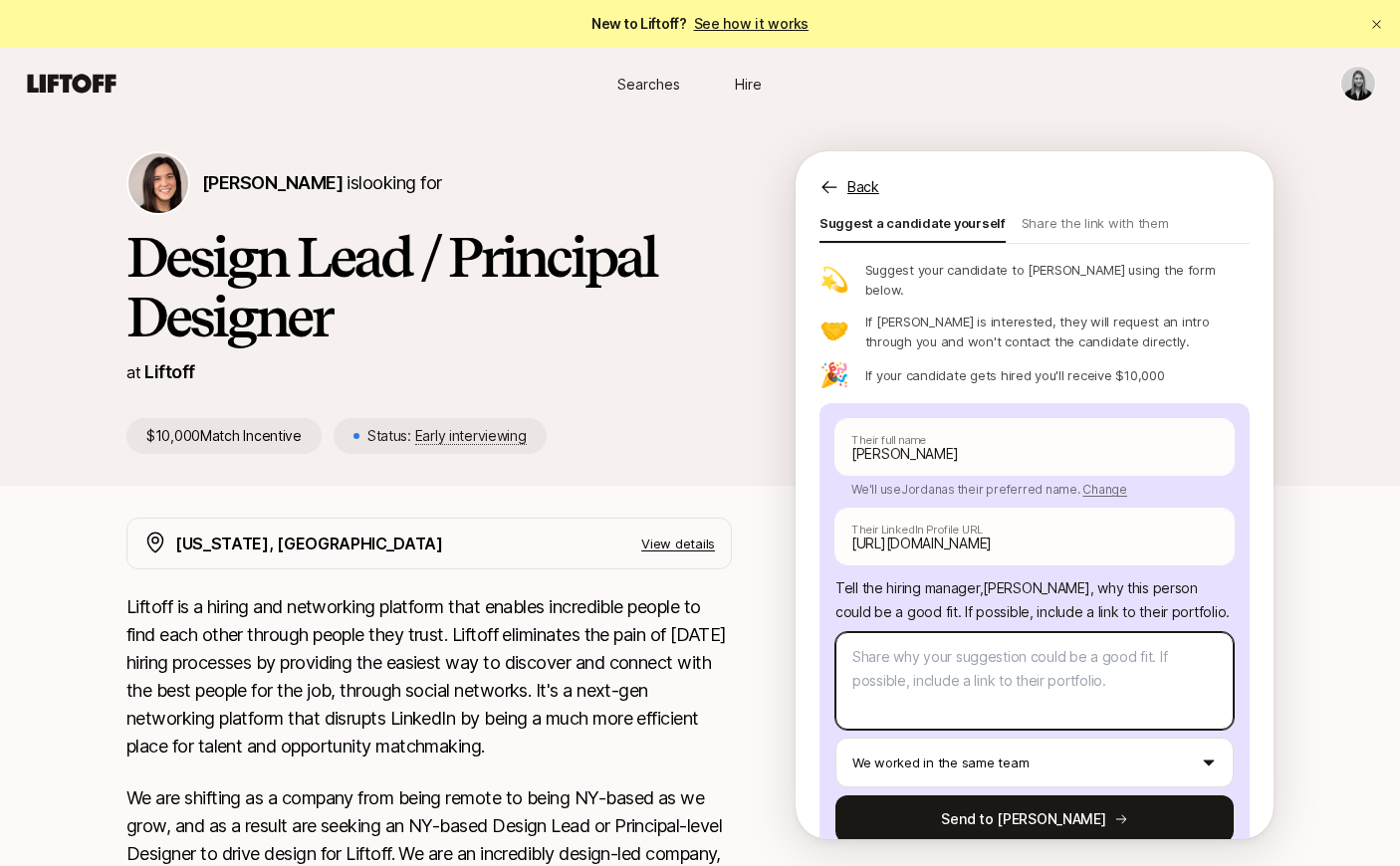 type on "x" 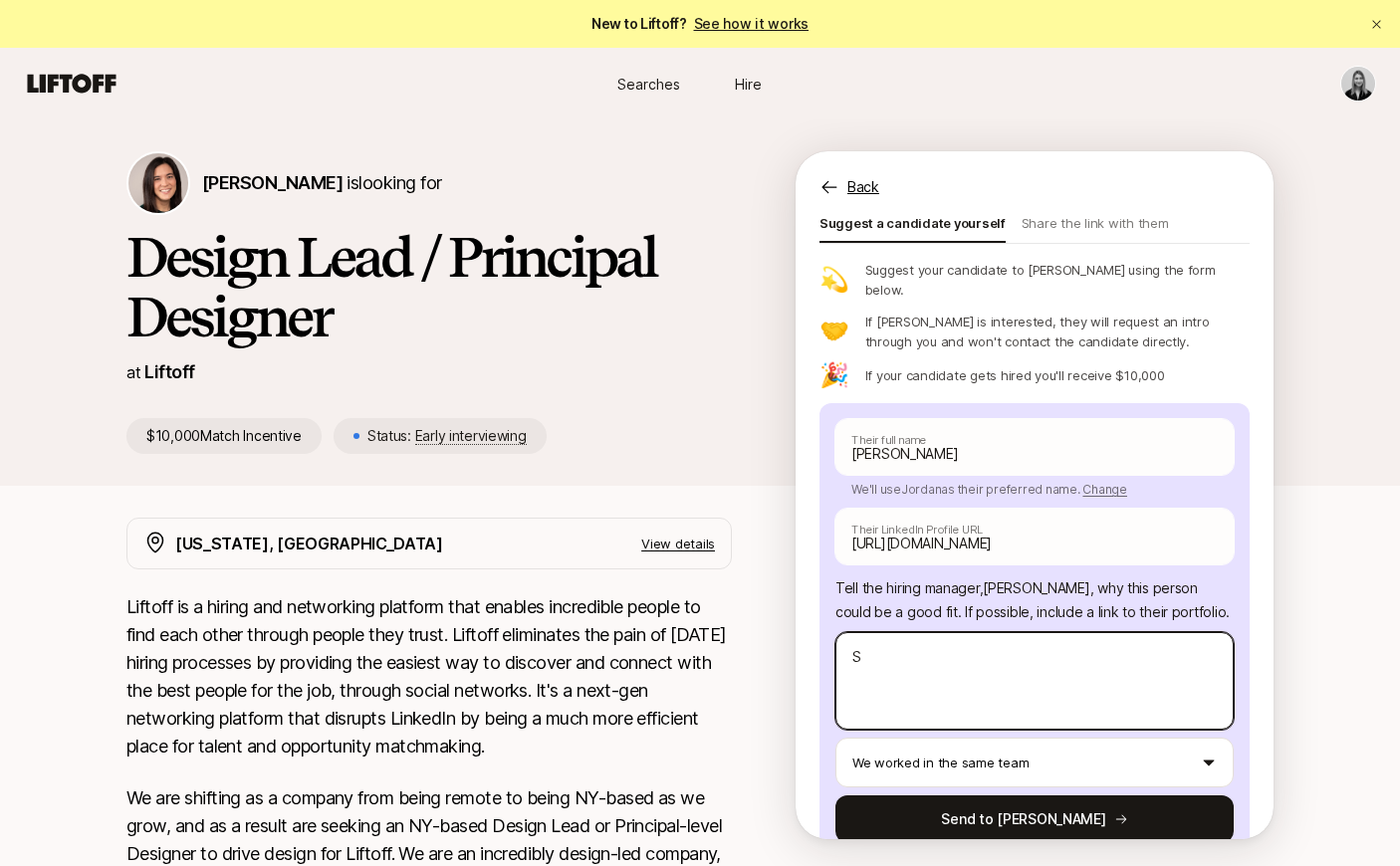 type on "x" 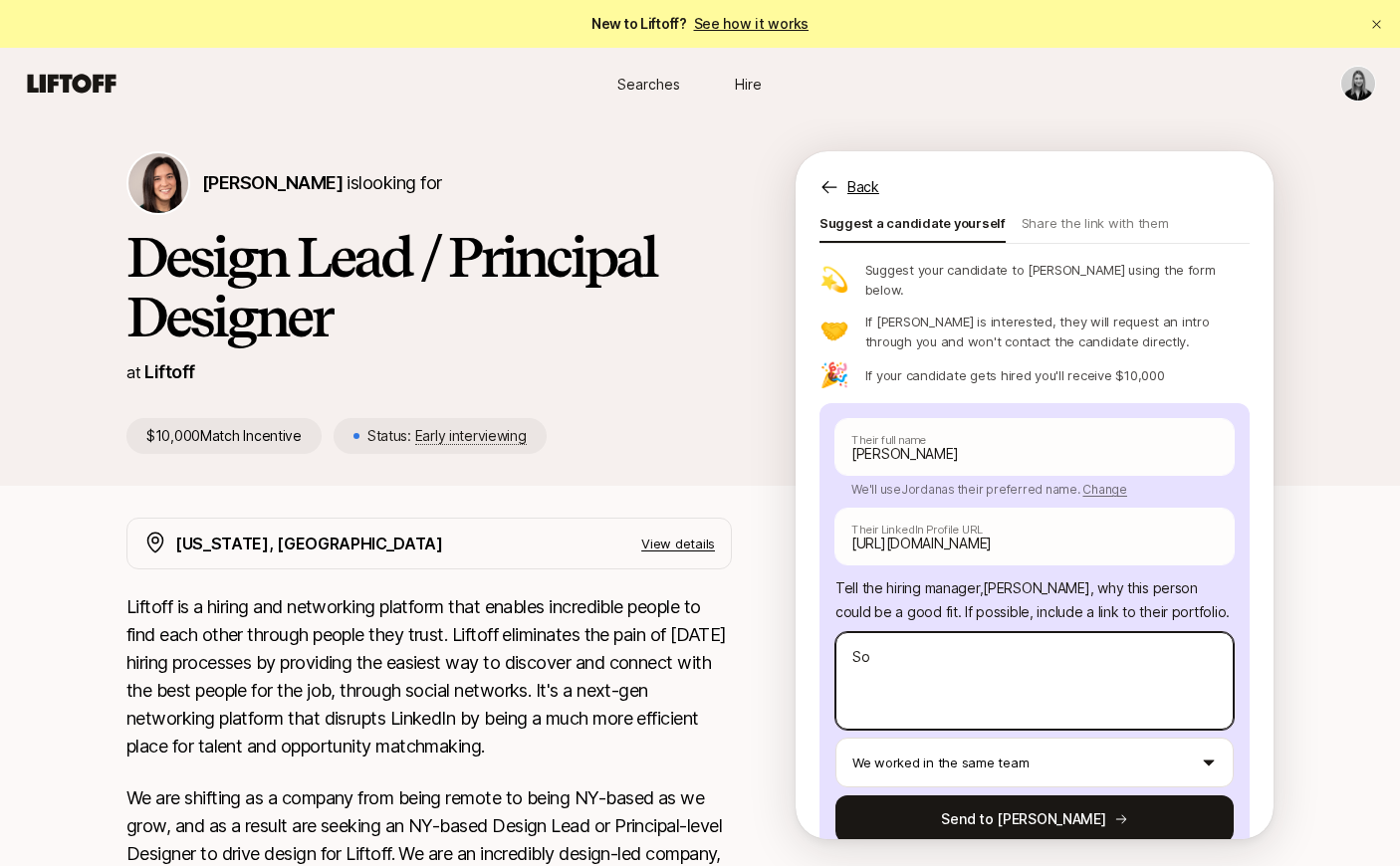 type on "x" 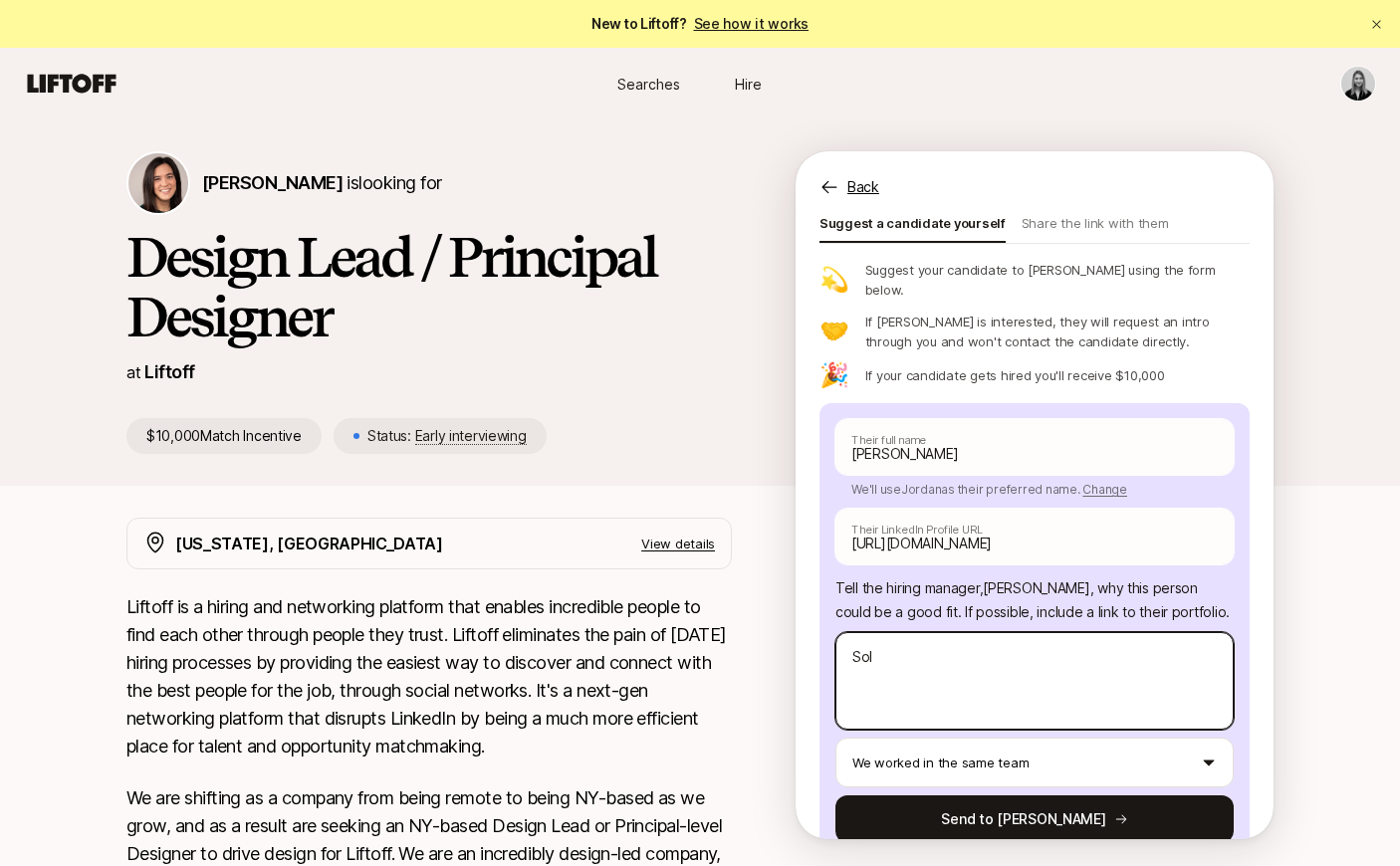 type on "x" 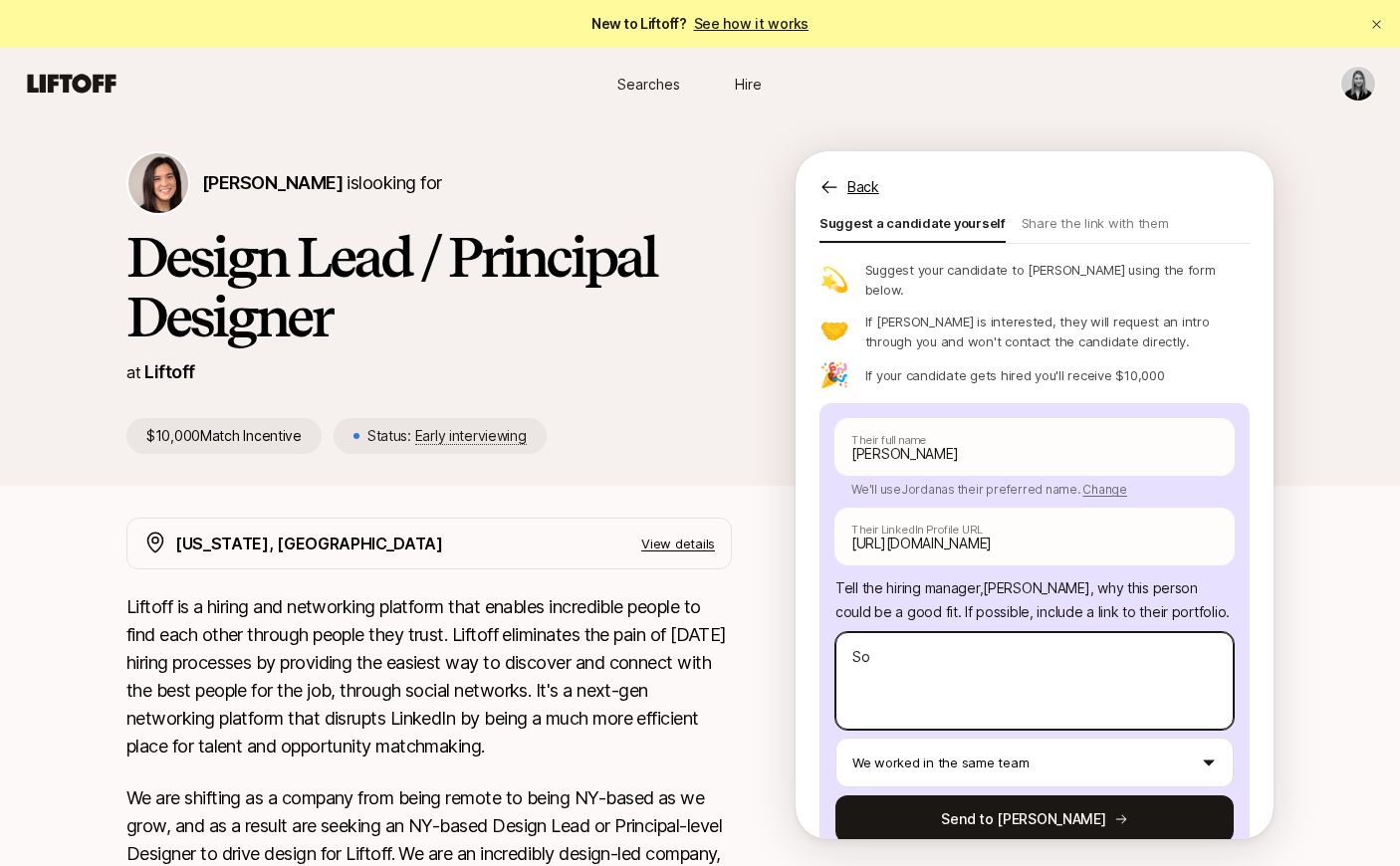 type on "x" 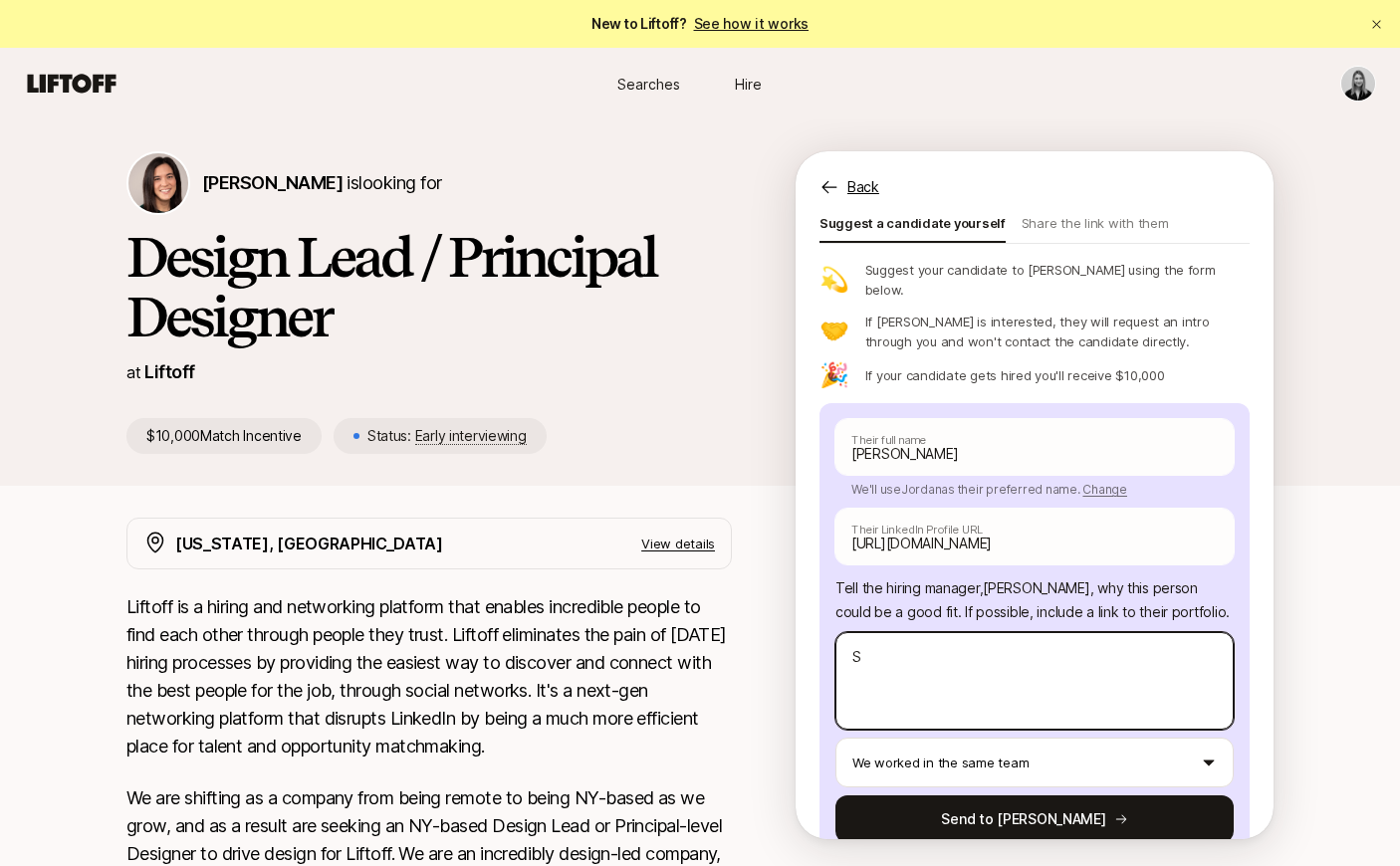 type on "x" 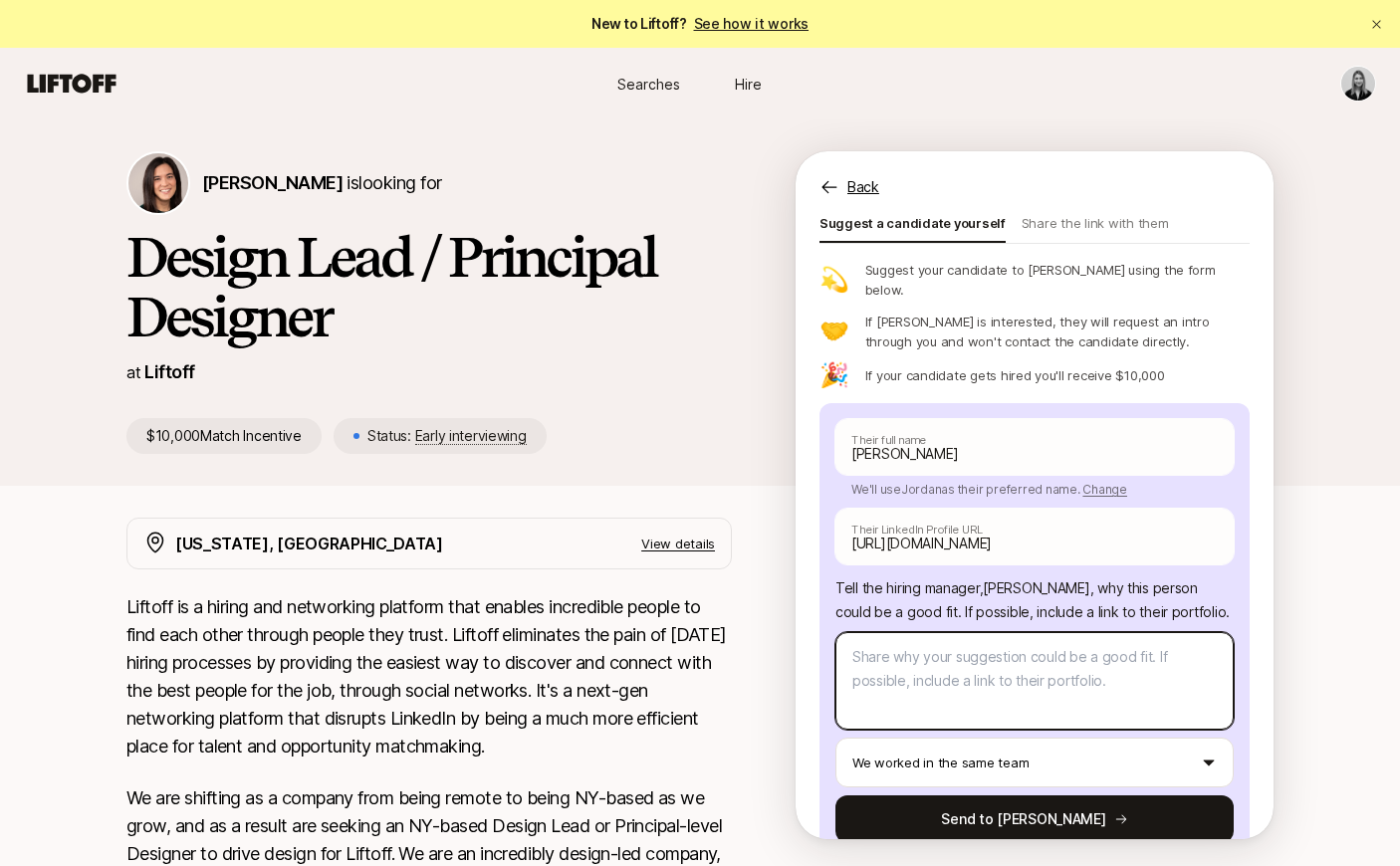 type on "x" 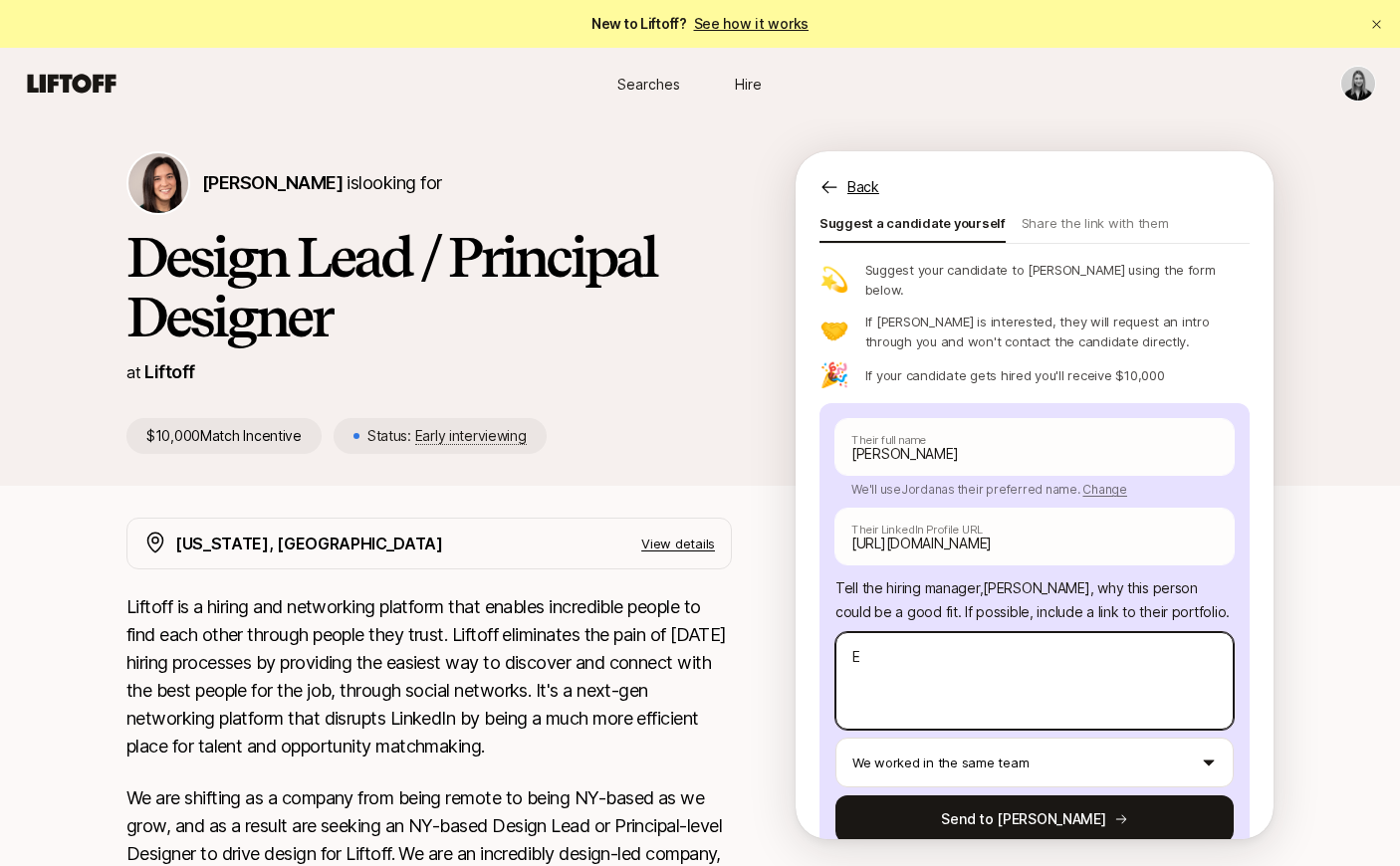 type on "x" 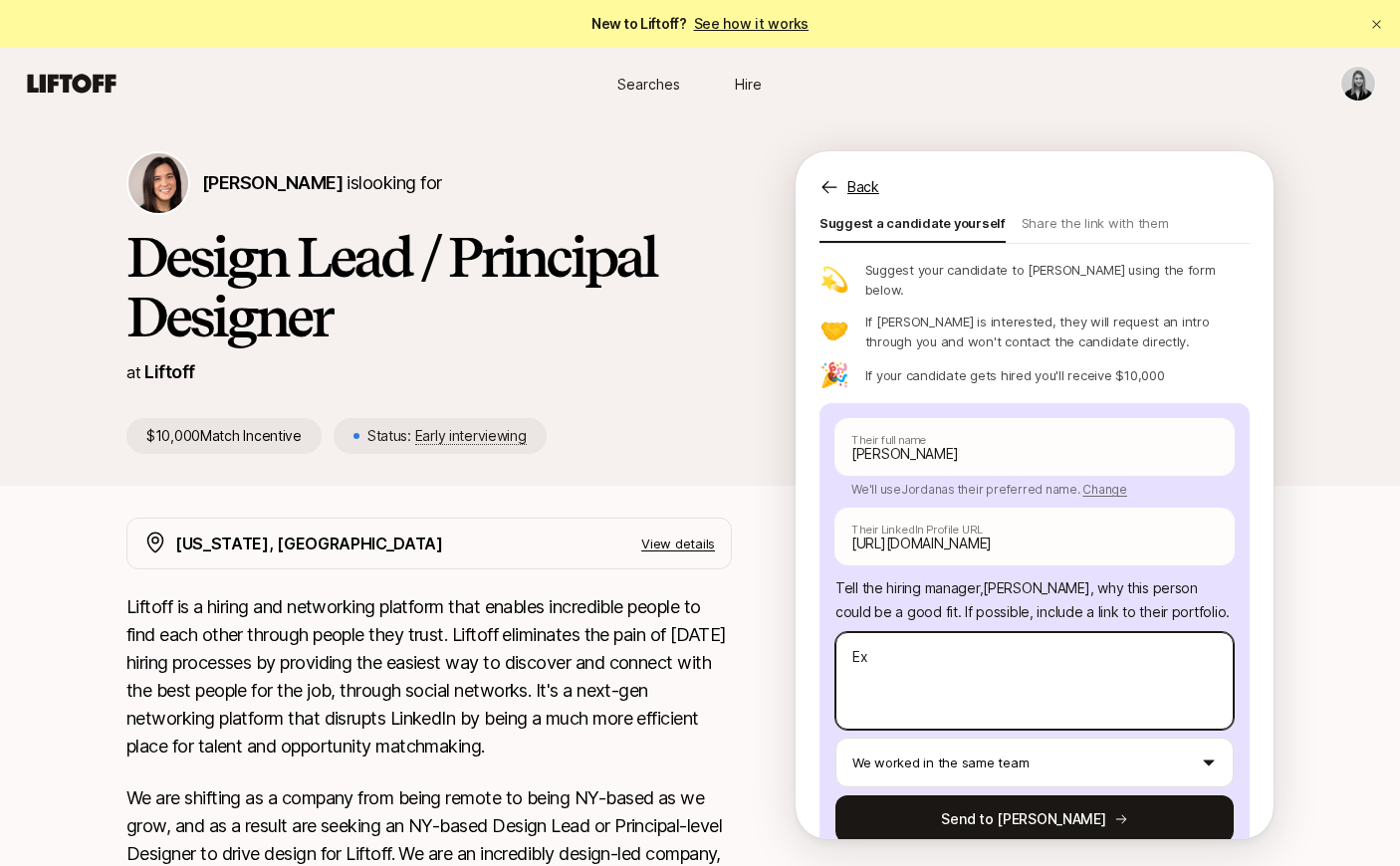 type on "x" 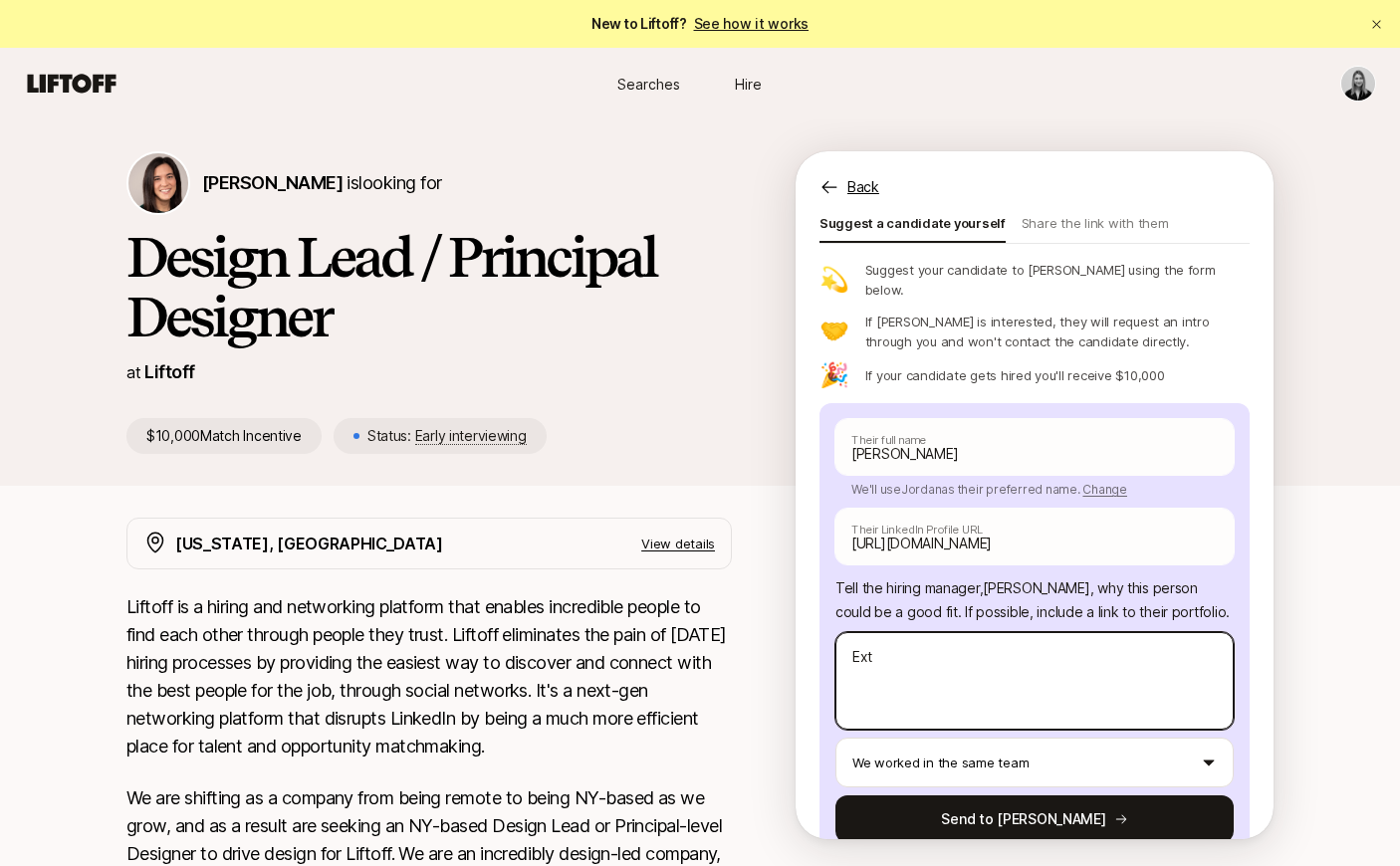 type on "x" 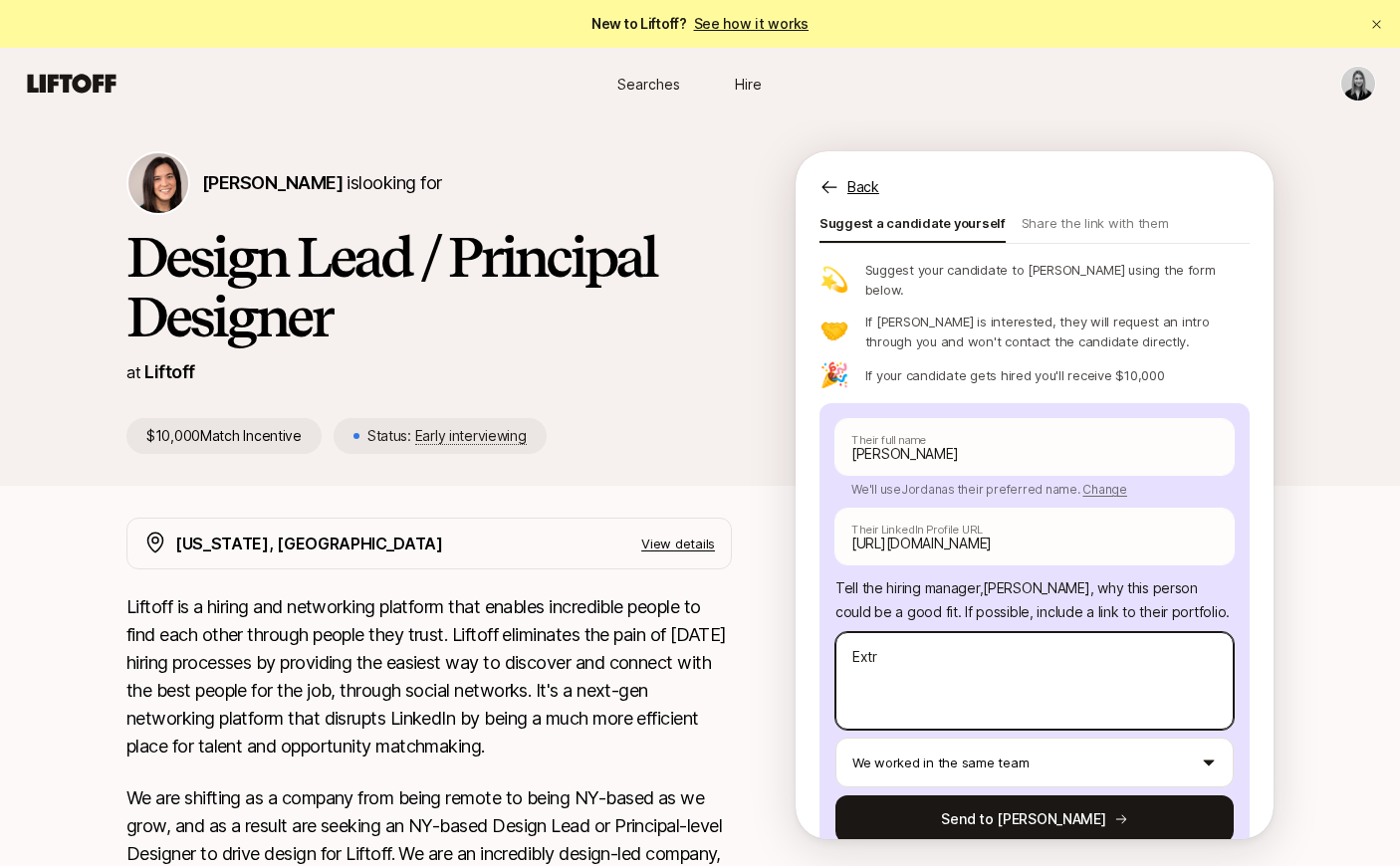 type on "x" 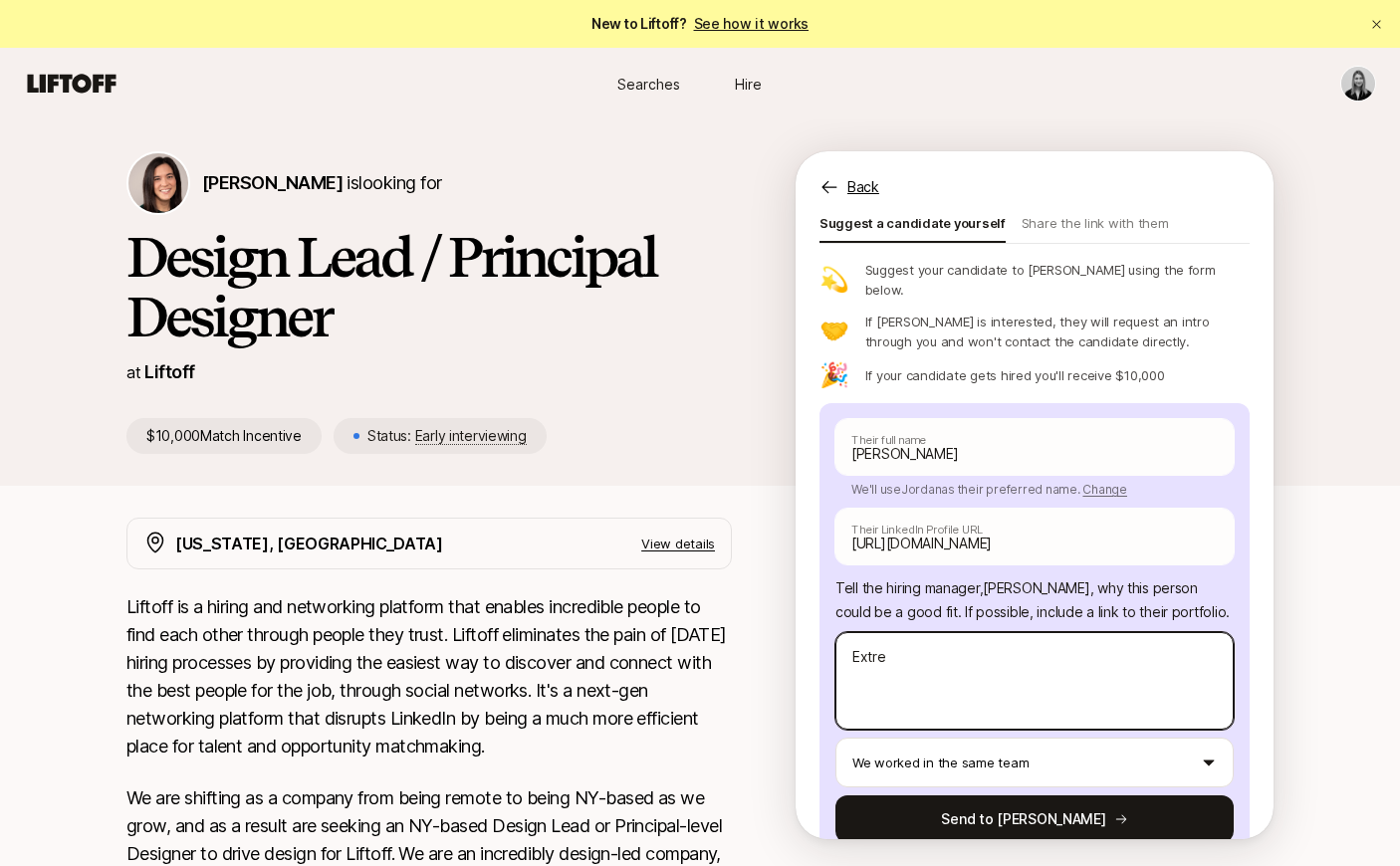 type on "x" 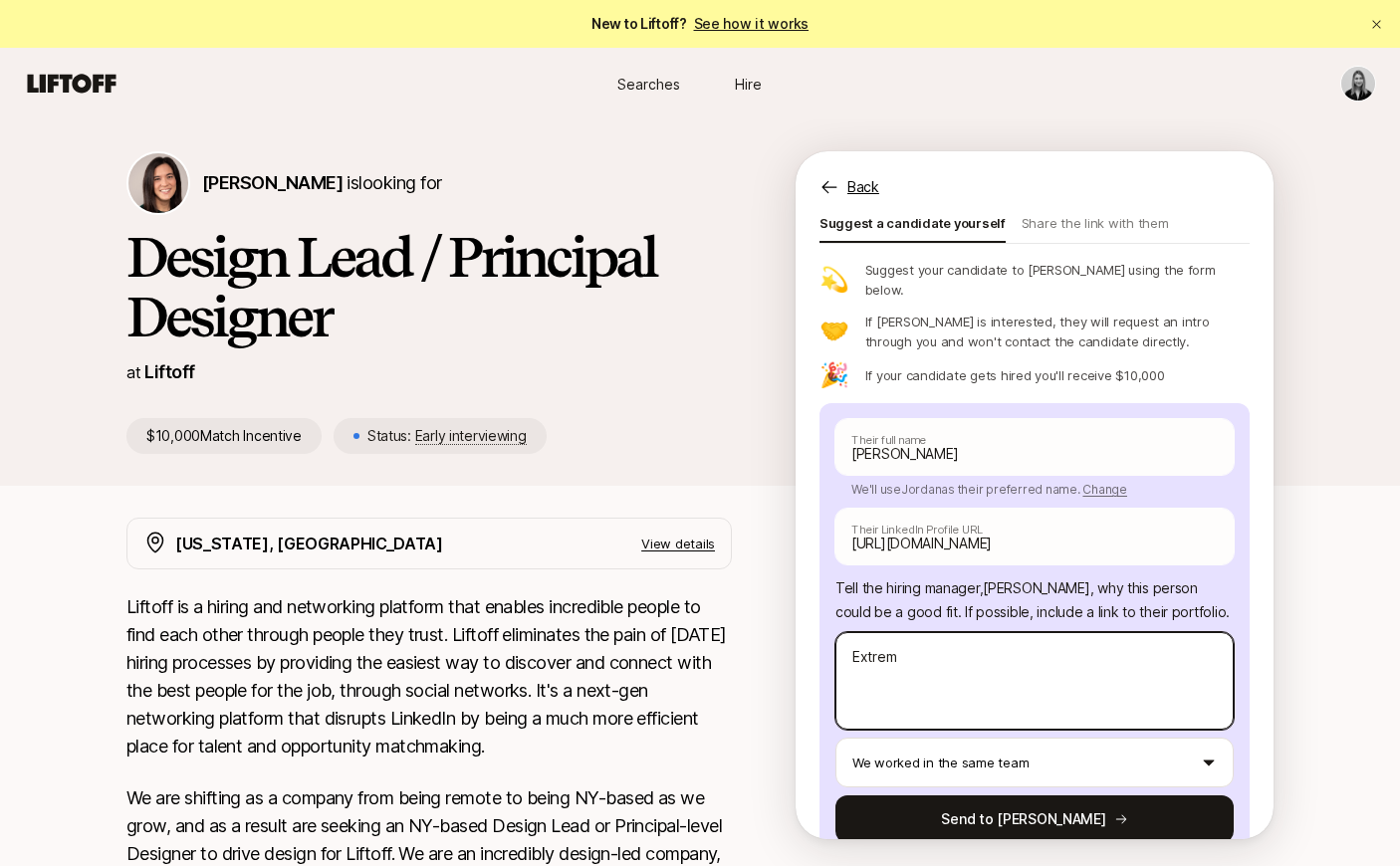 type on "x" 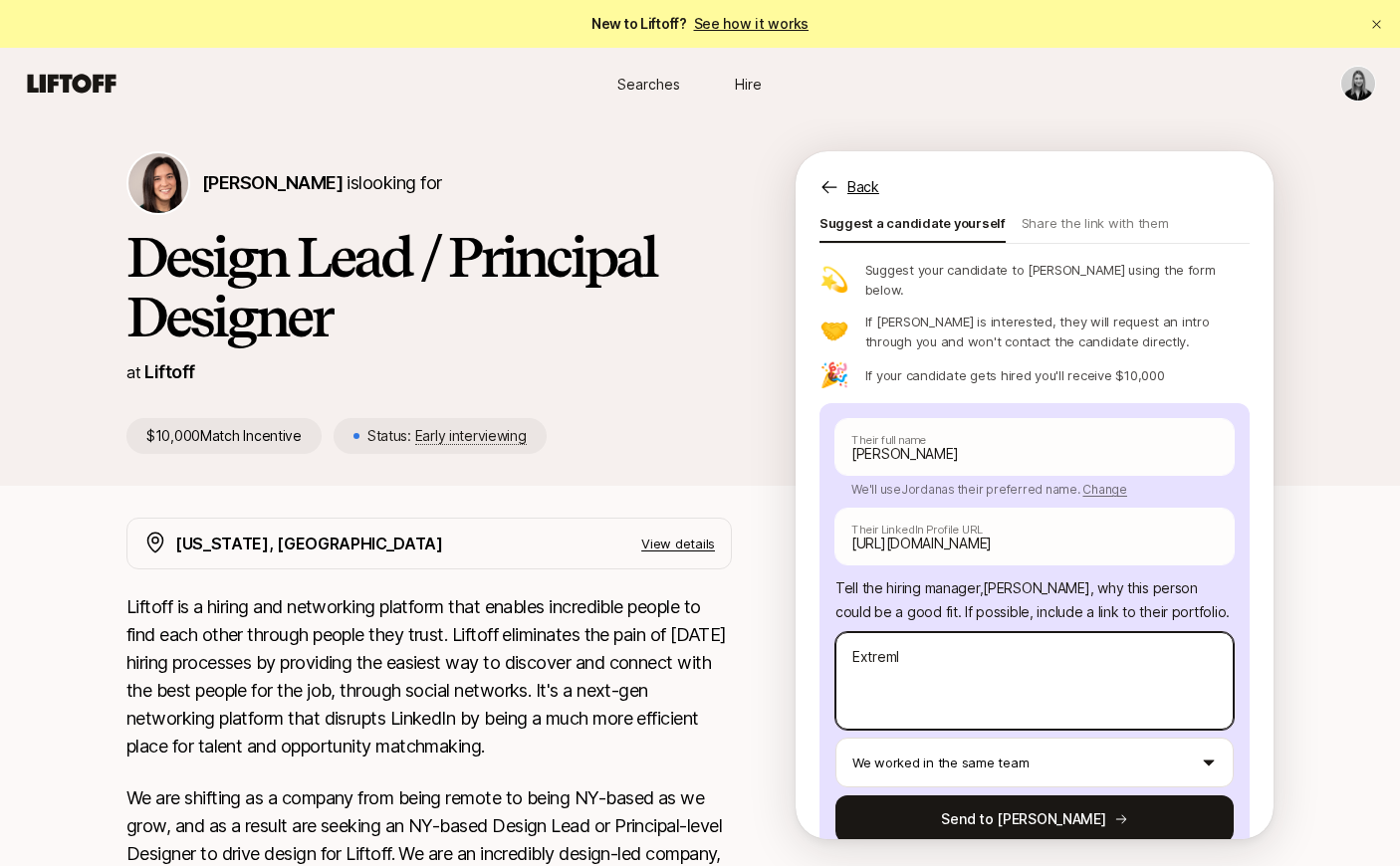 type on "x" 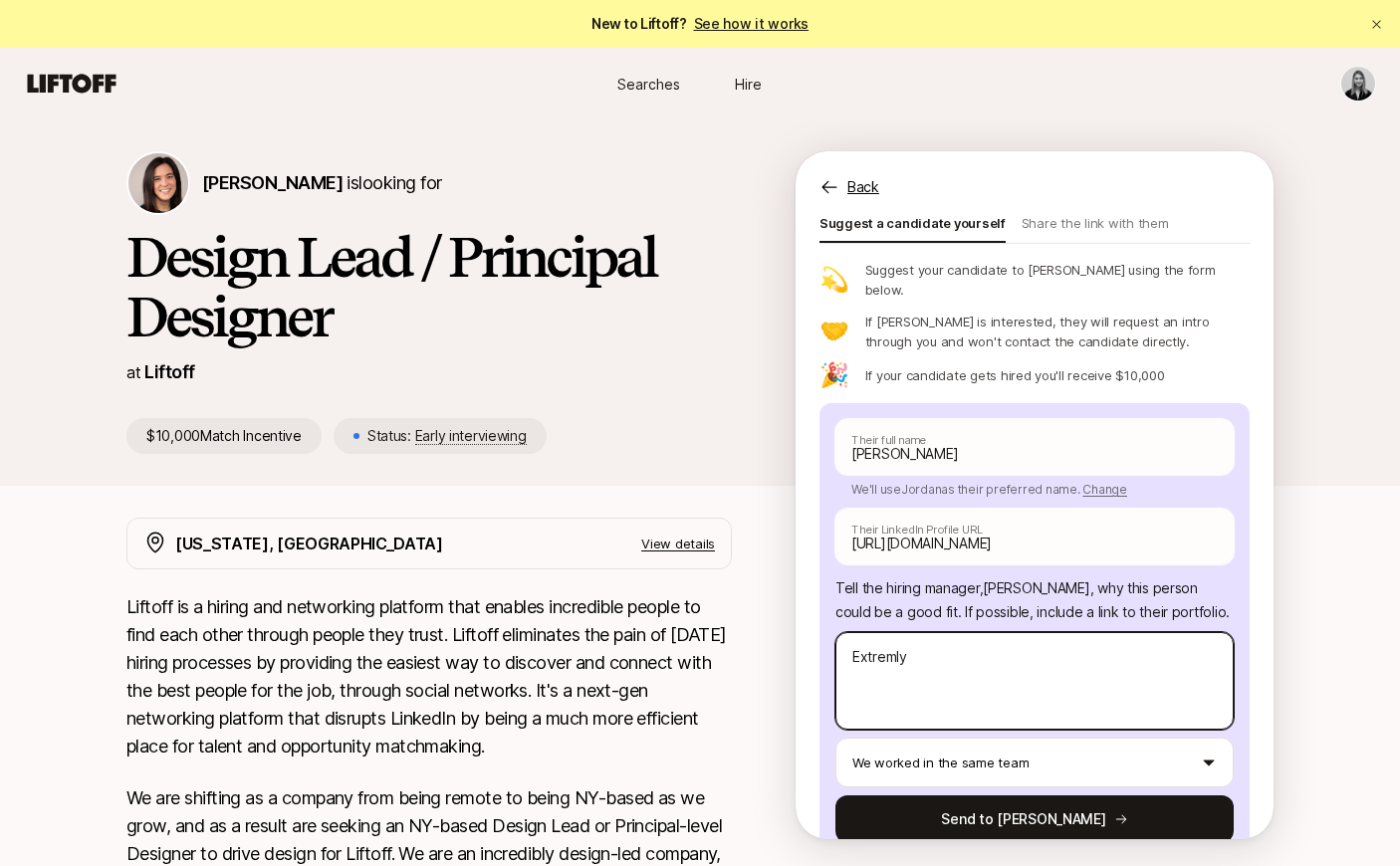 type on "x" 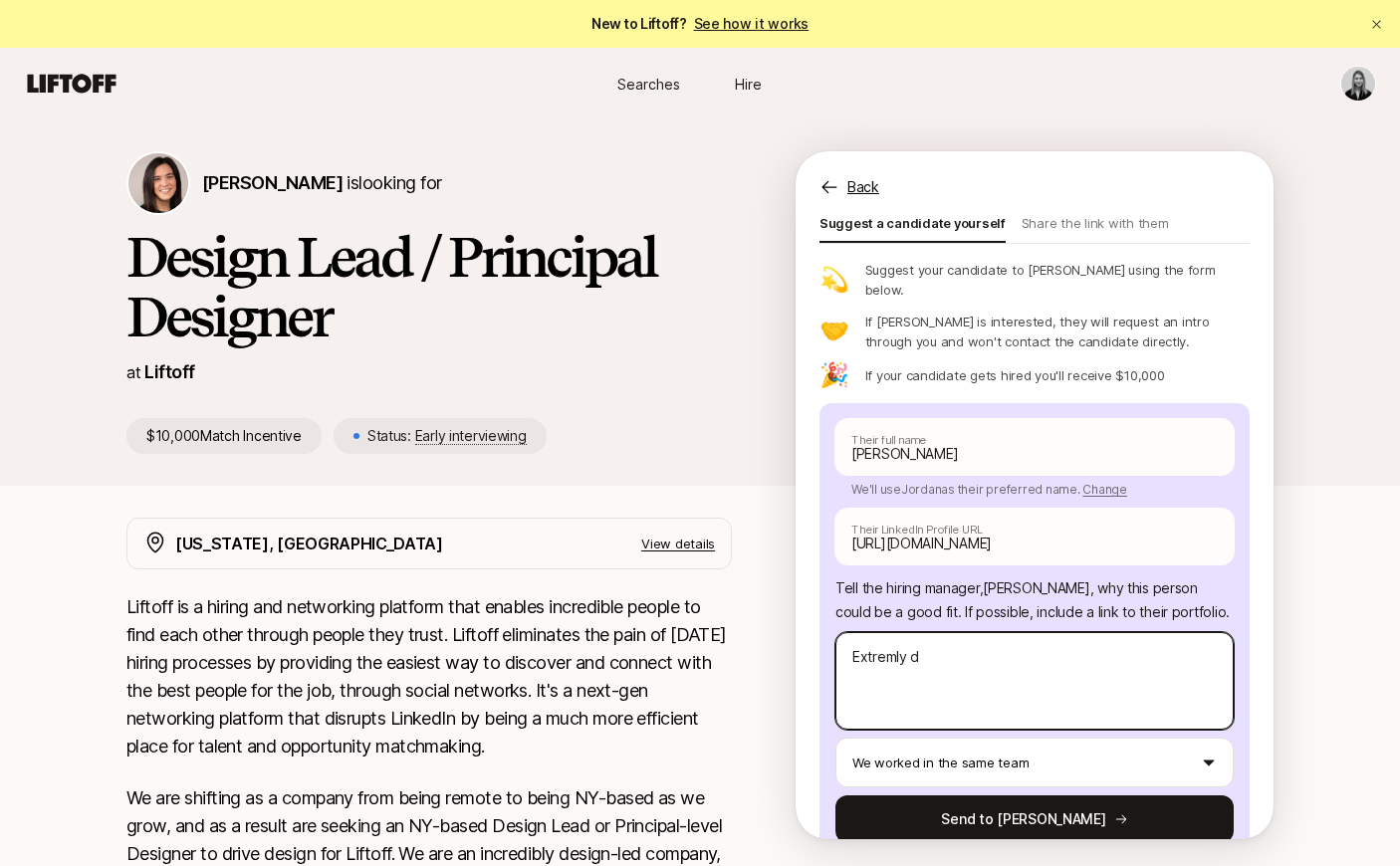 type on "x" 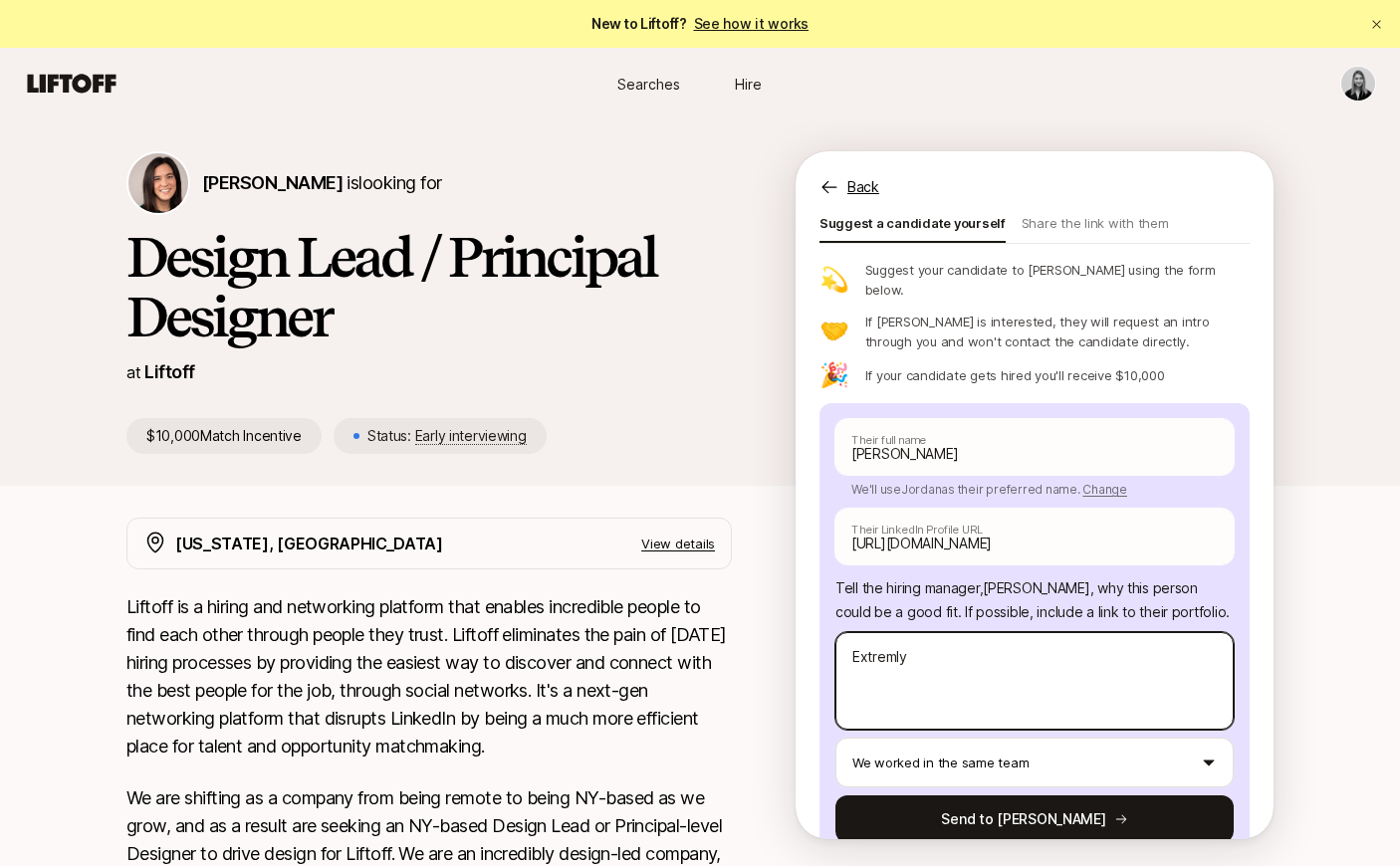type on "x" 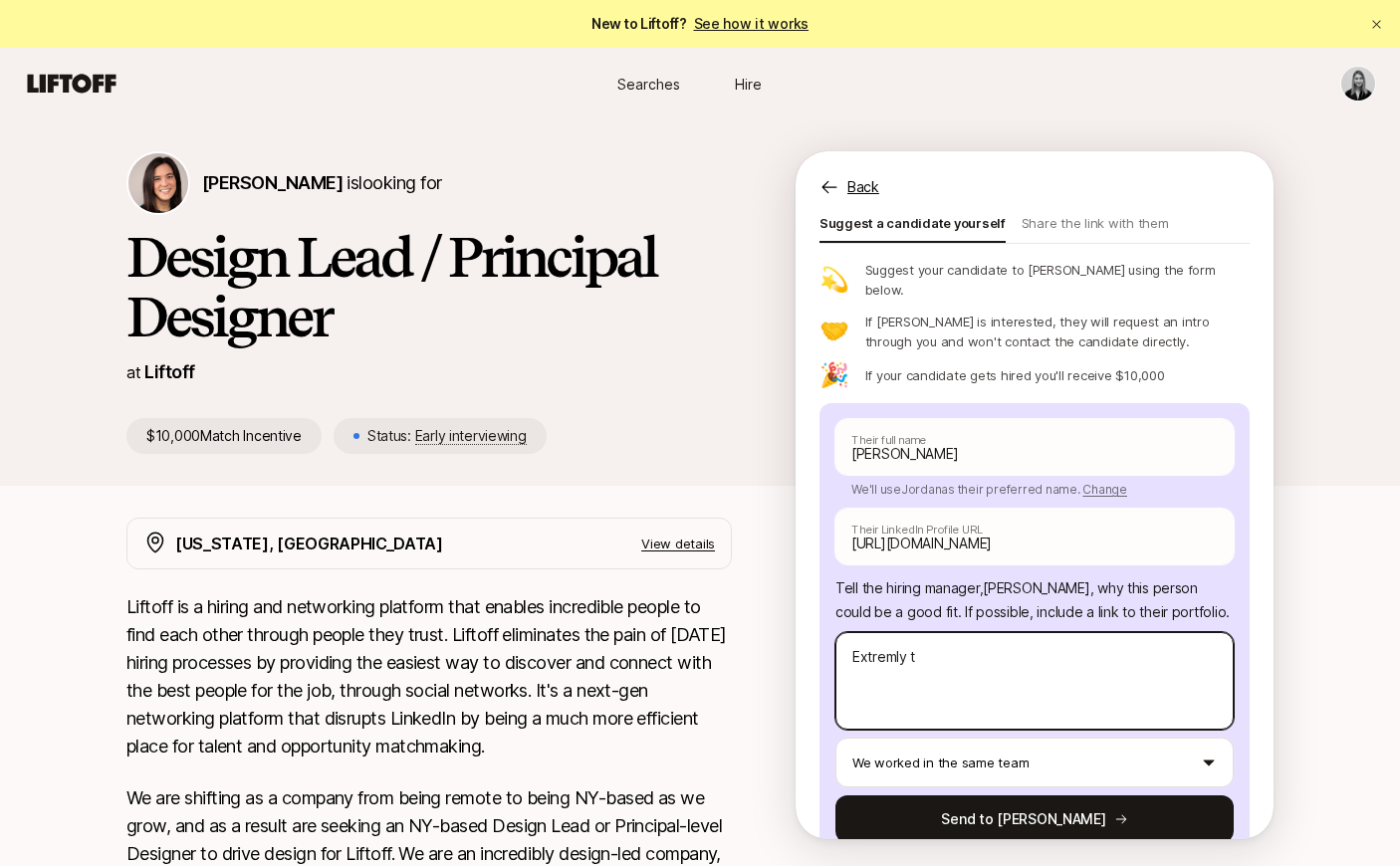 type on "x" 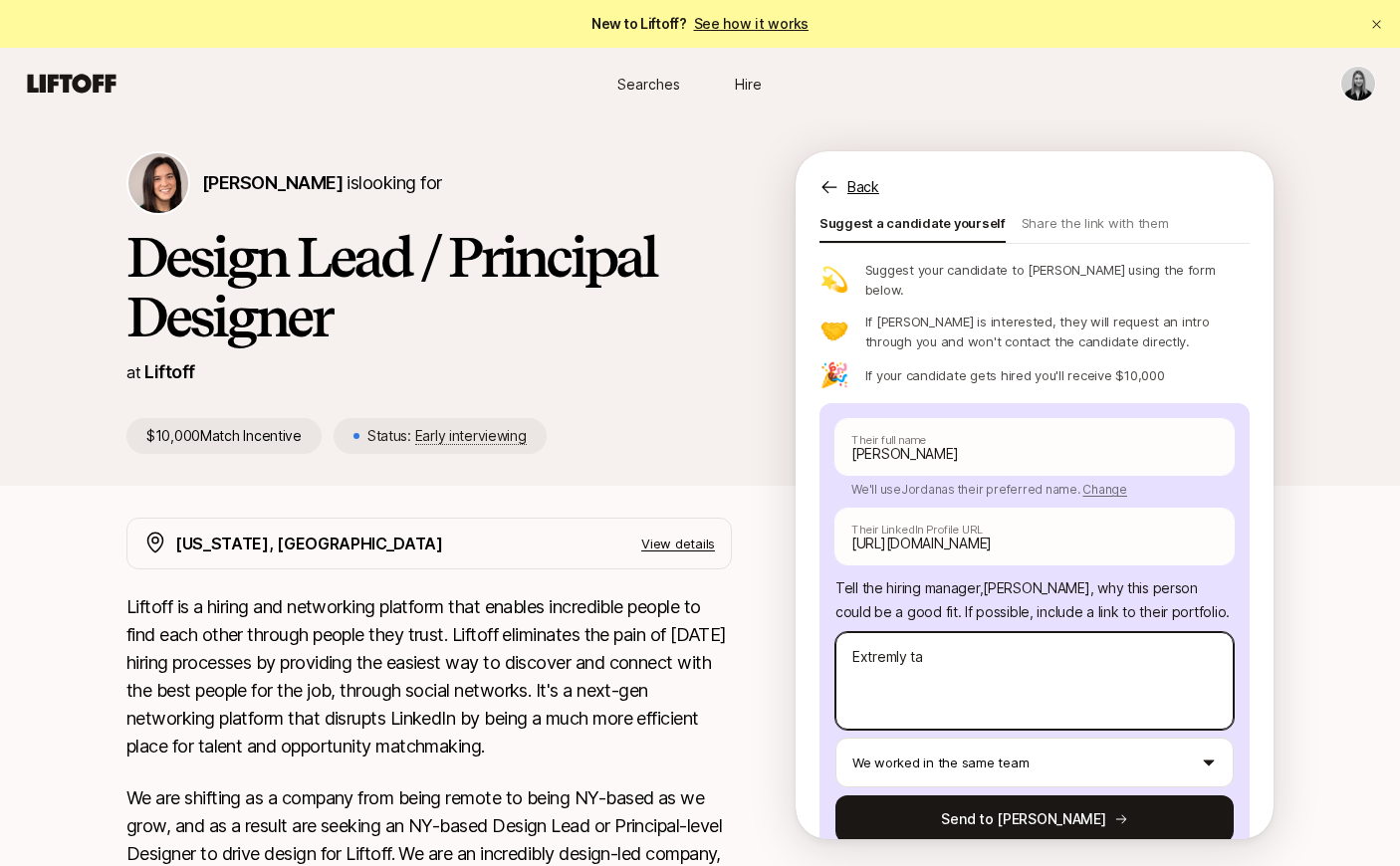 type on "x" 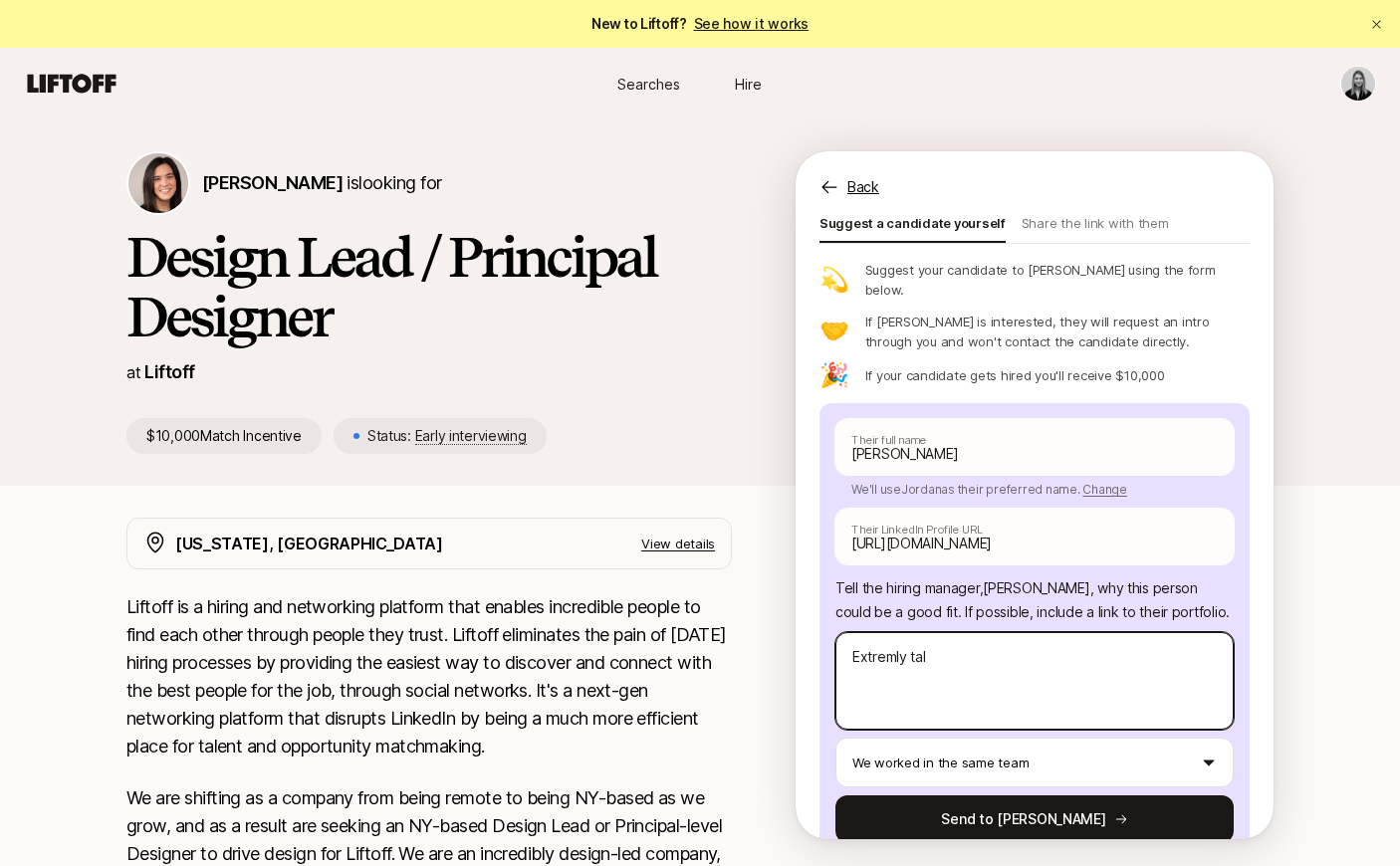 type on "x" 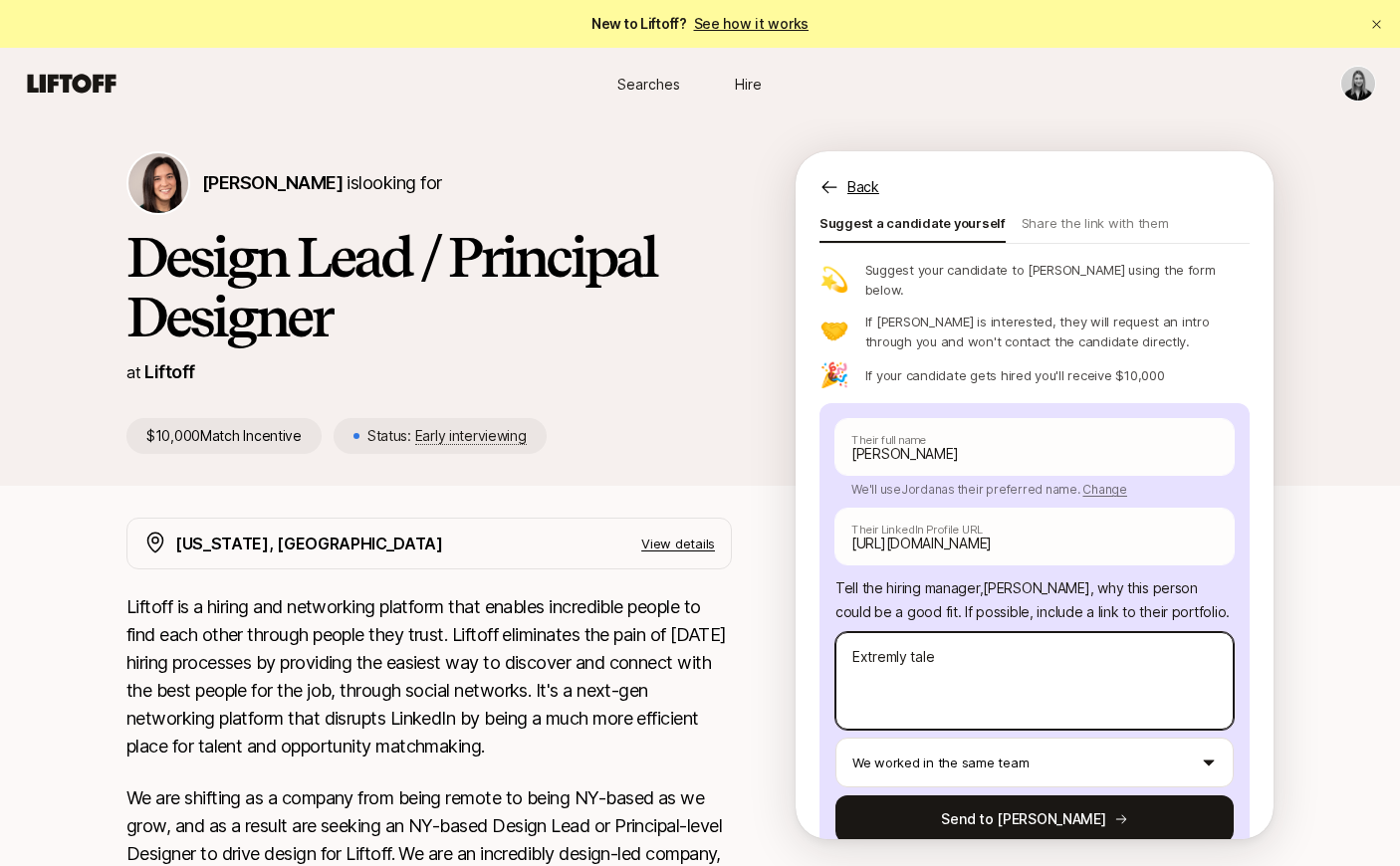 type on "x" 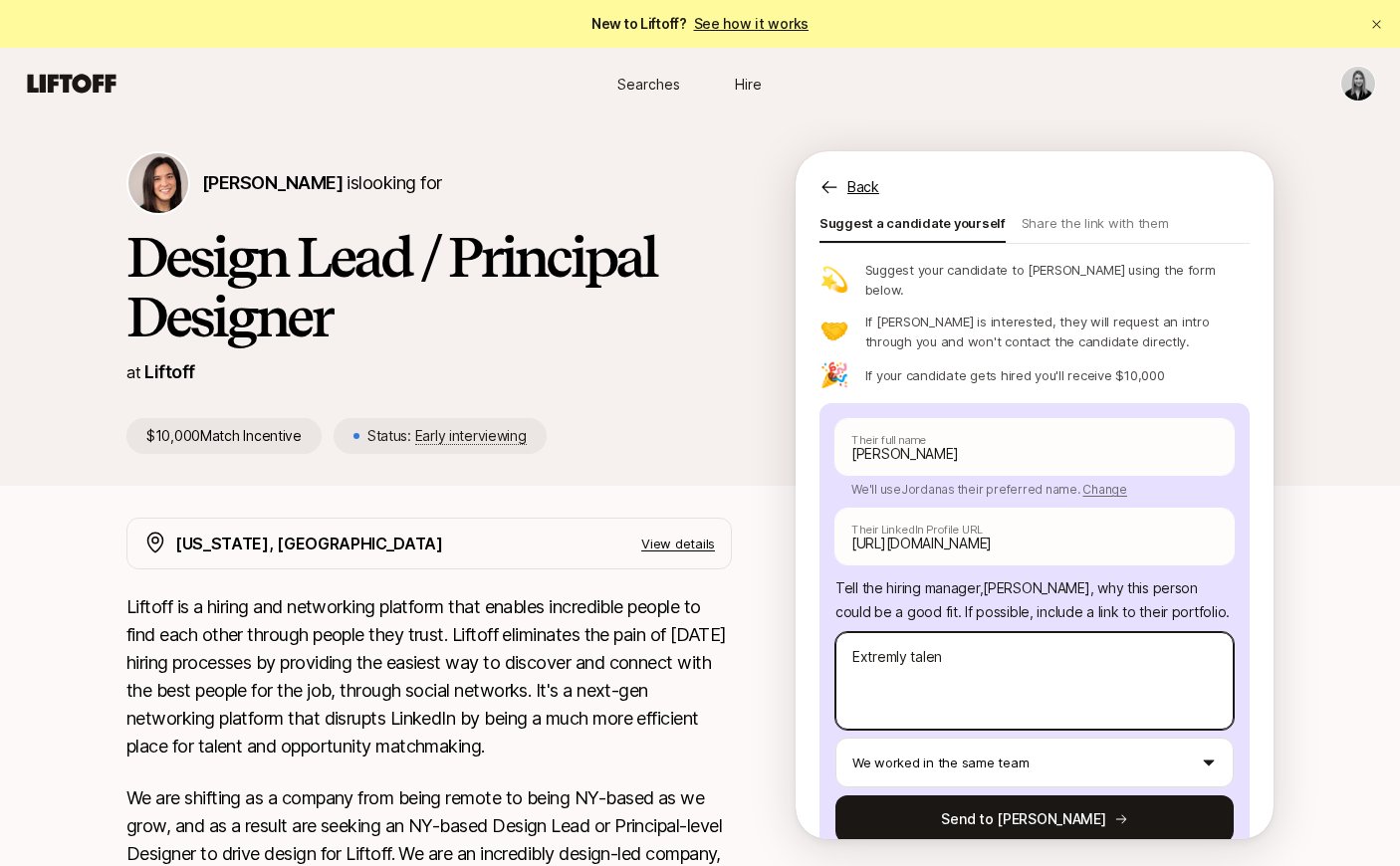 type on "x" 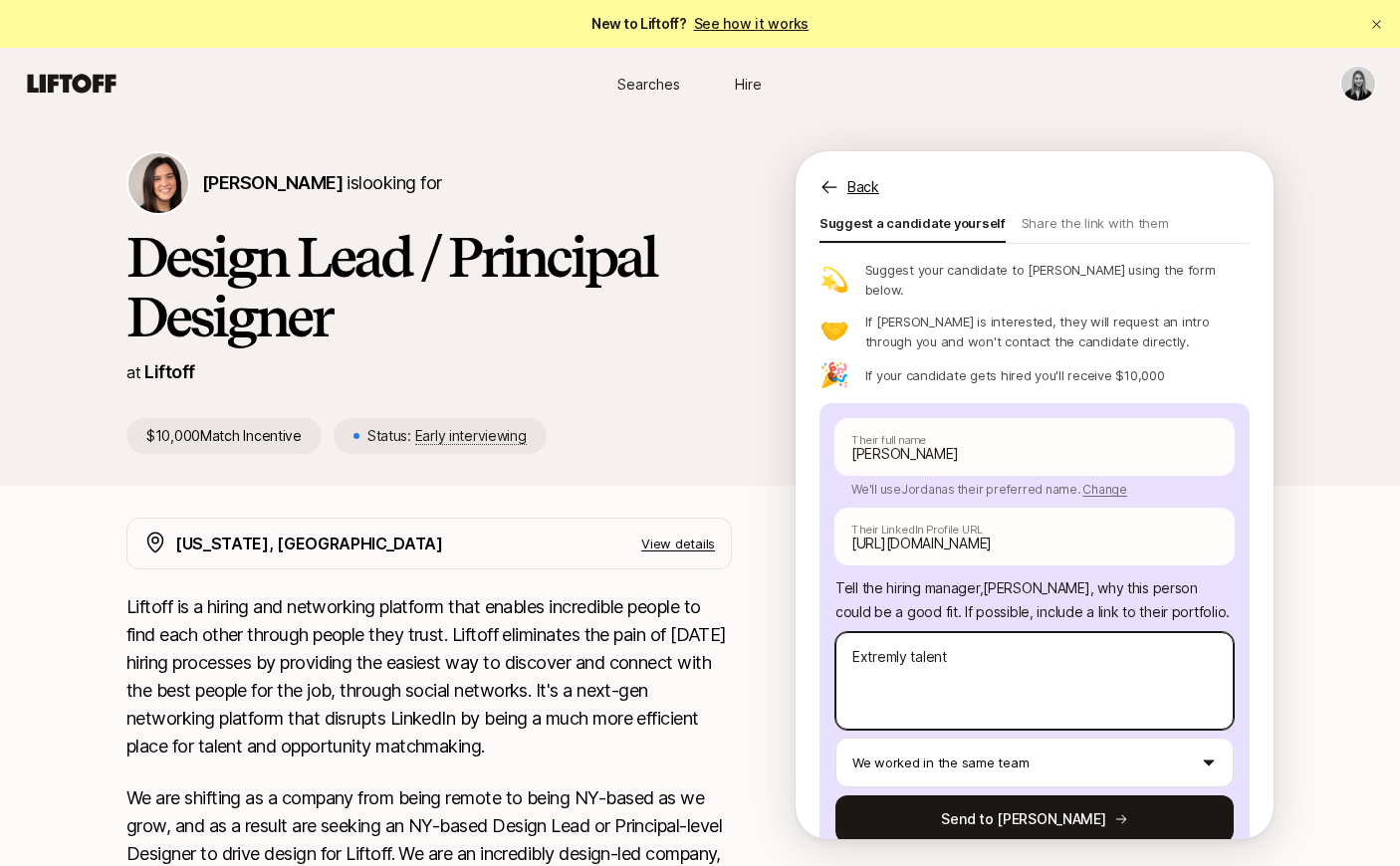 type on "x" 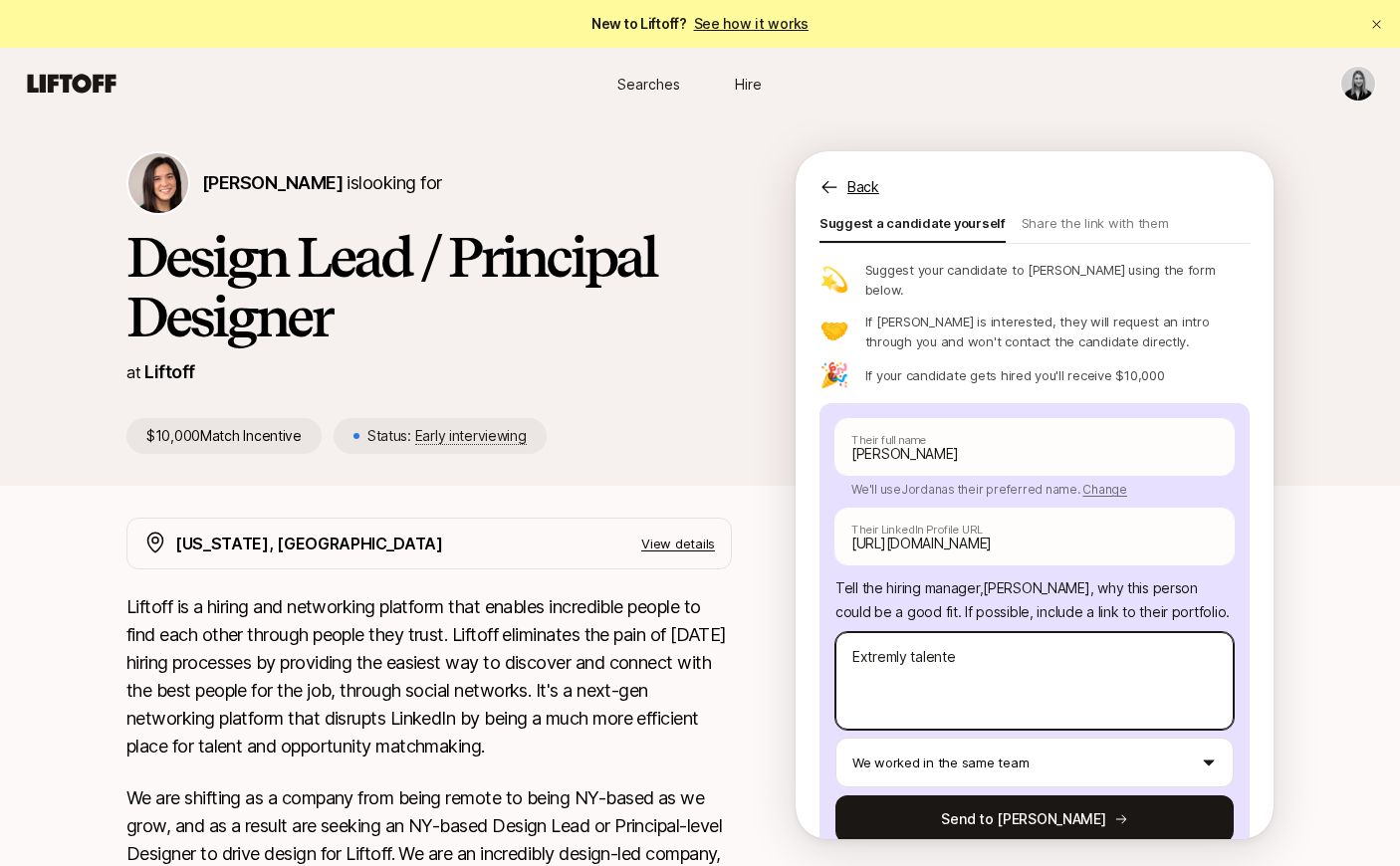 type on "x" 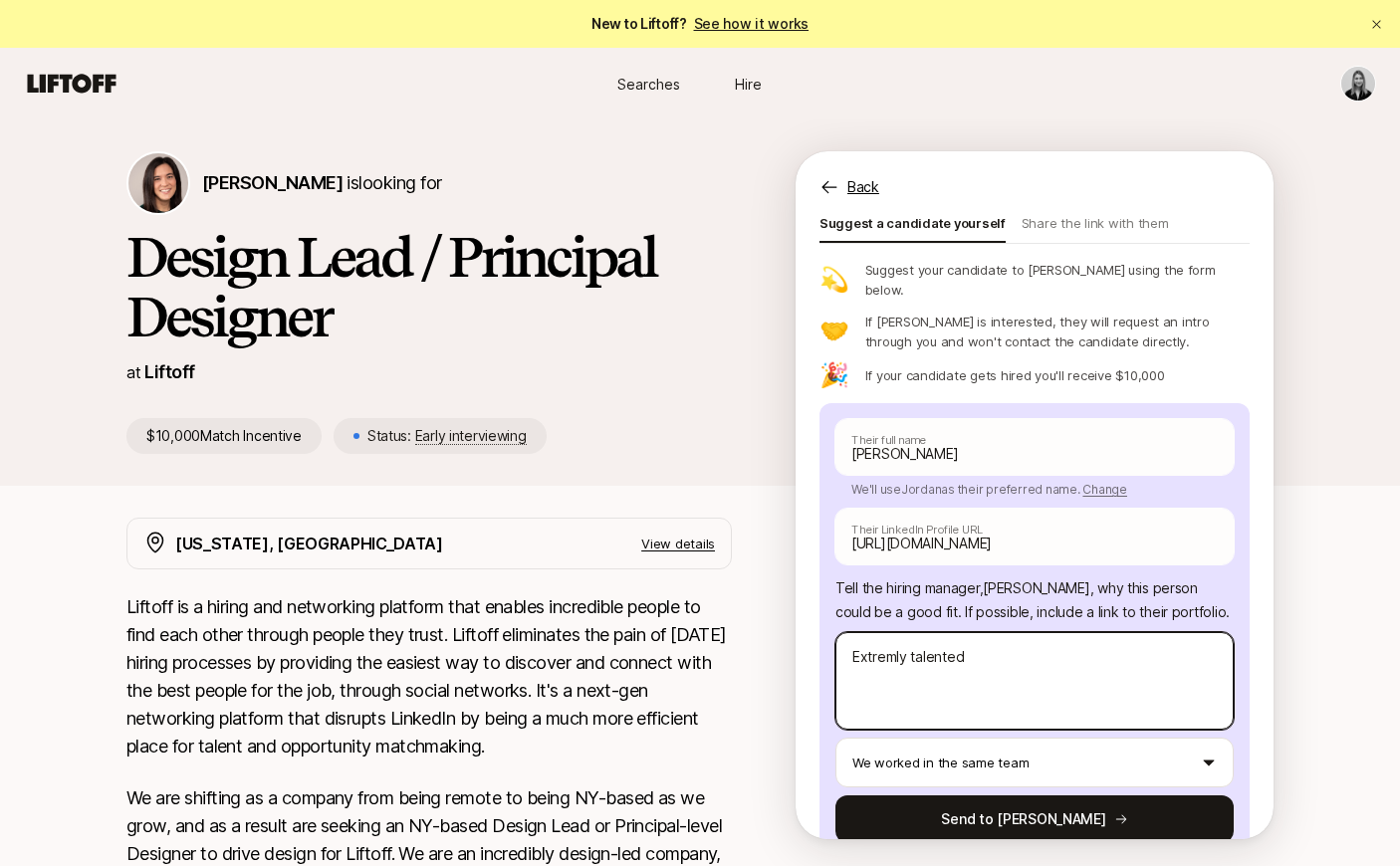 type on "x" 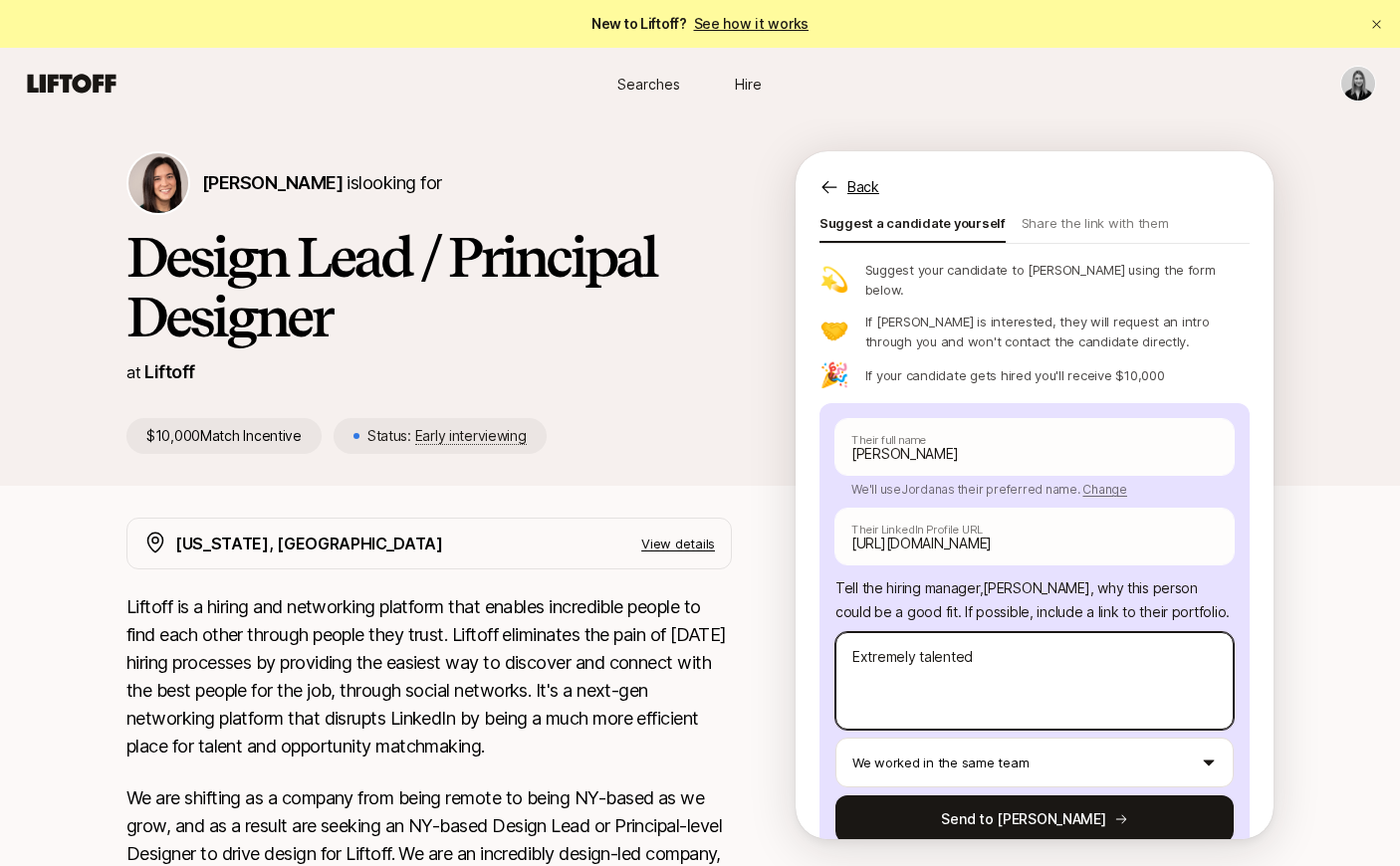 click on "Extremely talented" at bounding box center (1035, 681) 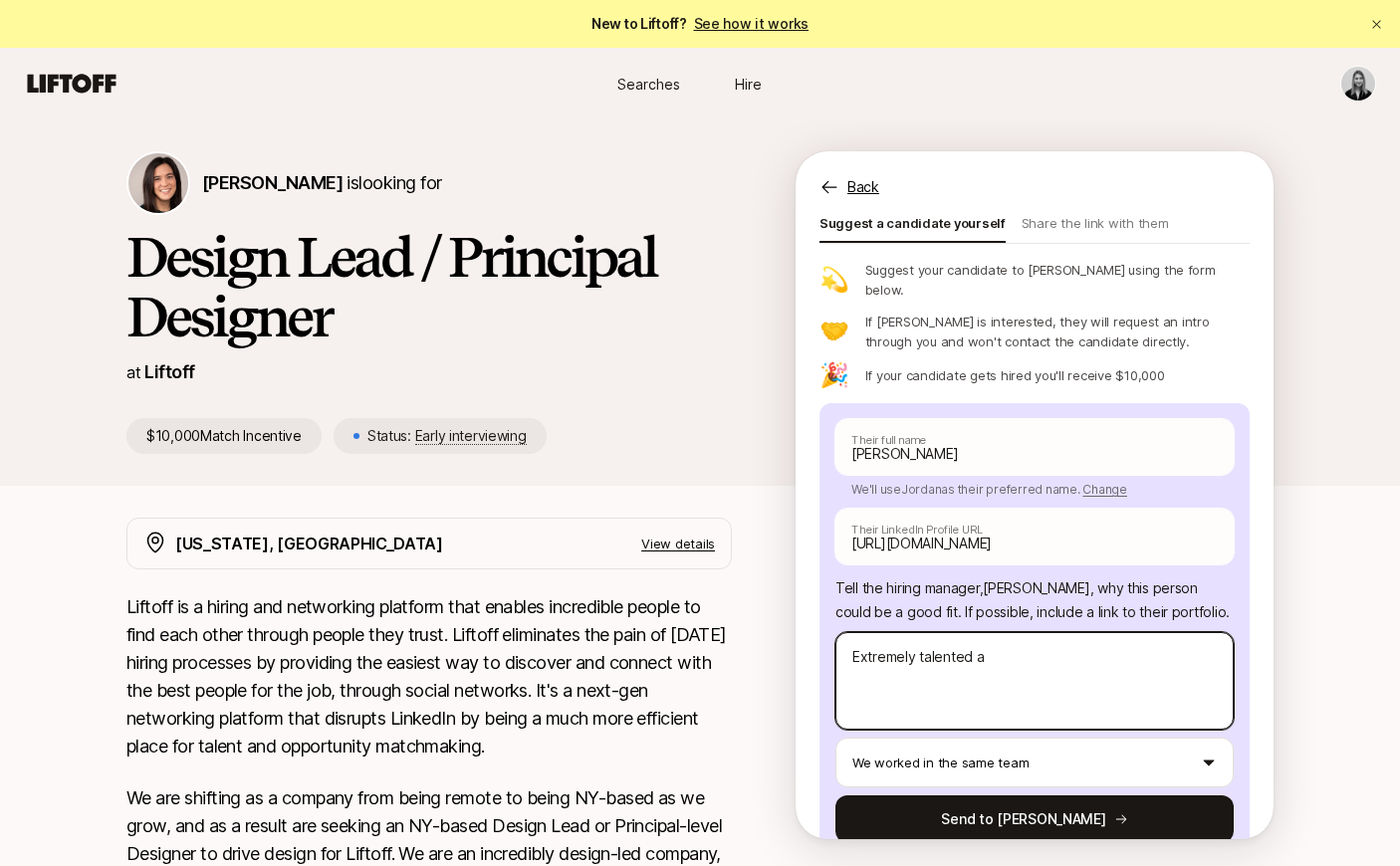 type on "x" 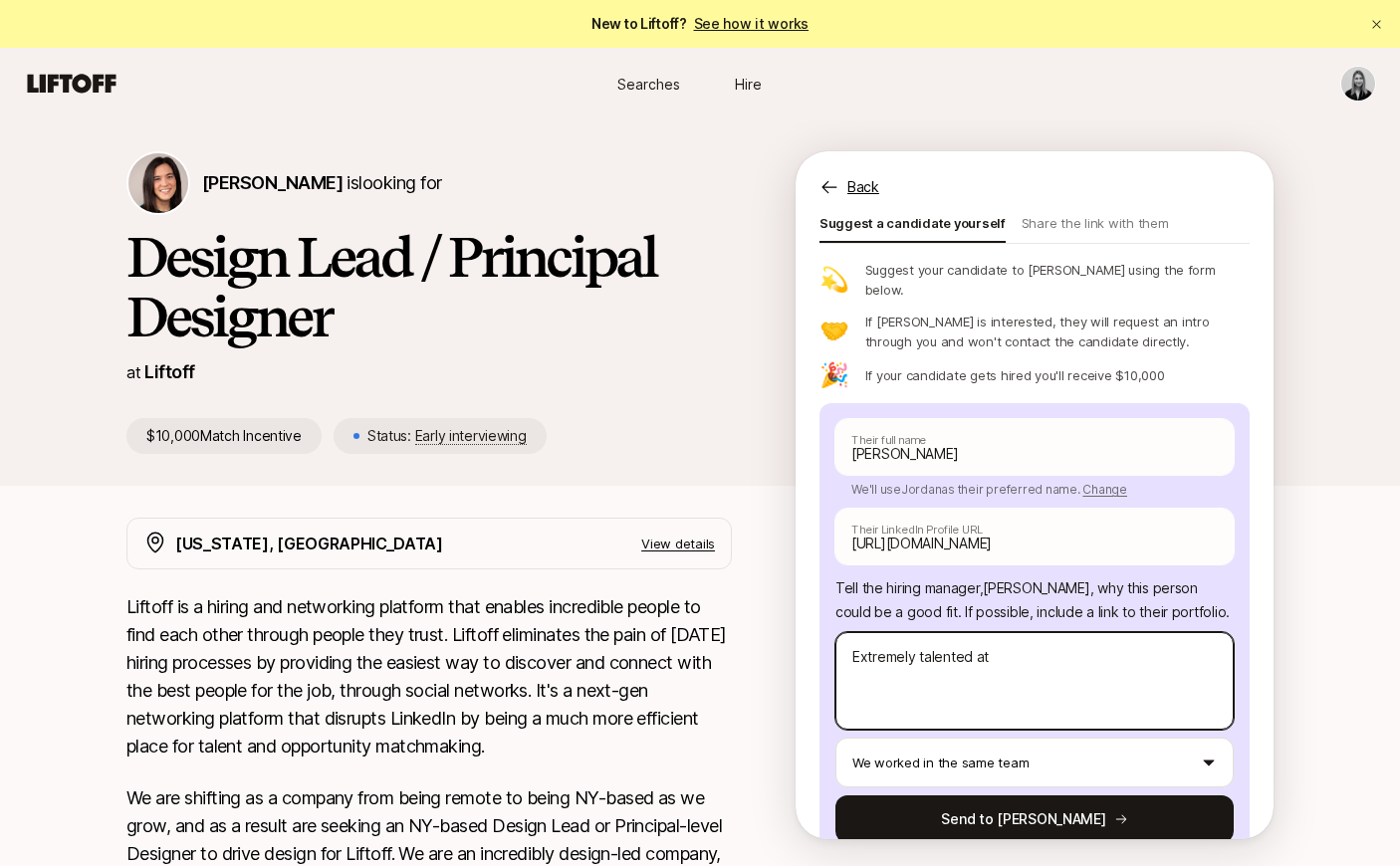 type on "x" 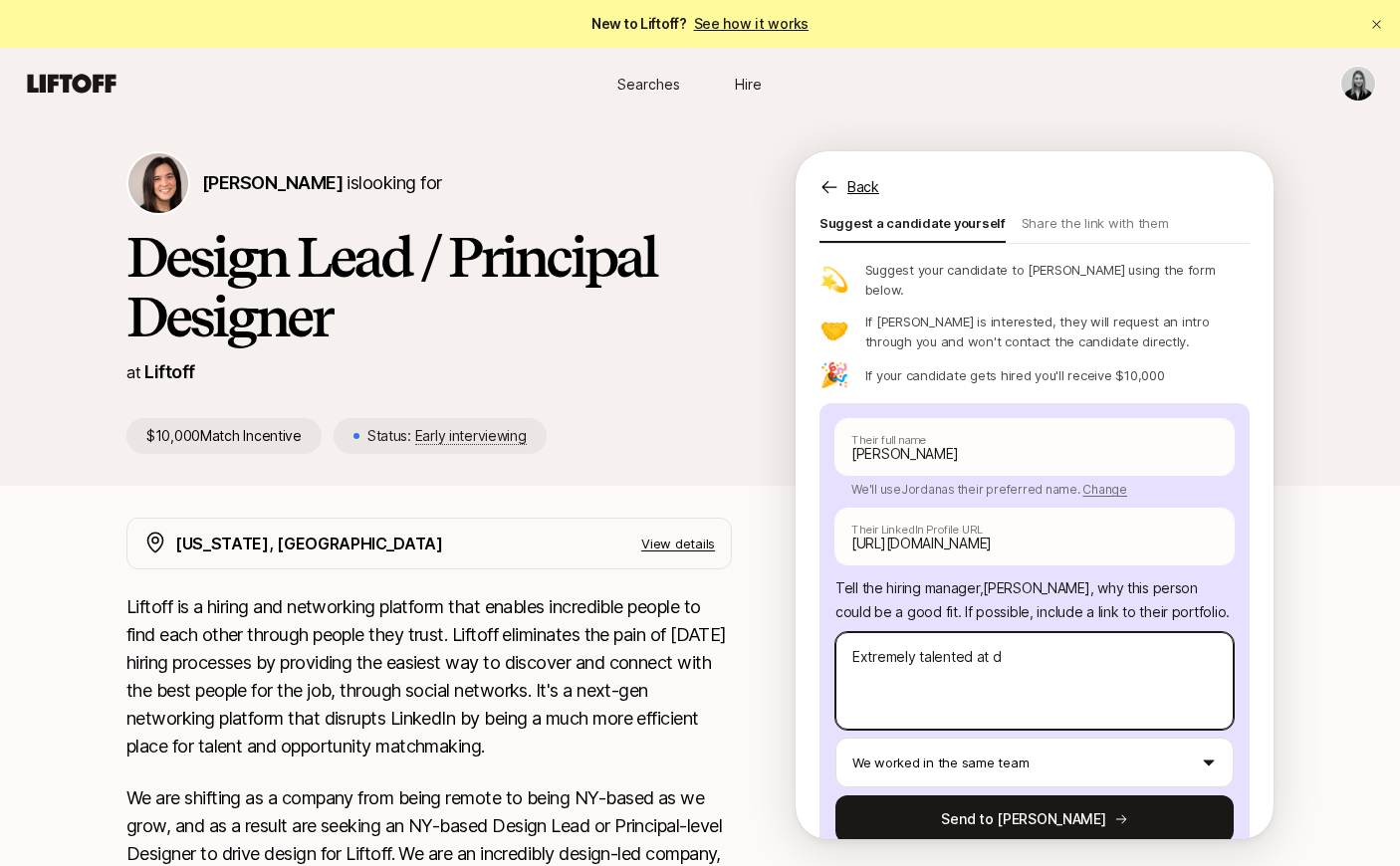 type on "x" 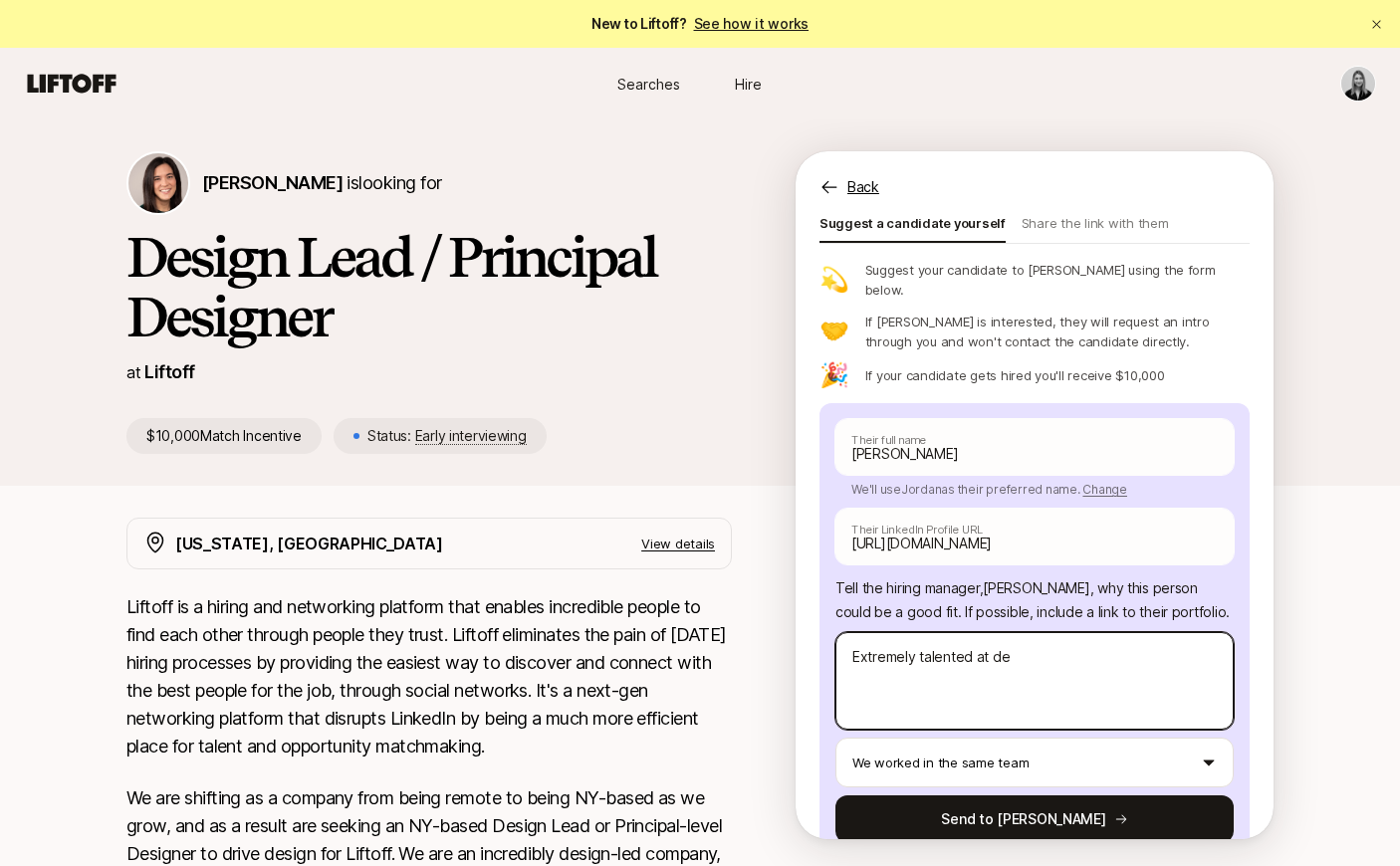 type on "x" 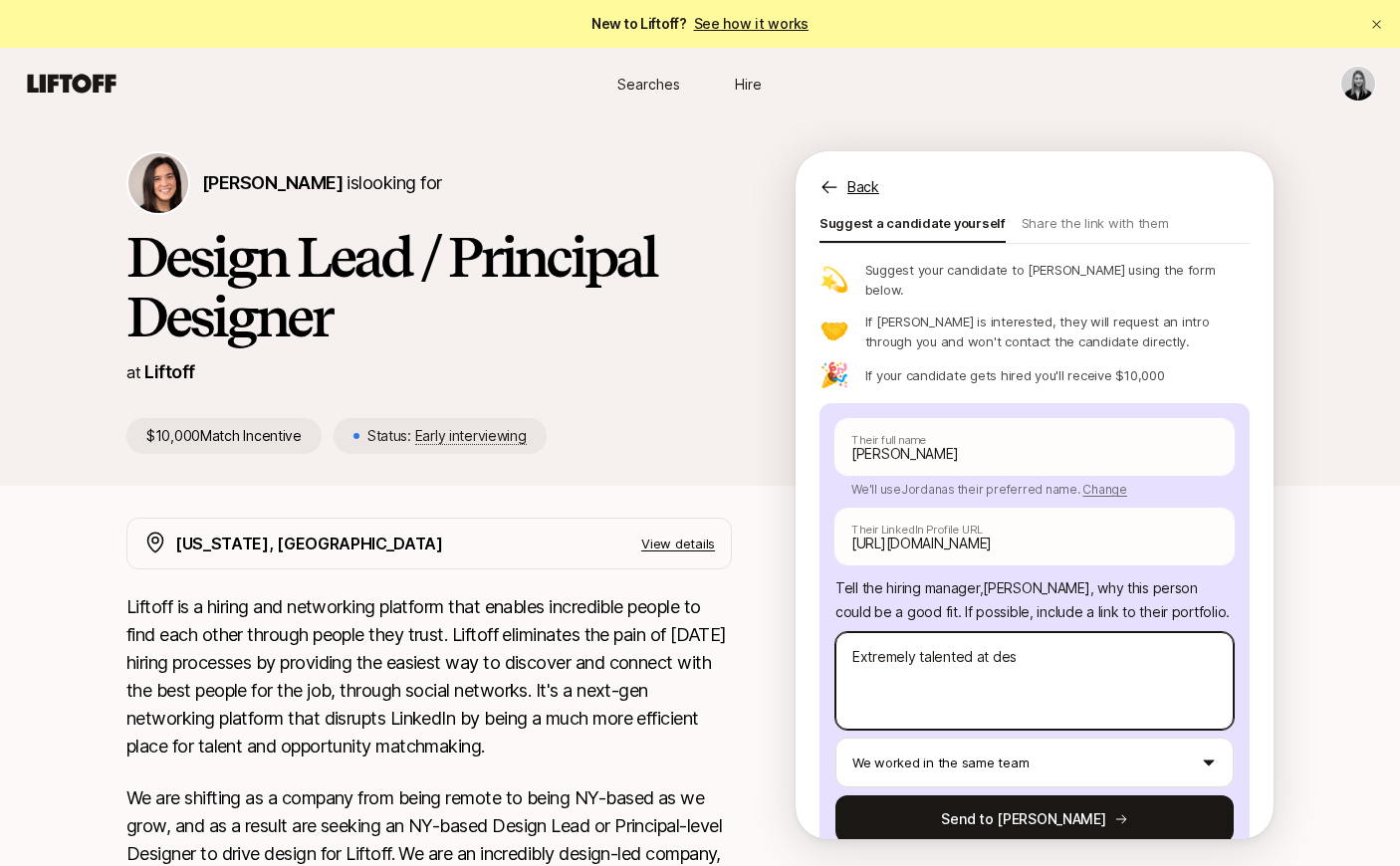 type on "x" 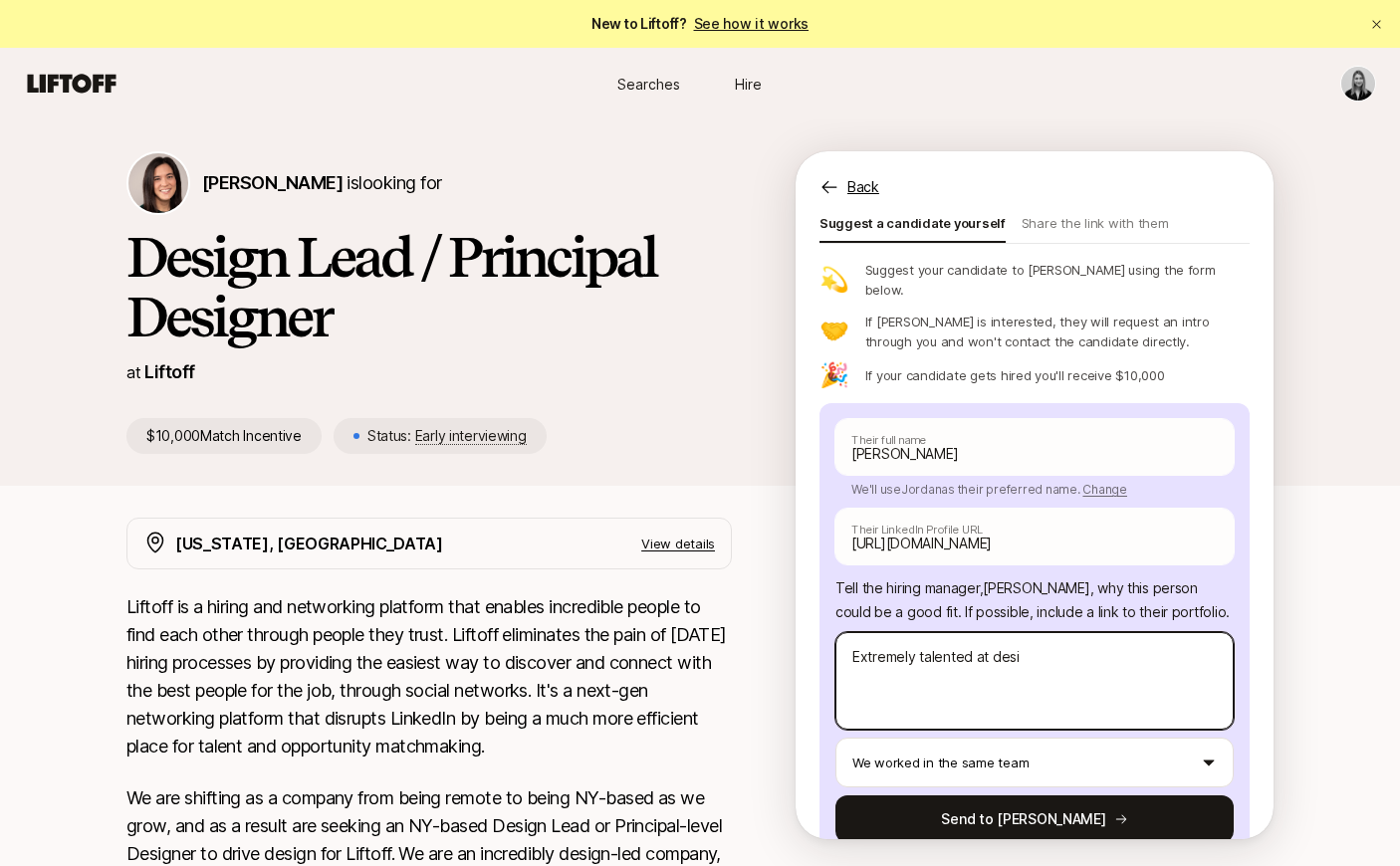 type on "x" 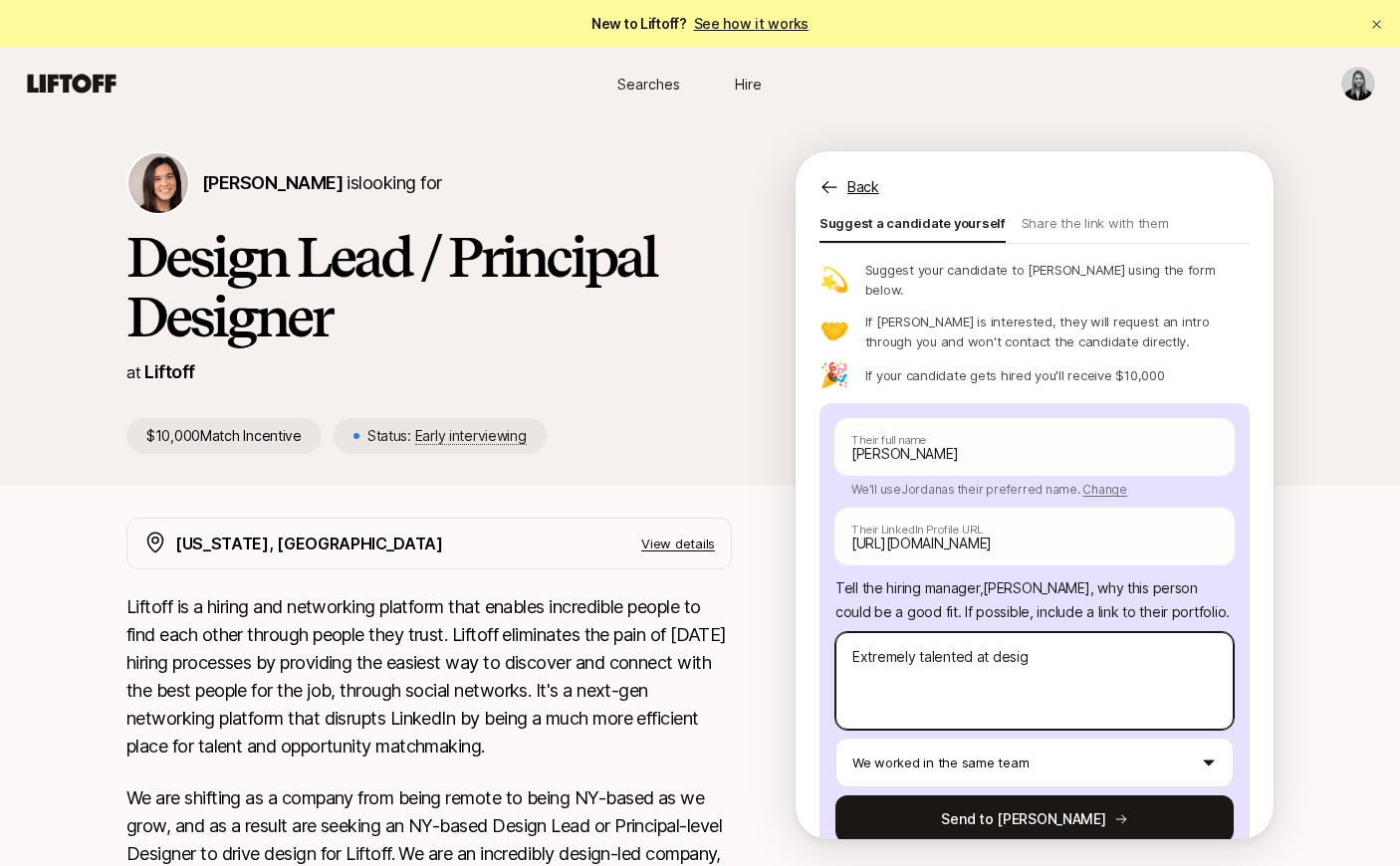 type on "x" 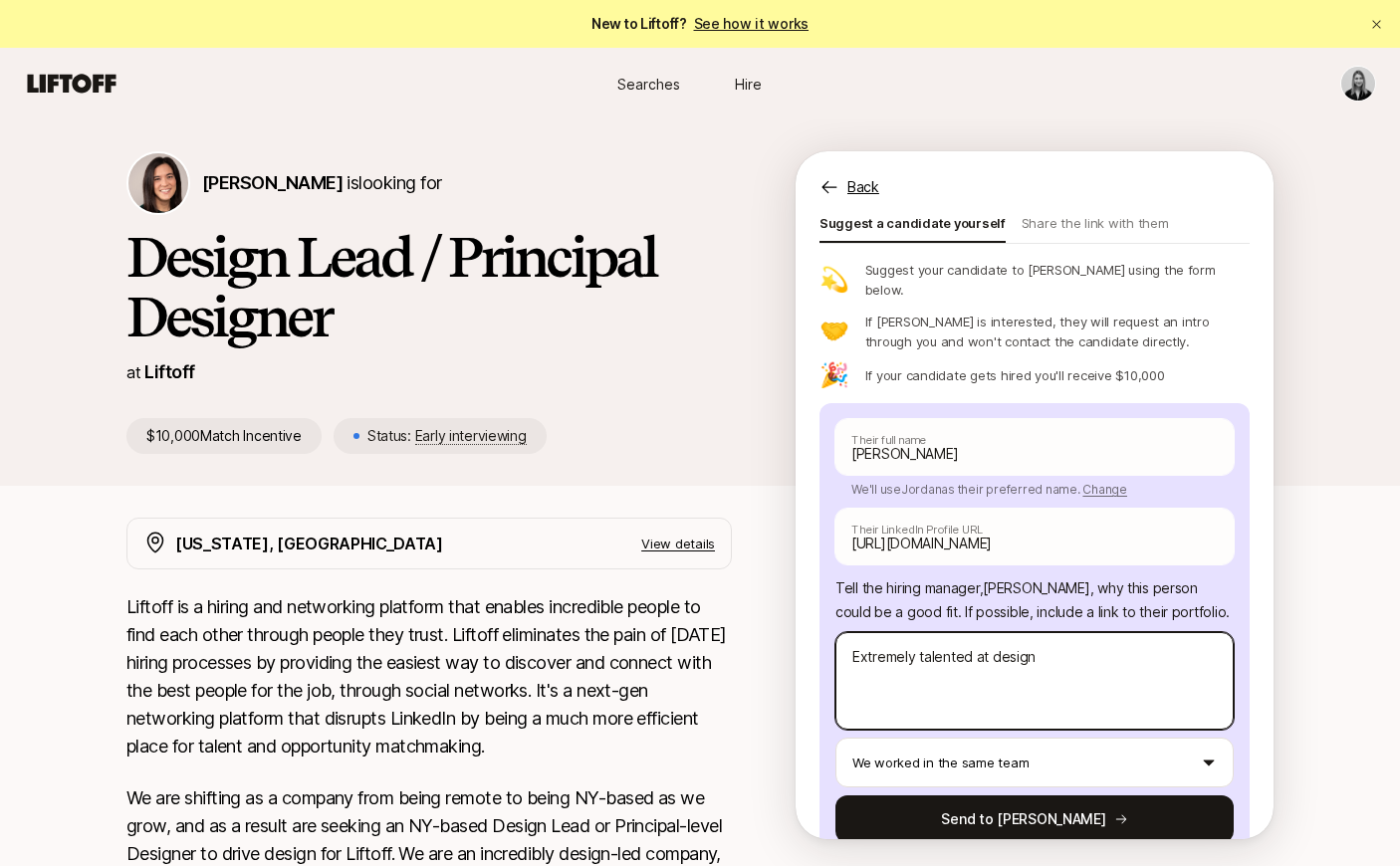 type on "x" 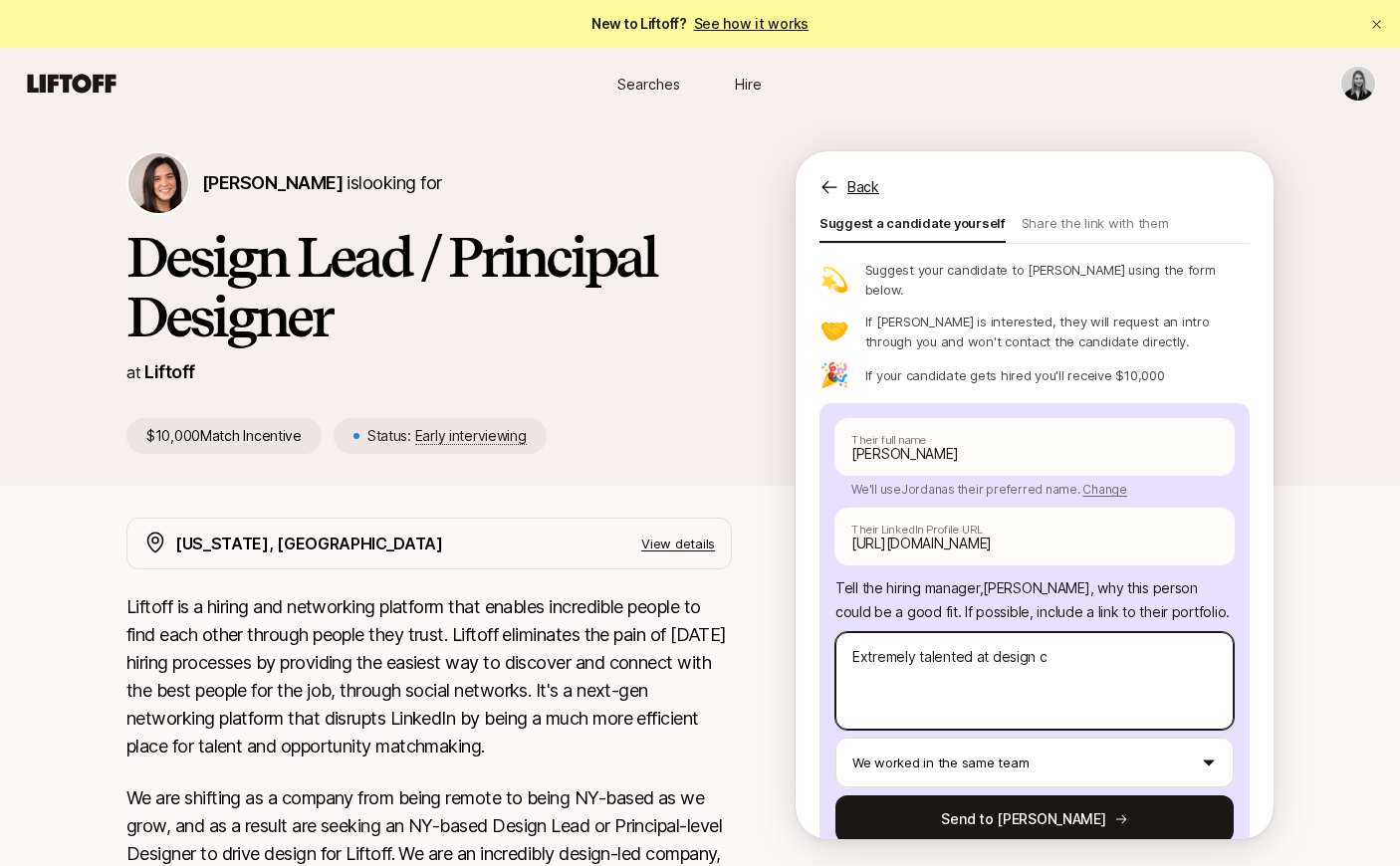 type on "x" 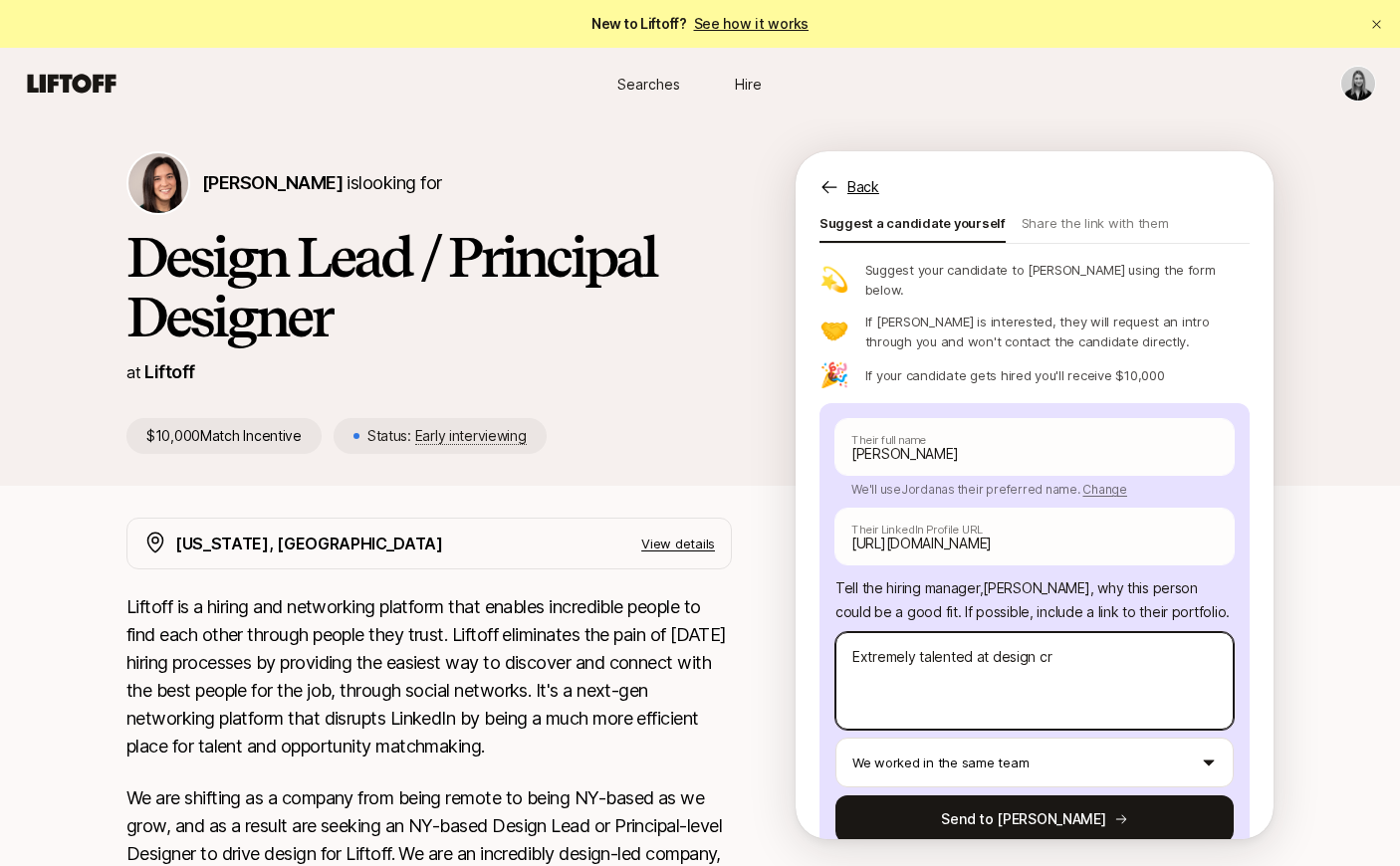 type on "x" 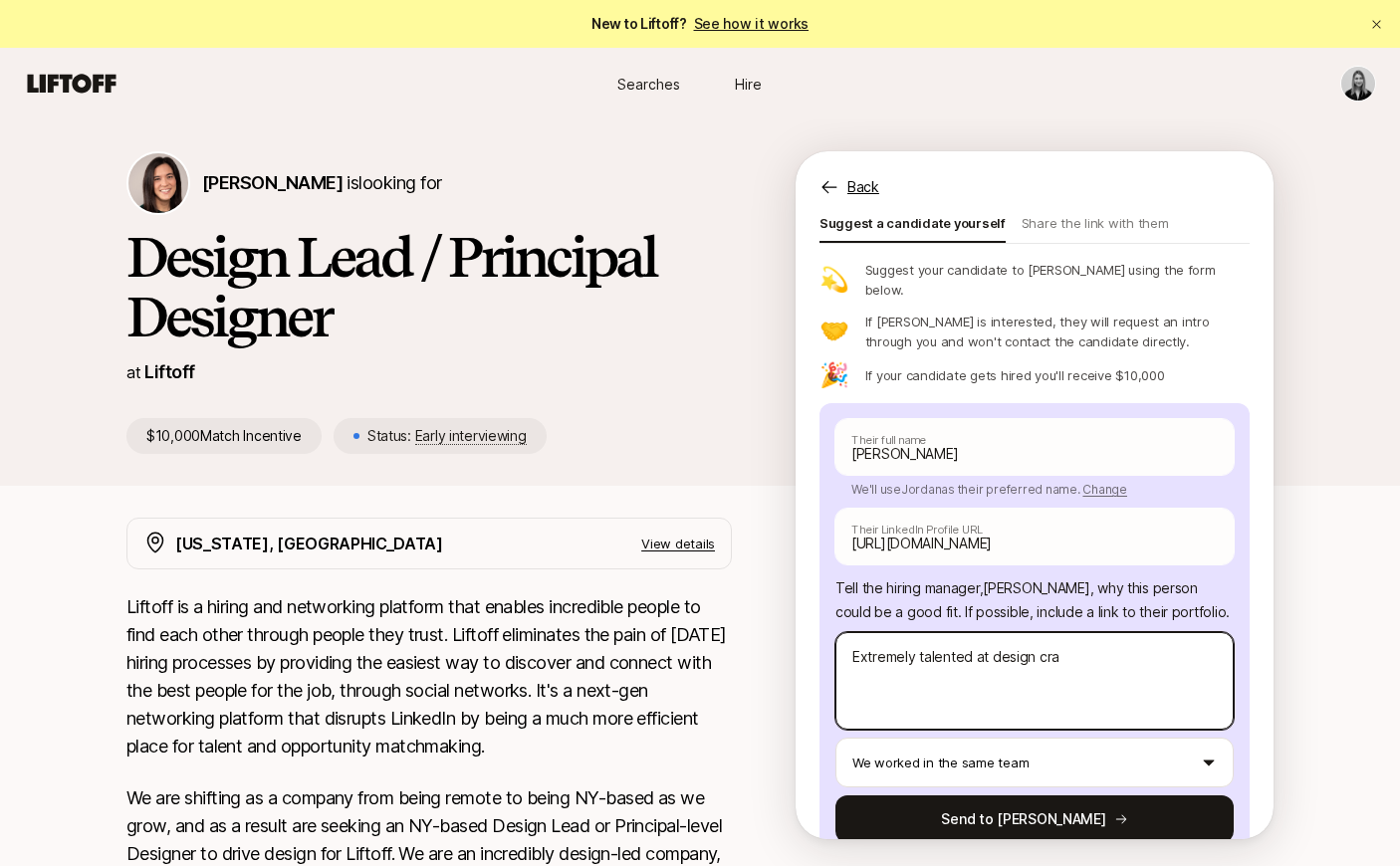 type on "x" 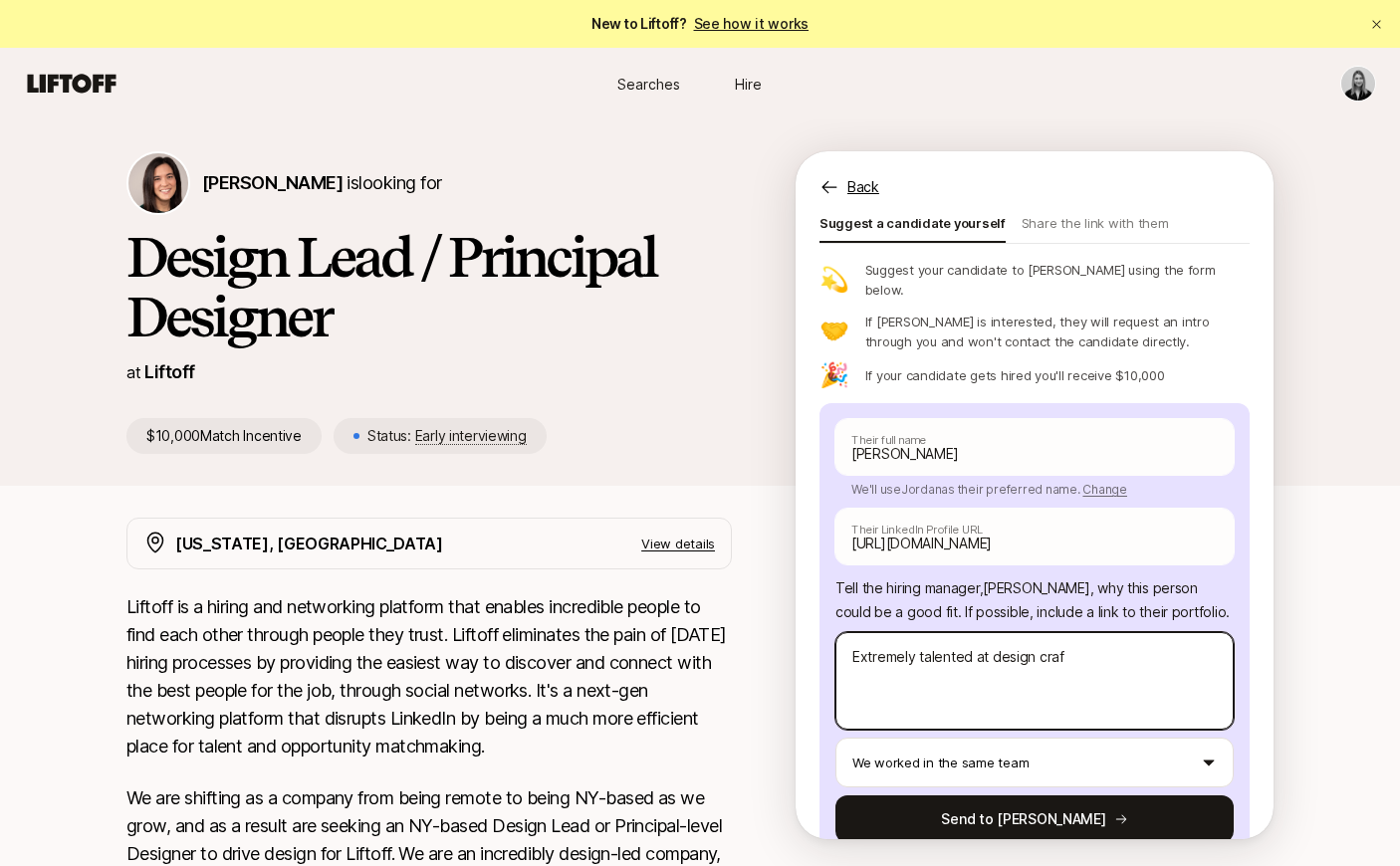 type on "x" 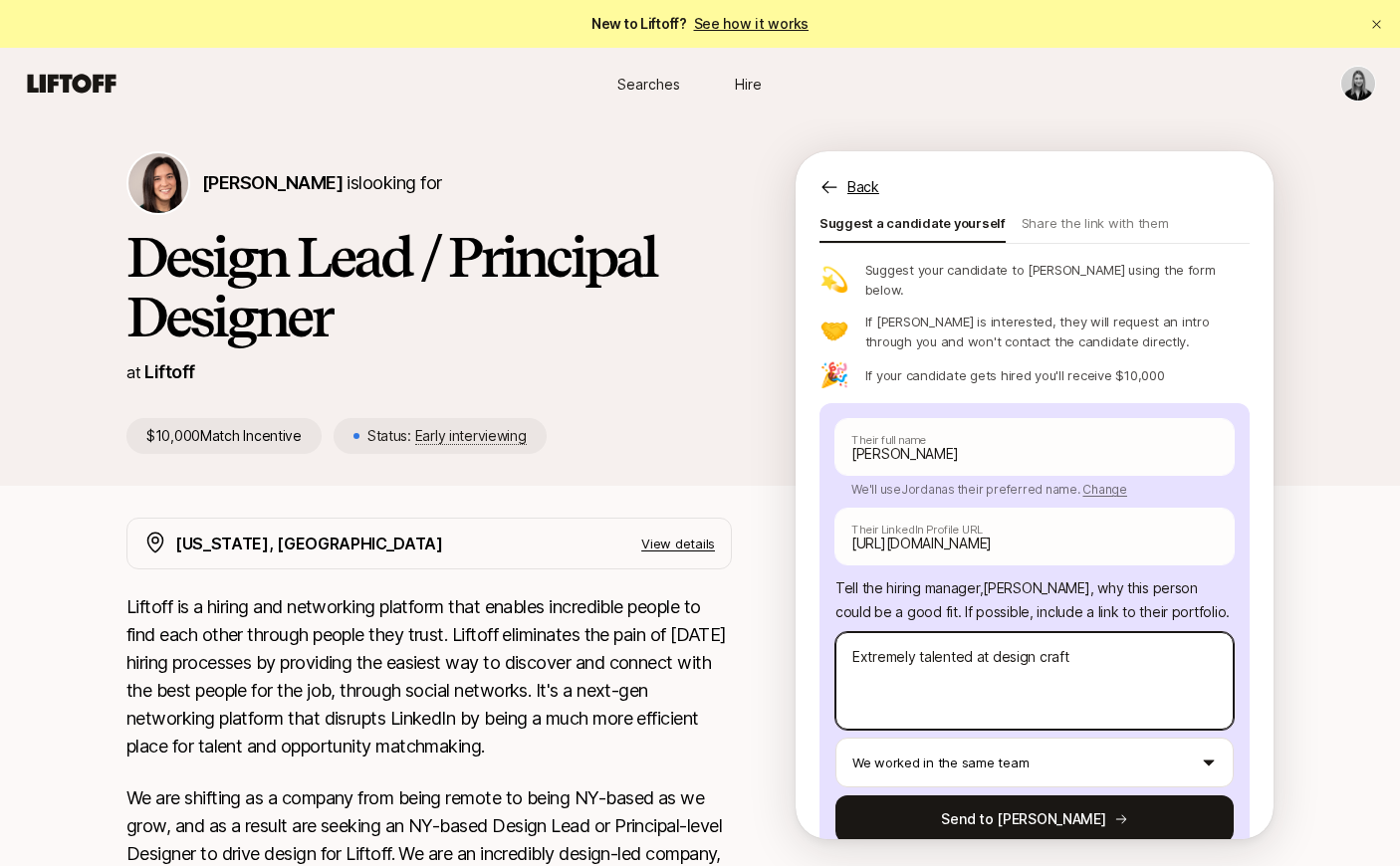 type on "x" 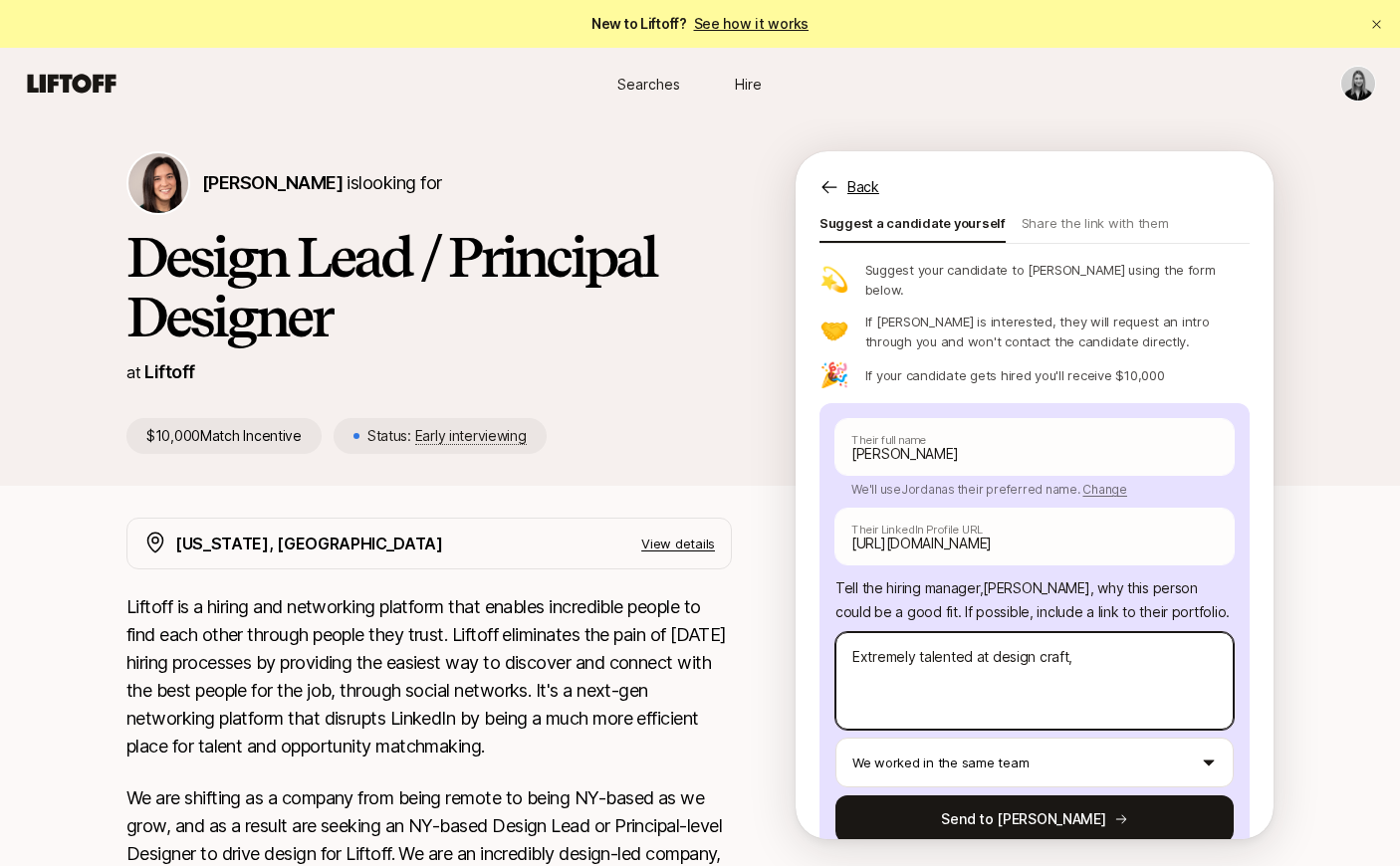 type on "x" 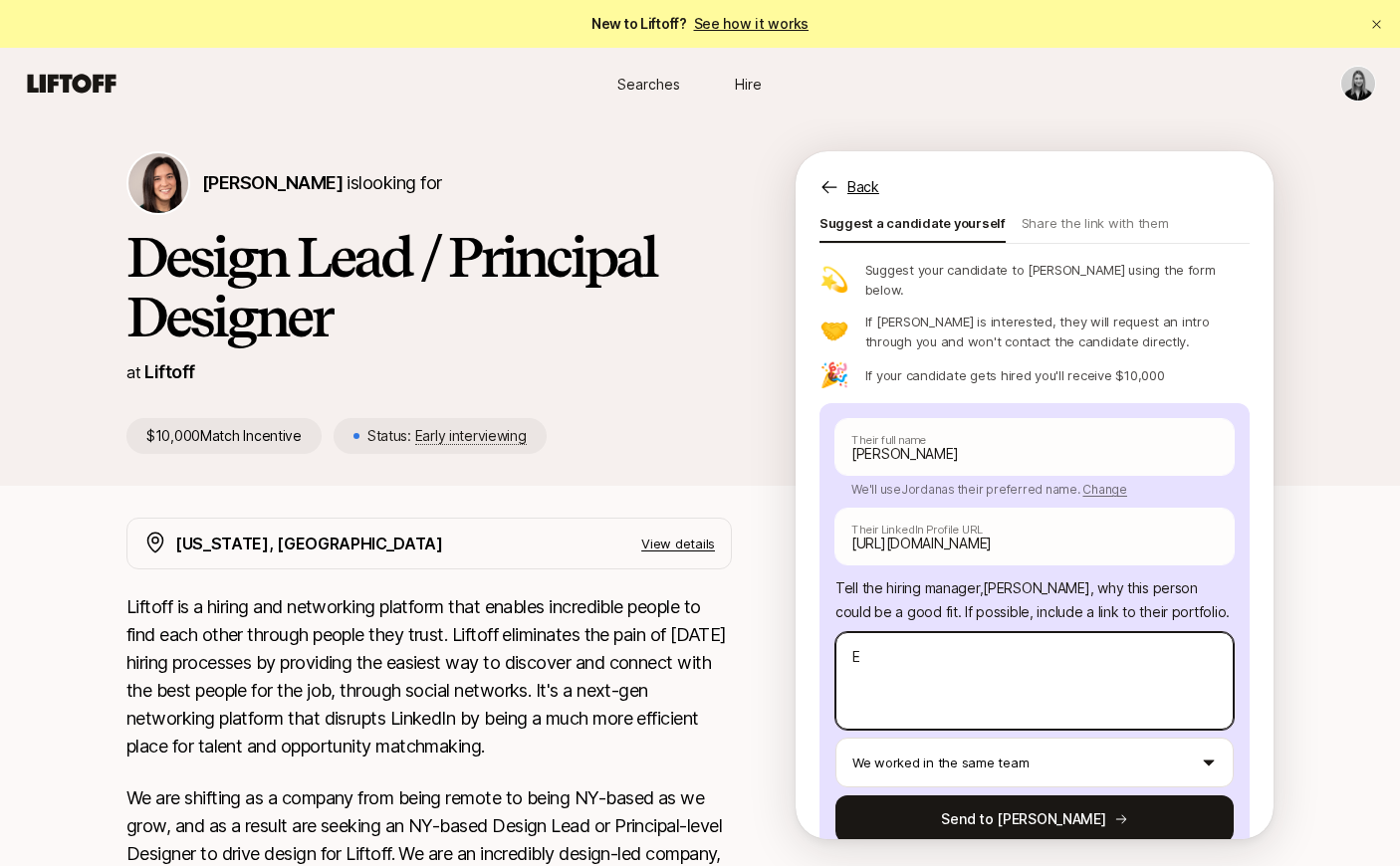 type on "x" 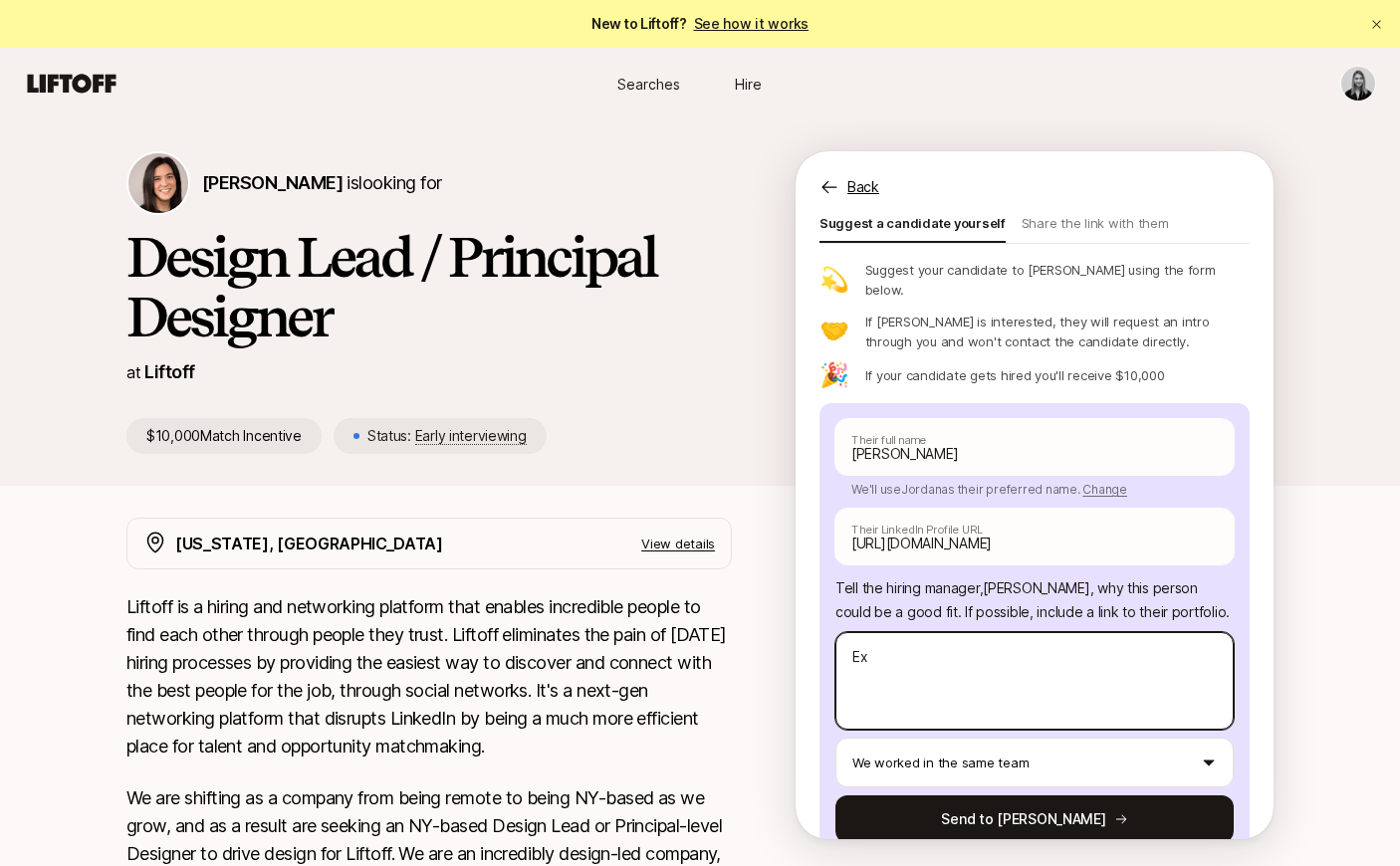 type on "x" 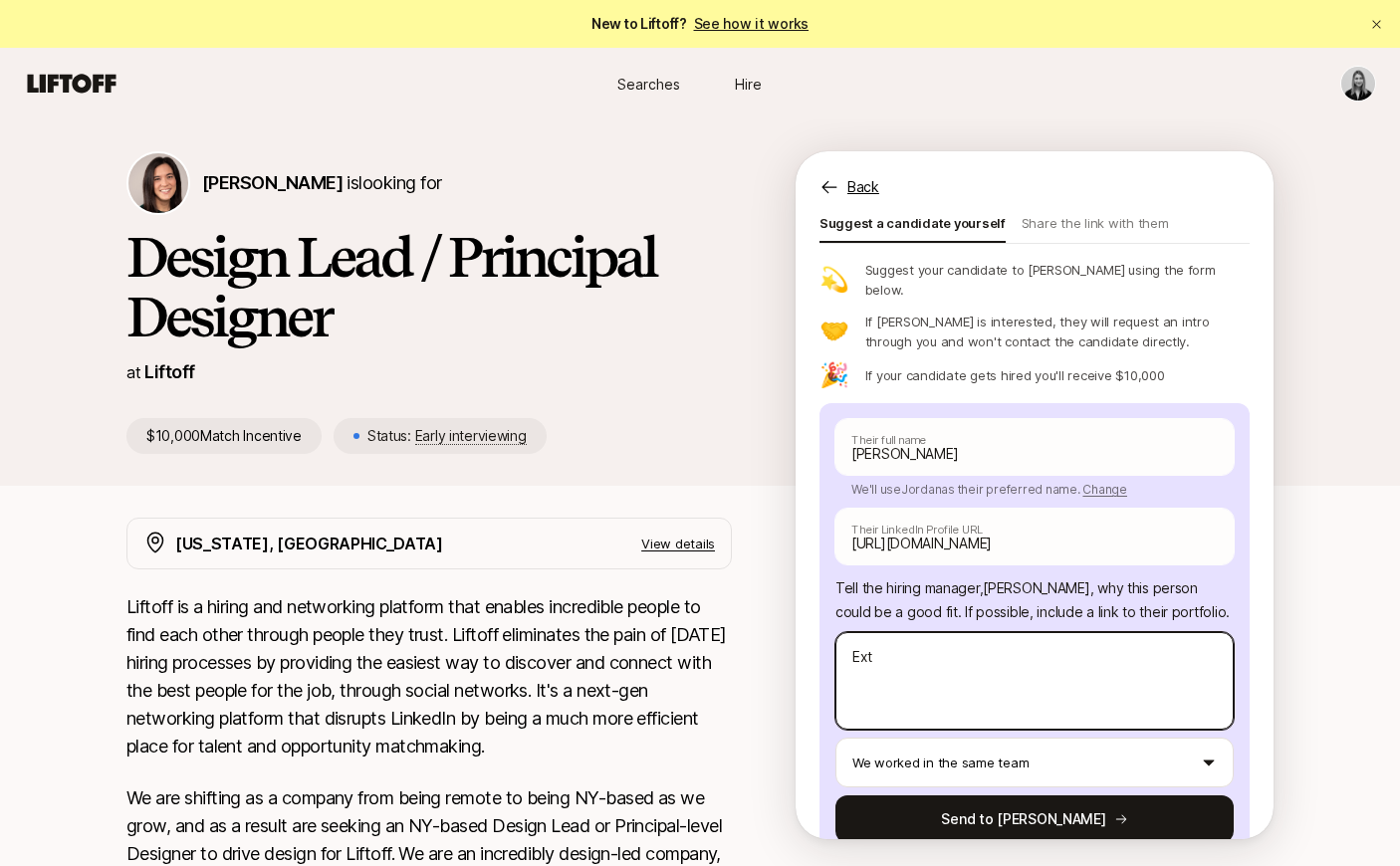 type on "x" 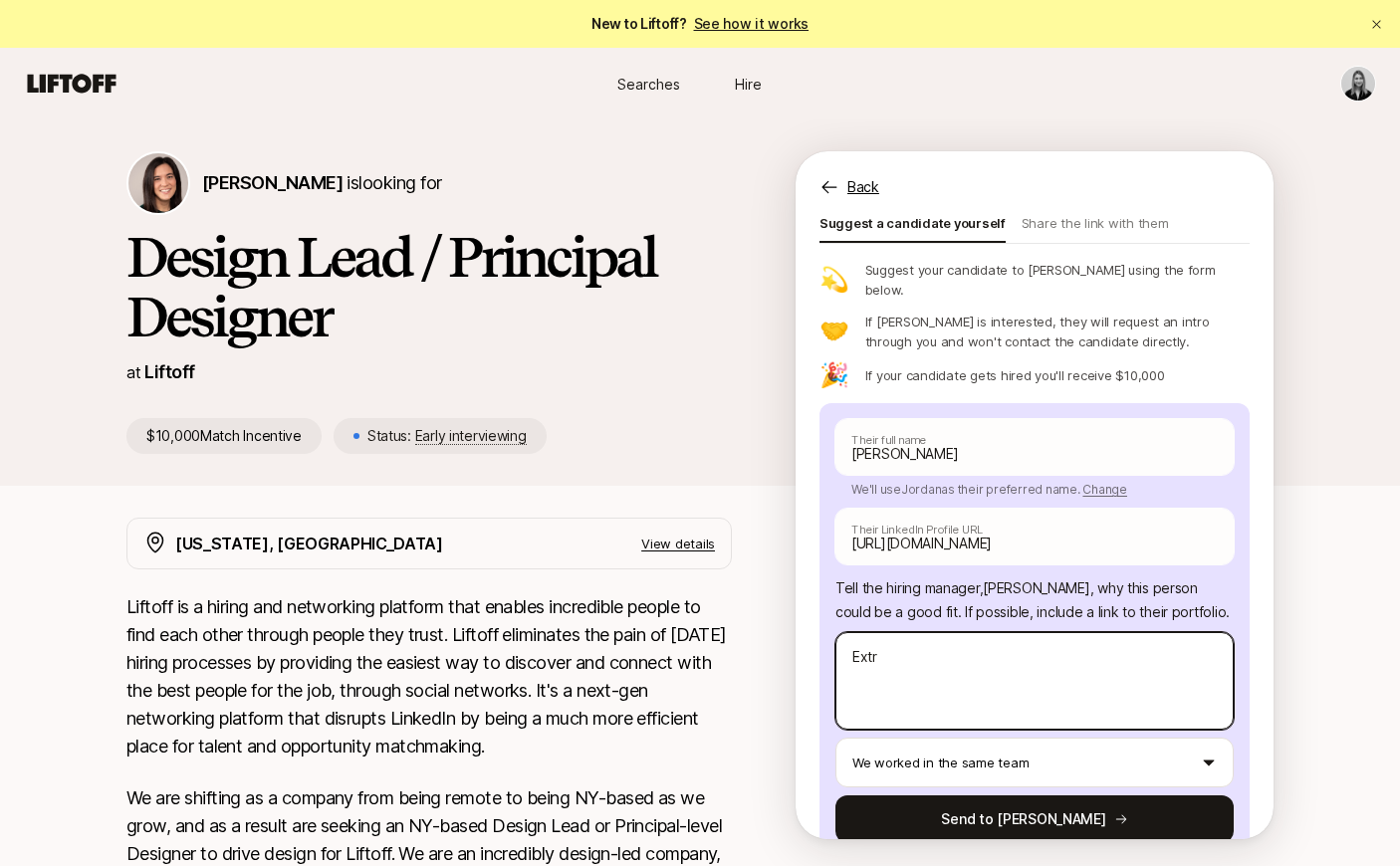 type on "x" 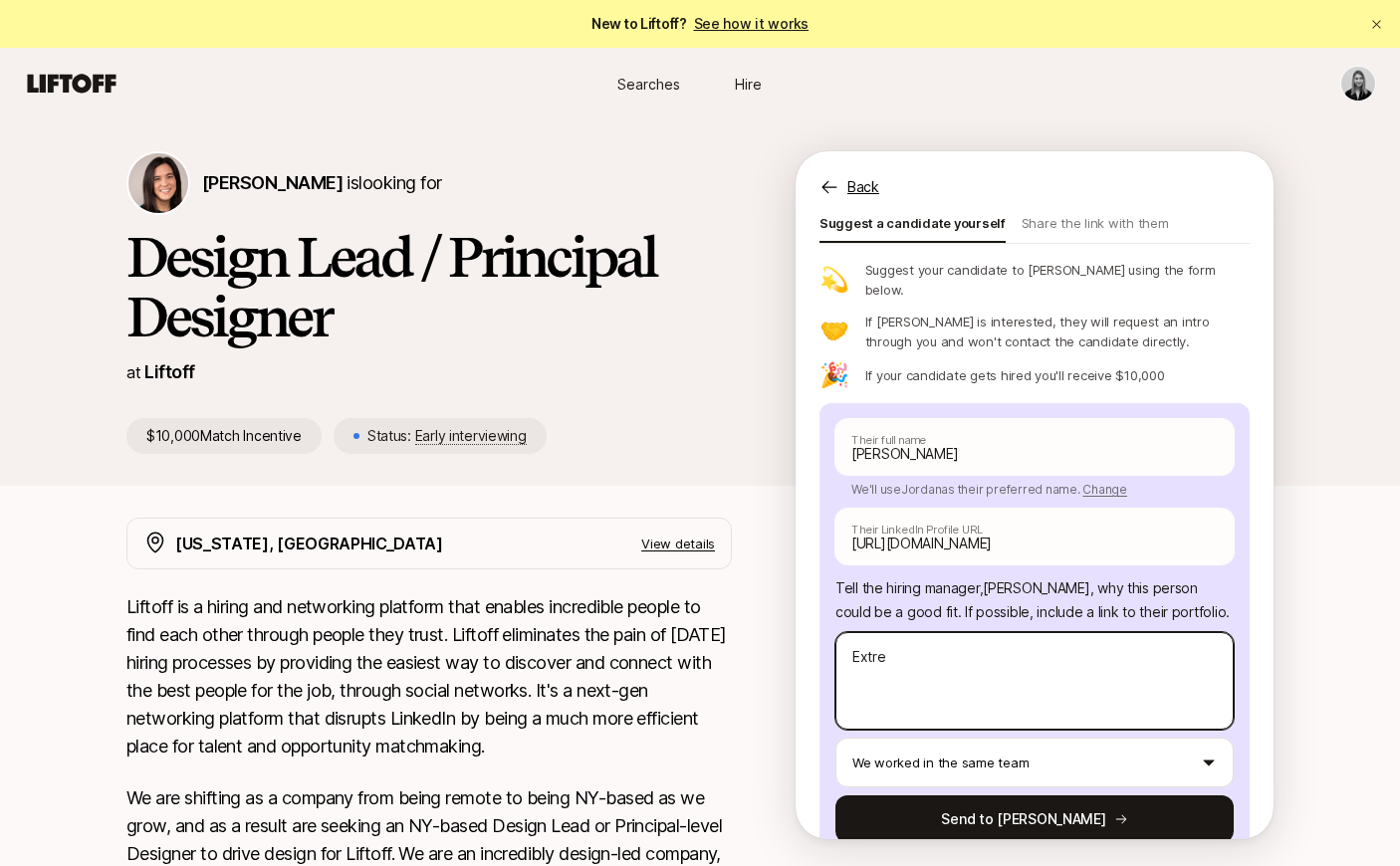type on "x" 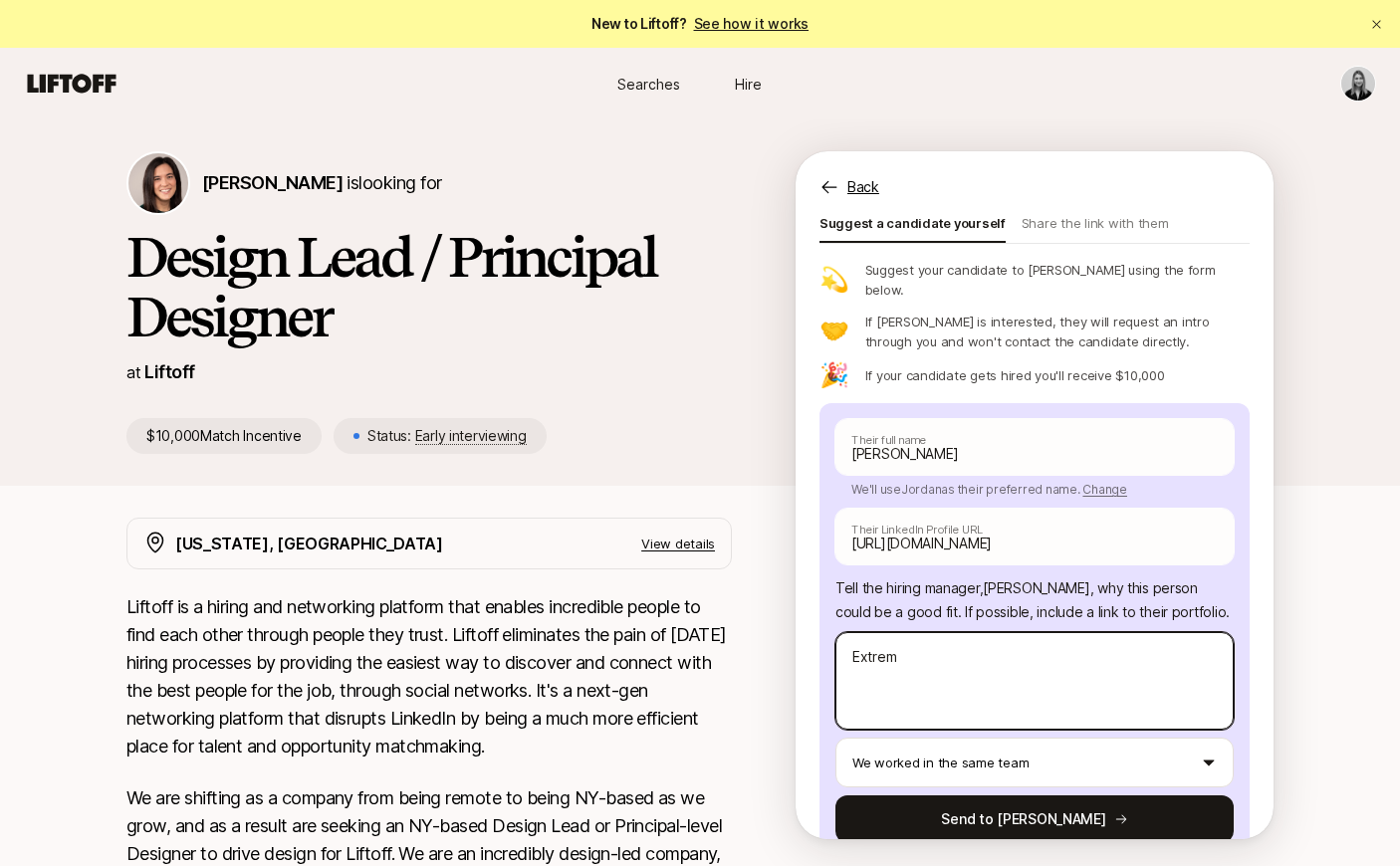 type on "x" 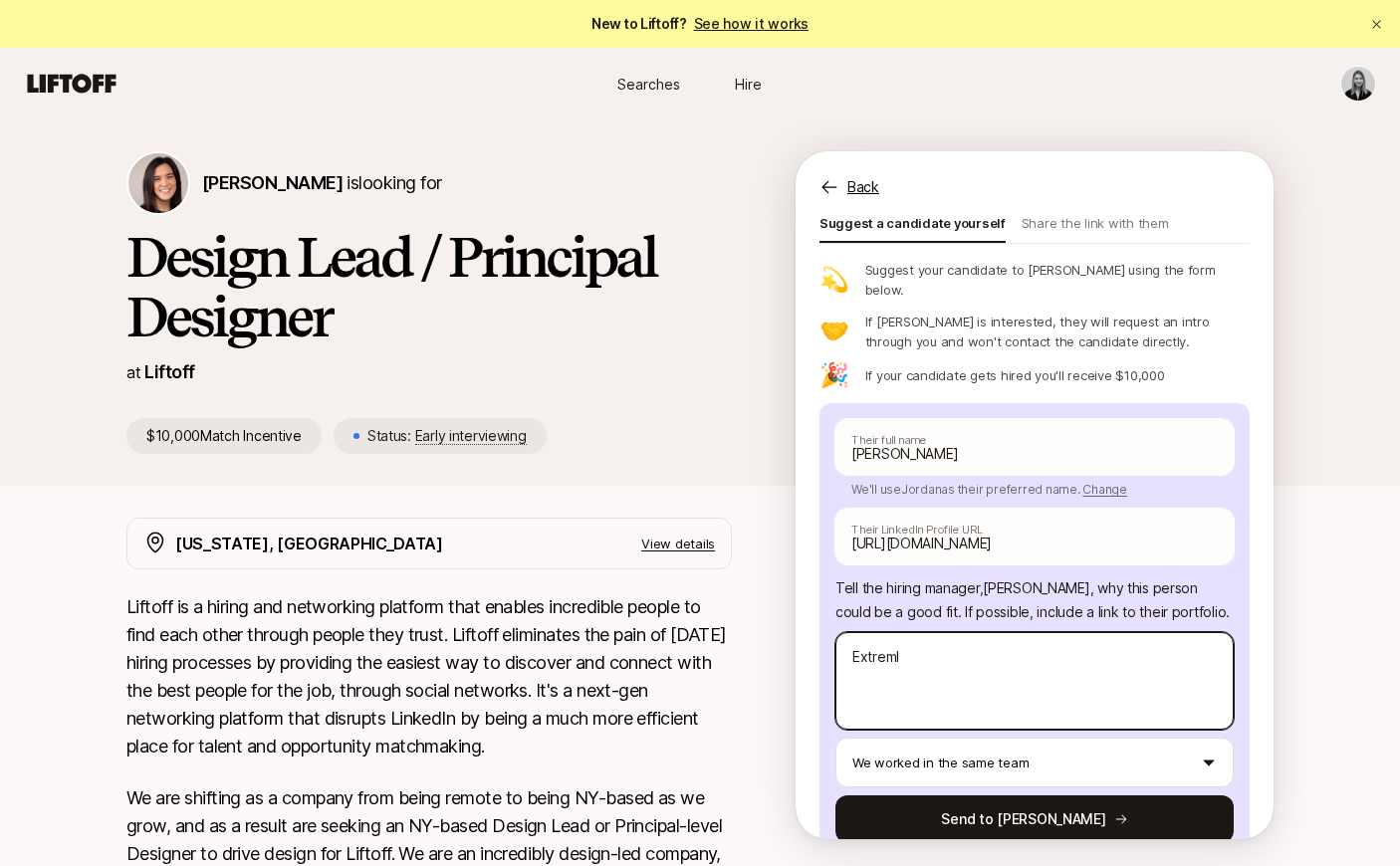 type on "x" 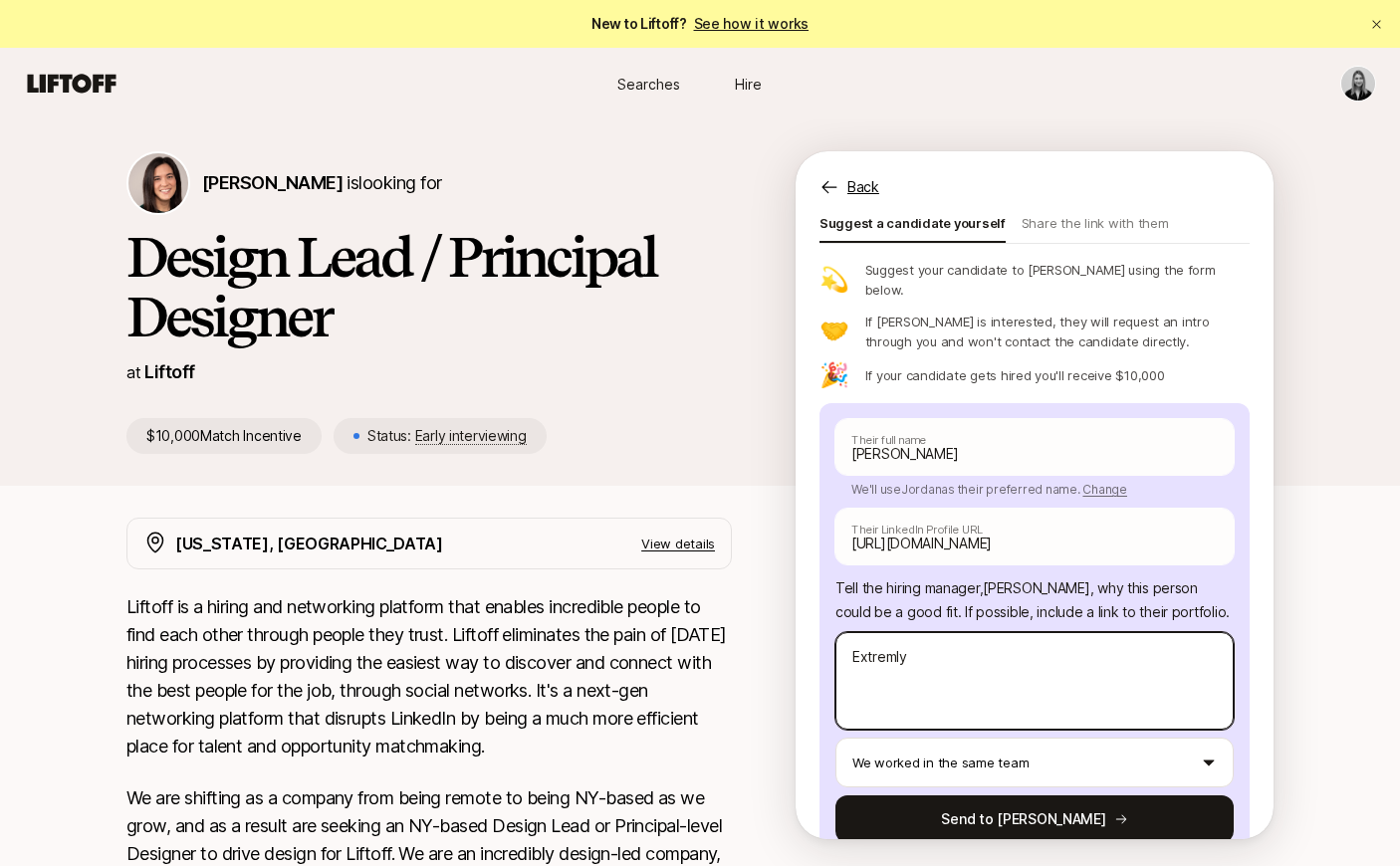 type on "x" 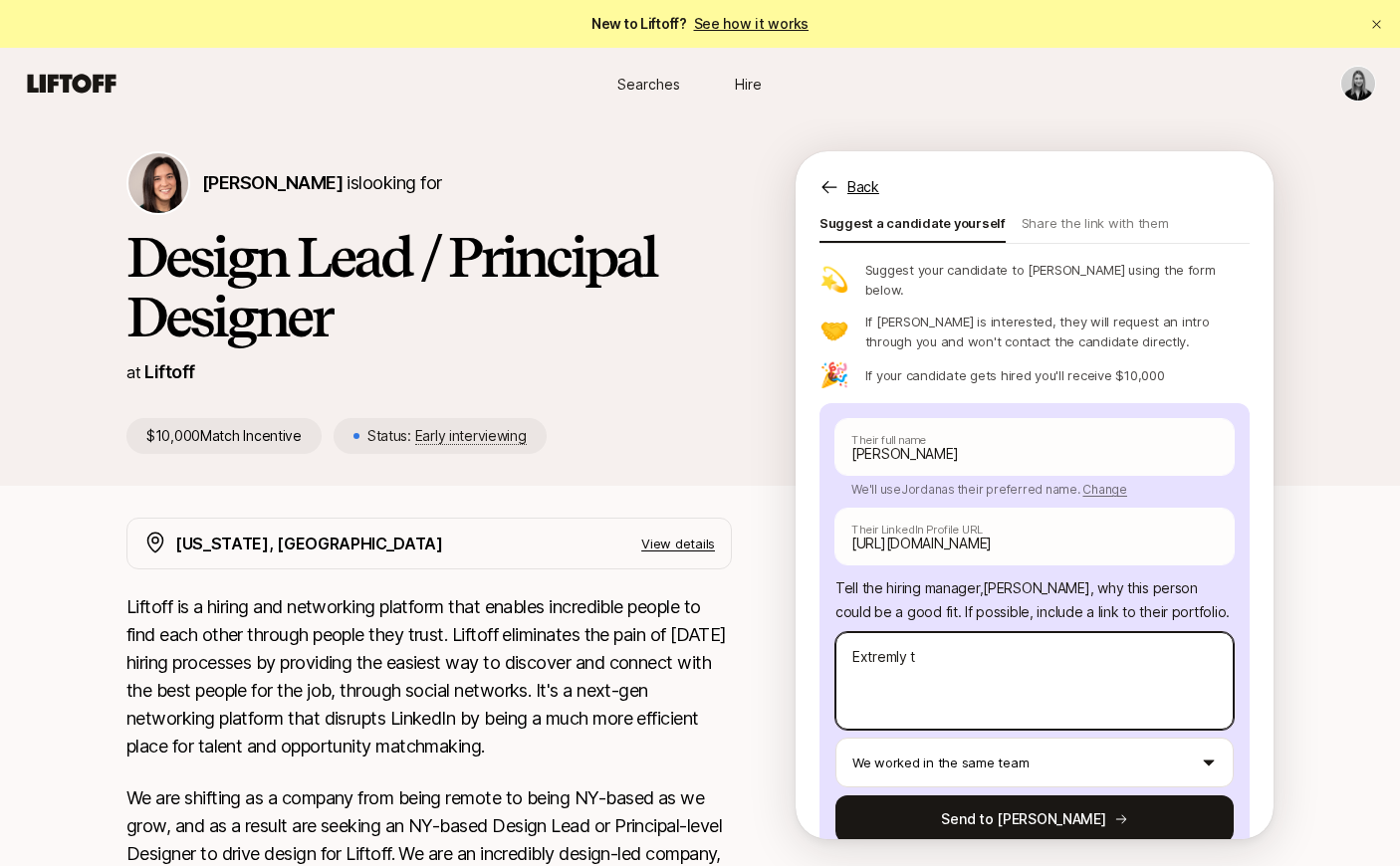 type on "x" 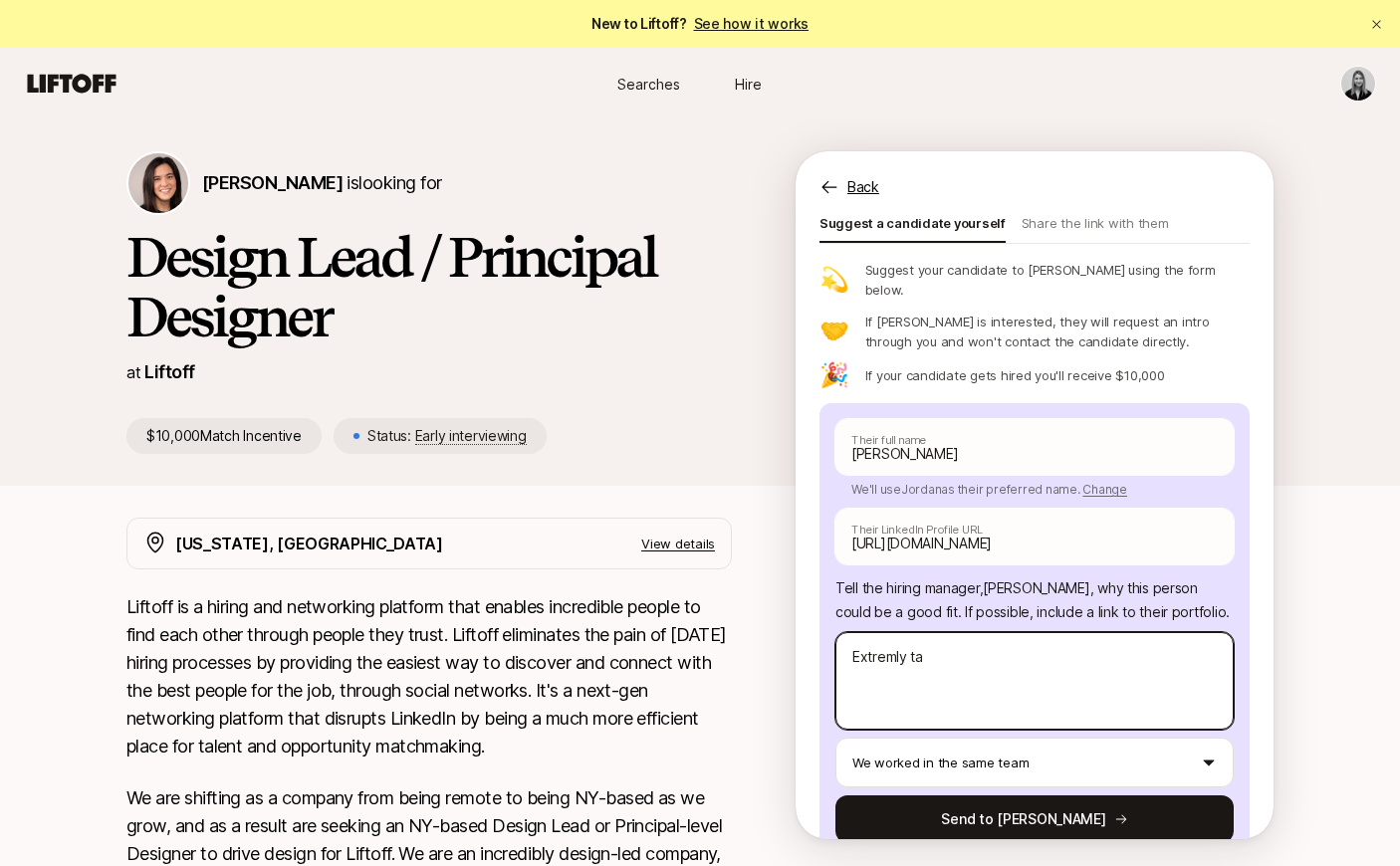 type on "x" 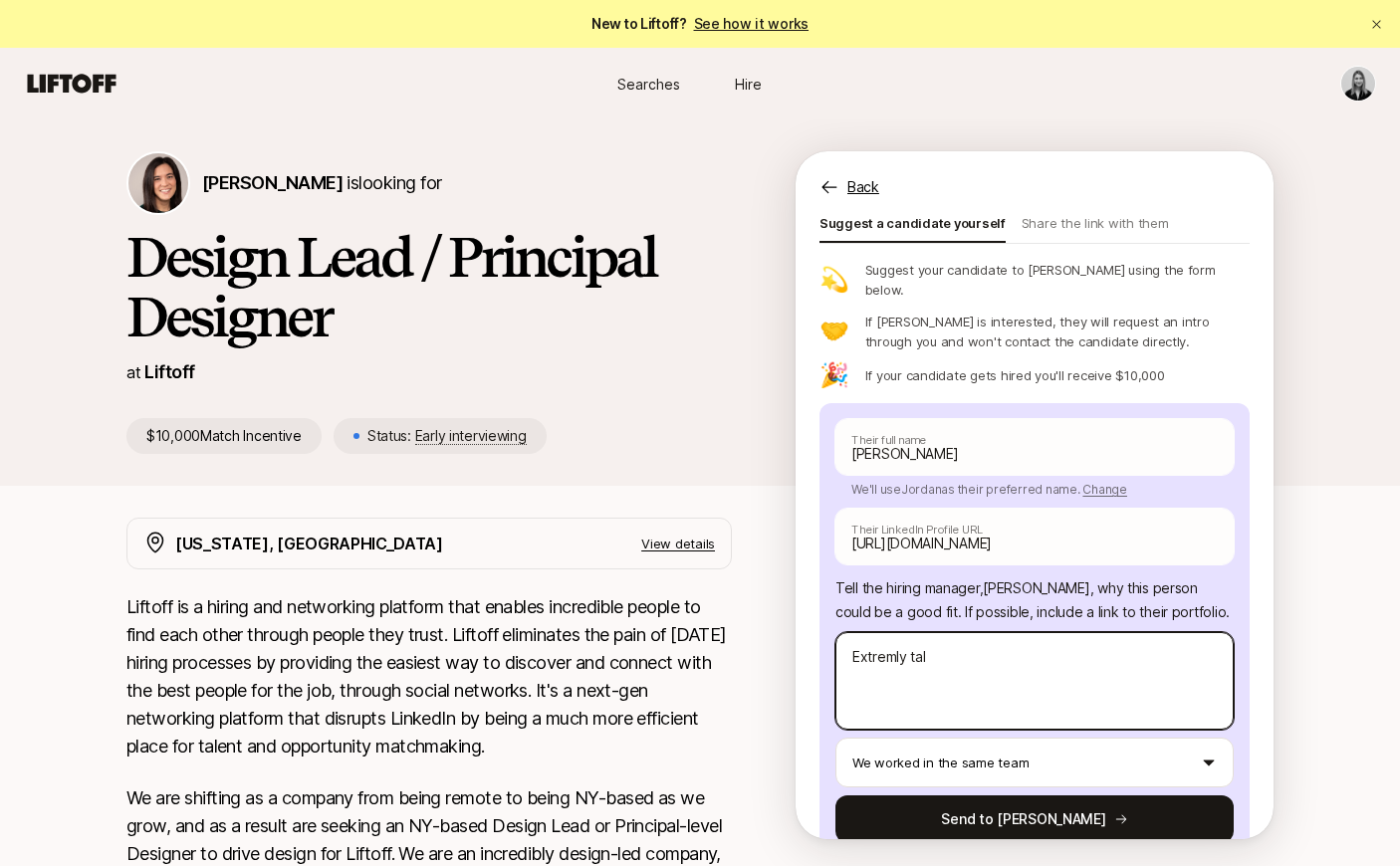type on "x" 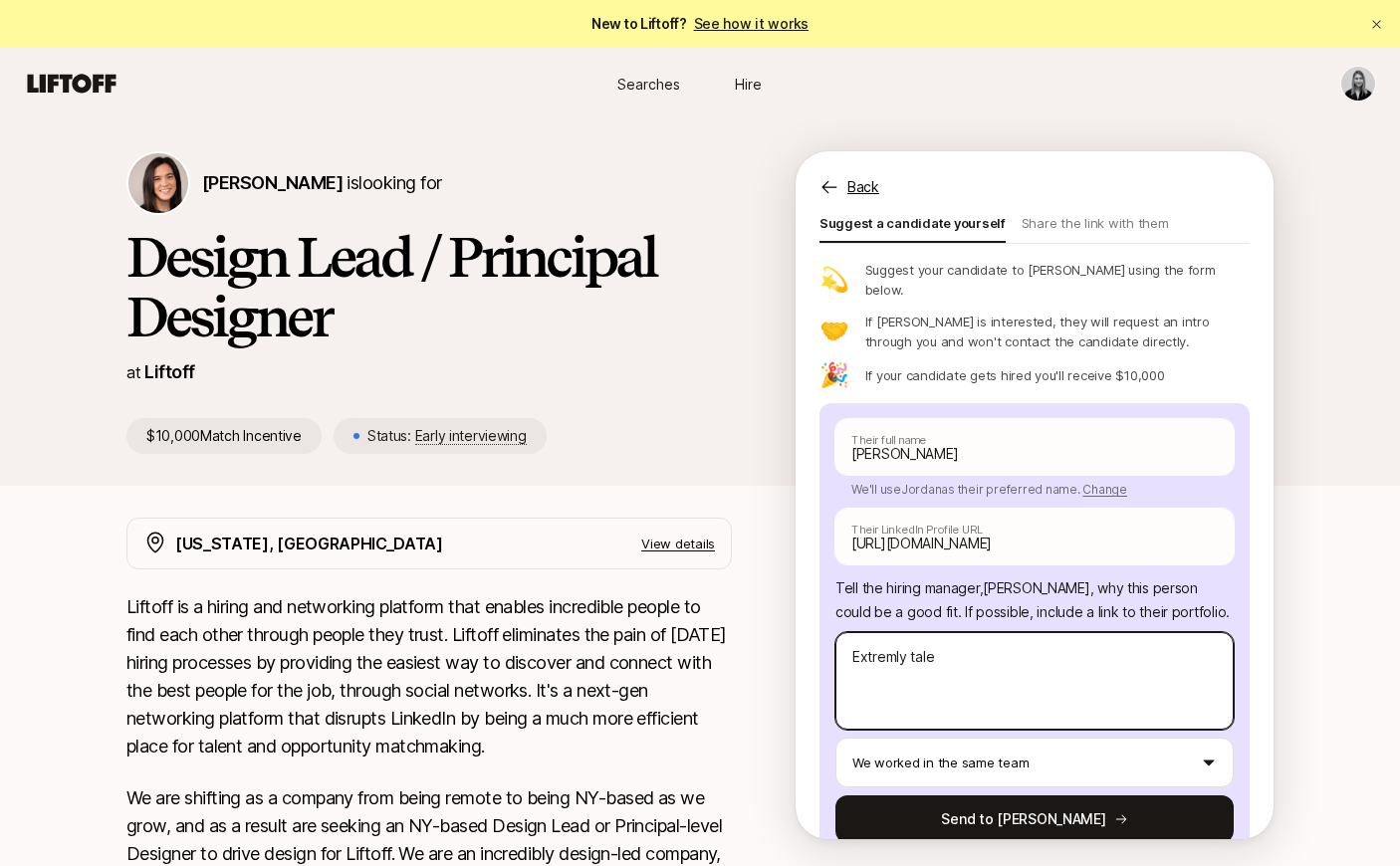 type on "x" 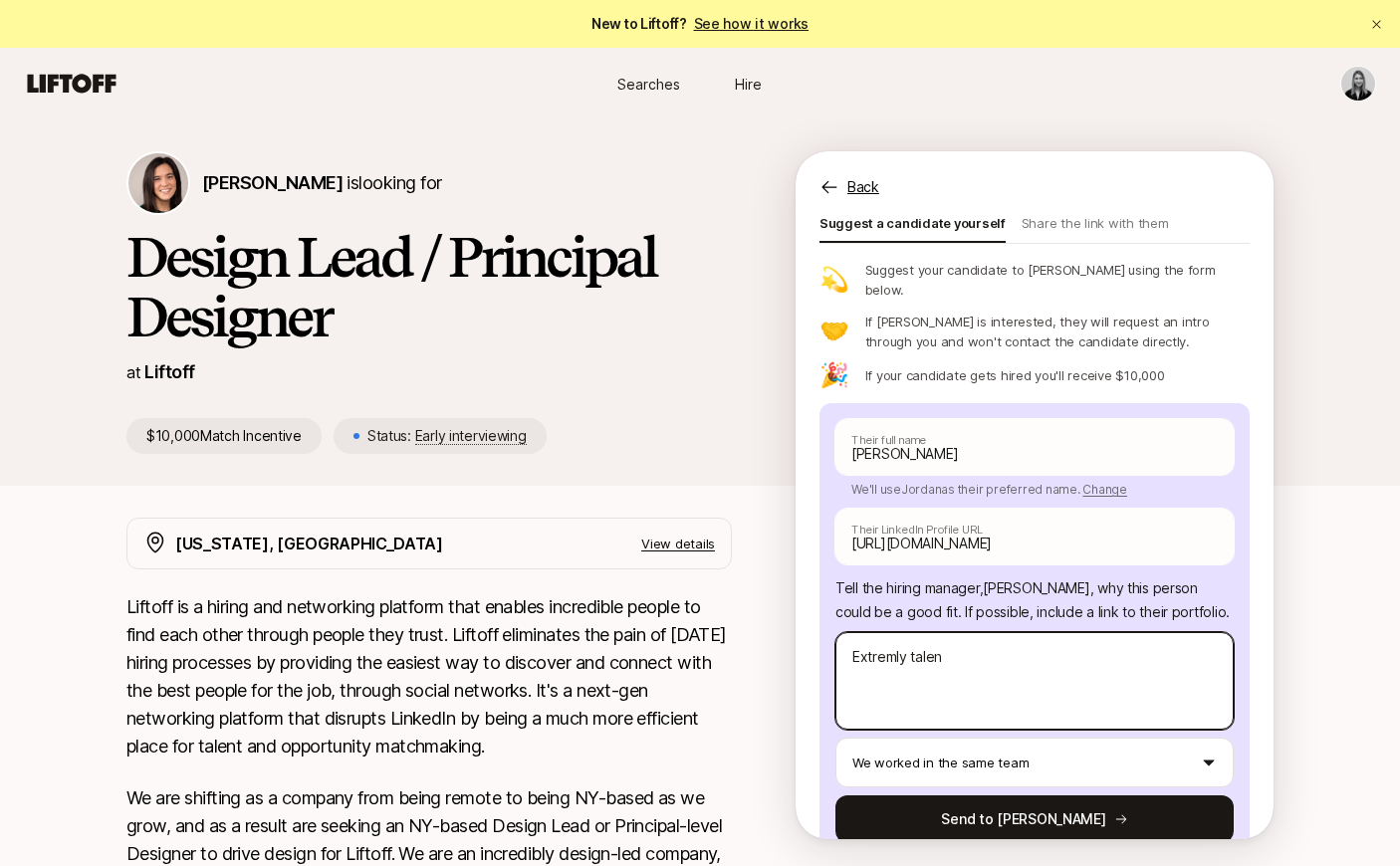 type on "x" 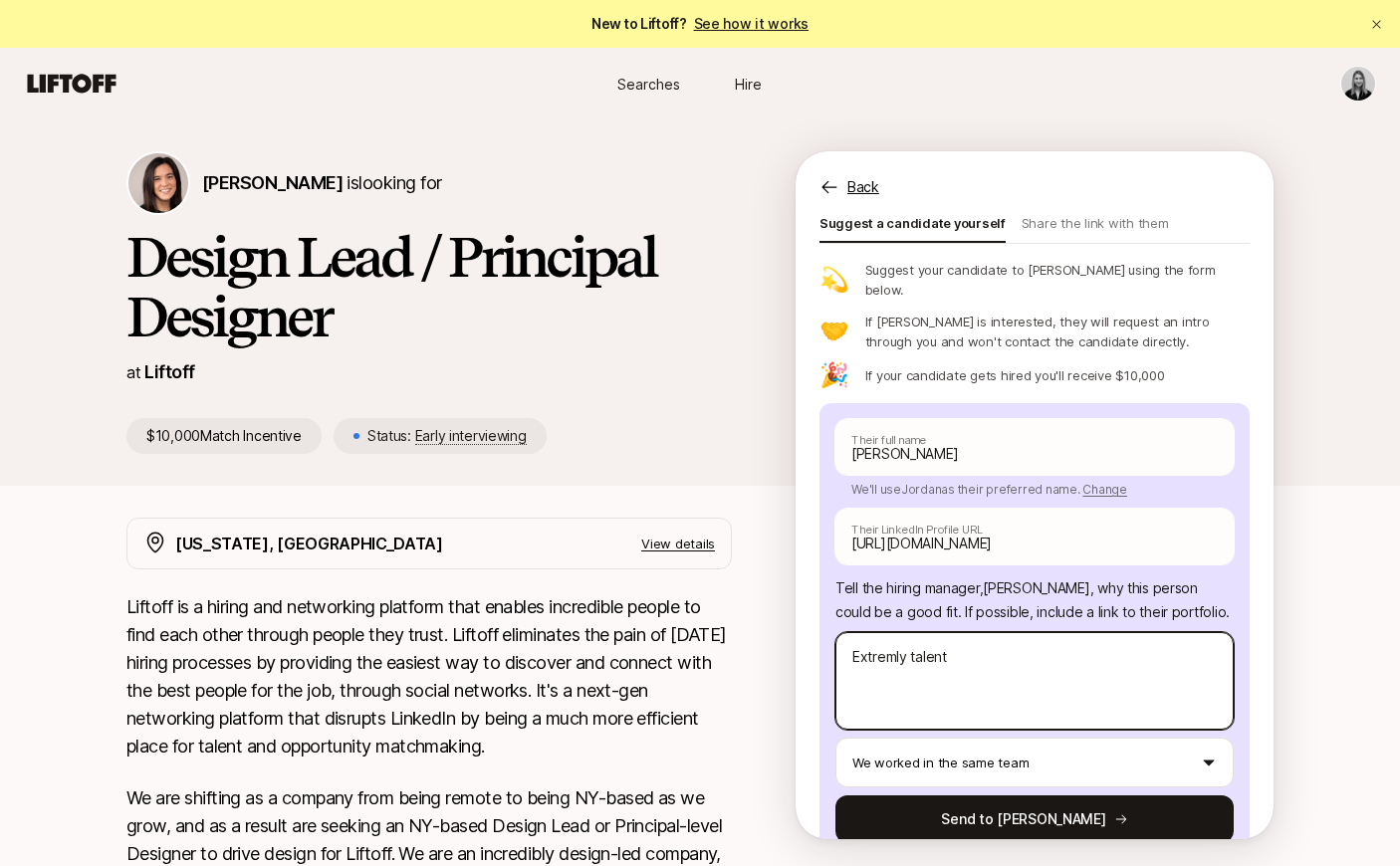 type on "x" 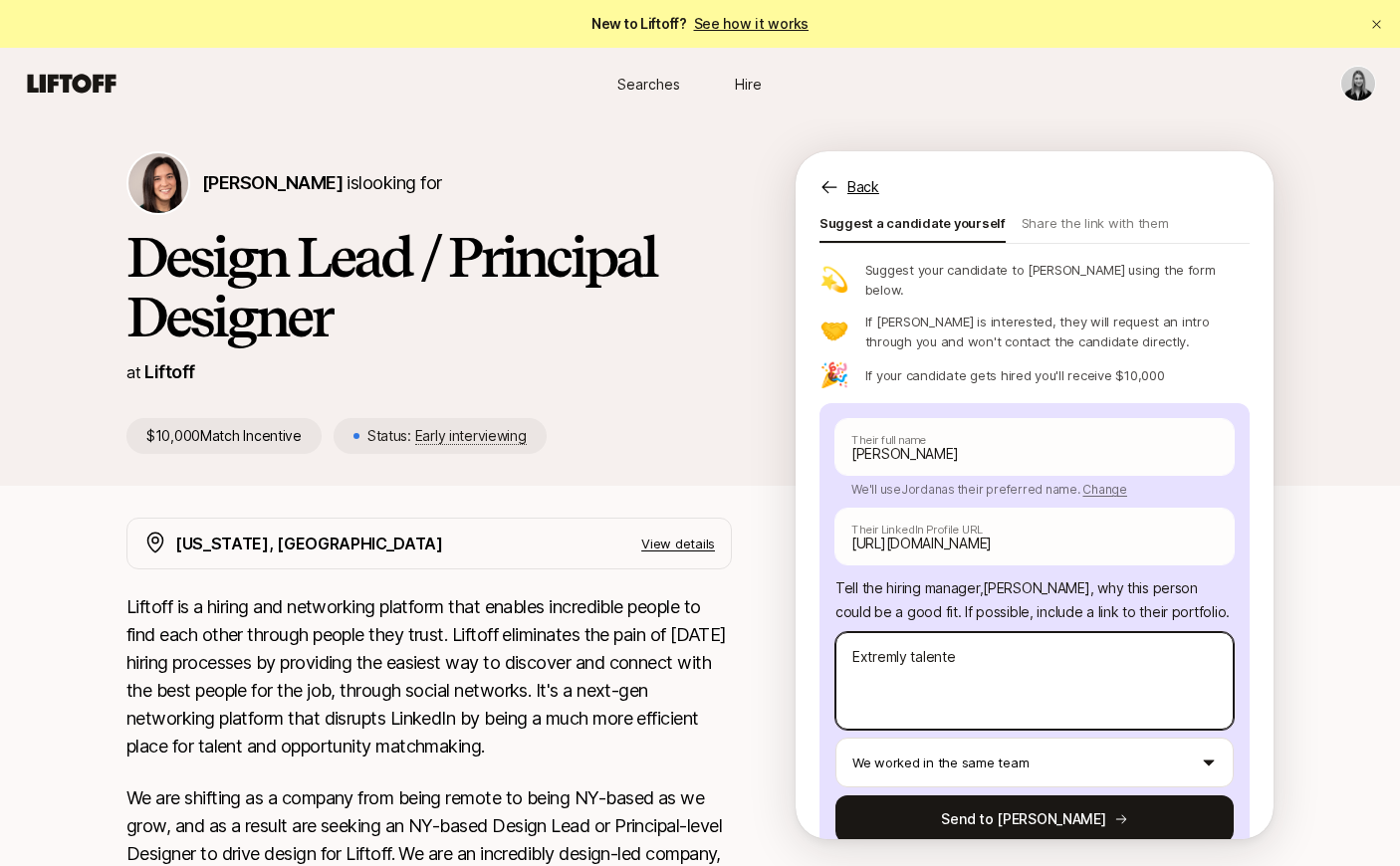 type on "x" 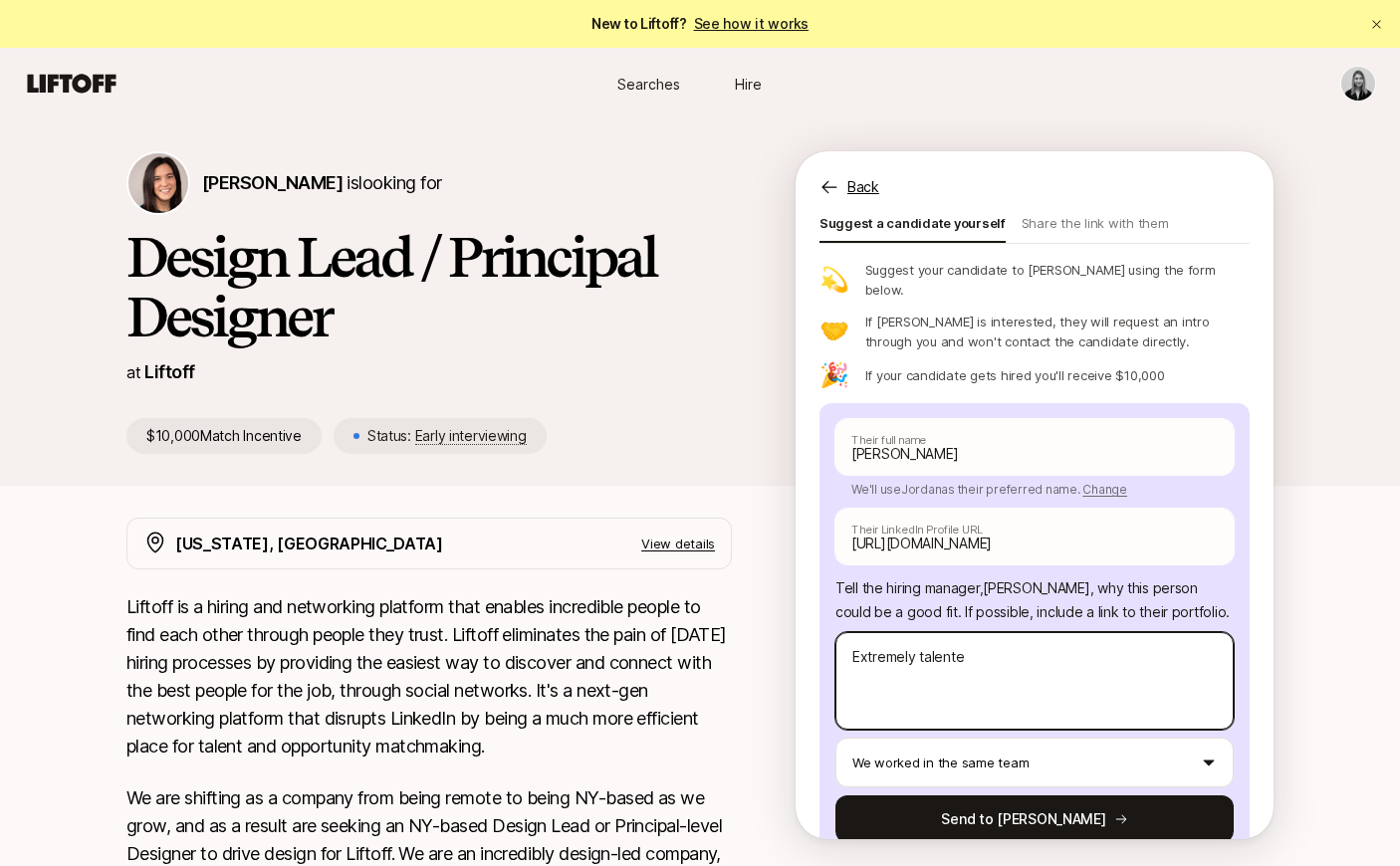 click on "Extremely talente" at bounding box center [1035, 681] 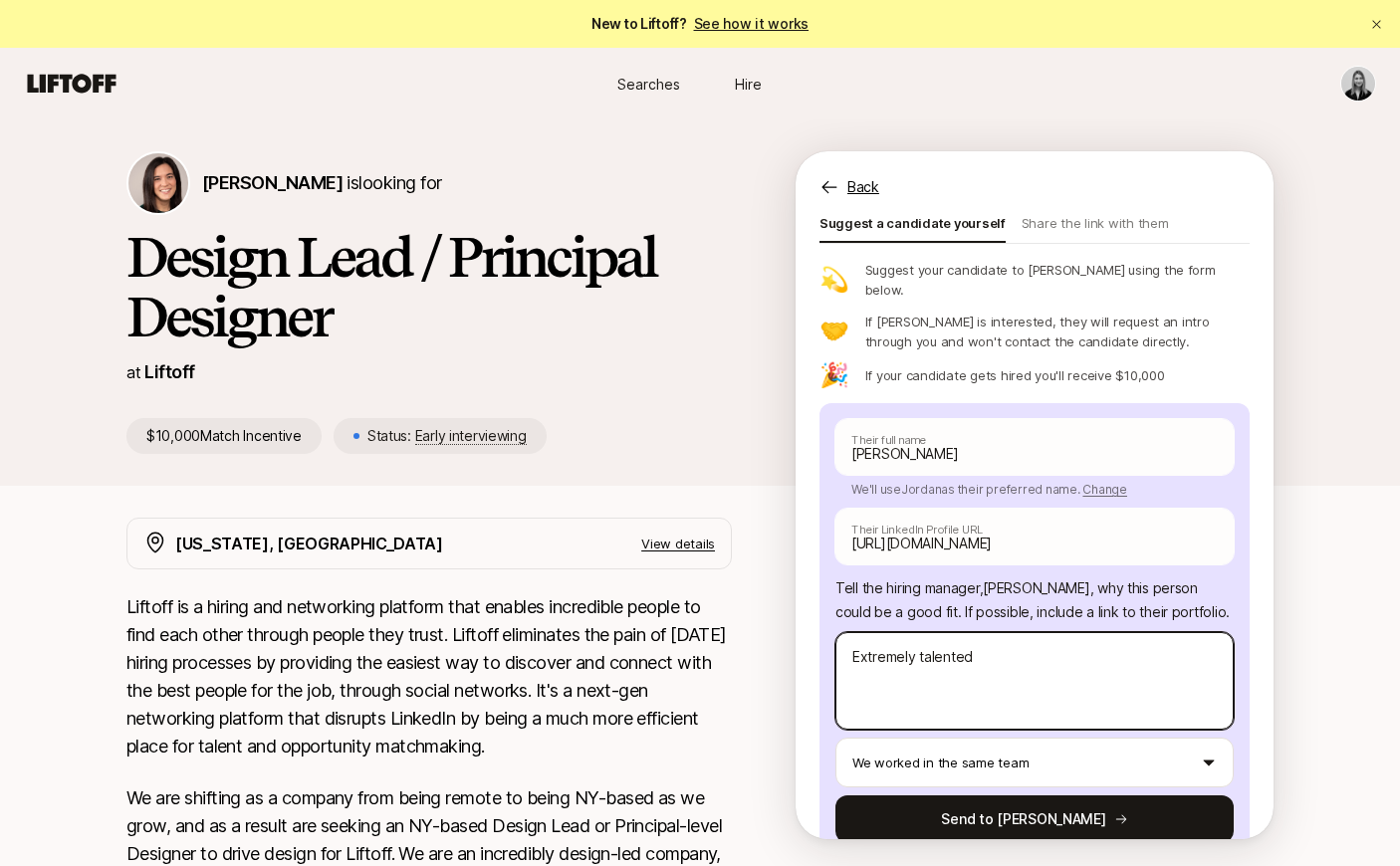 type on "x" 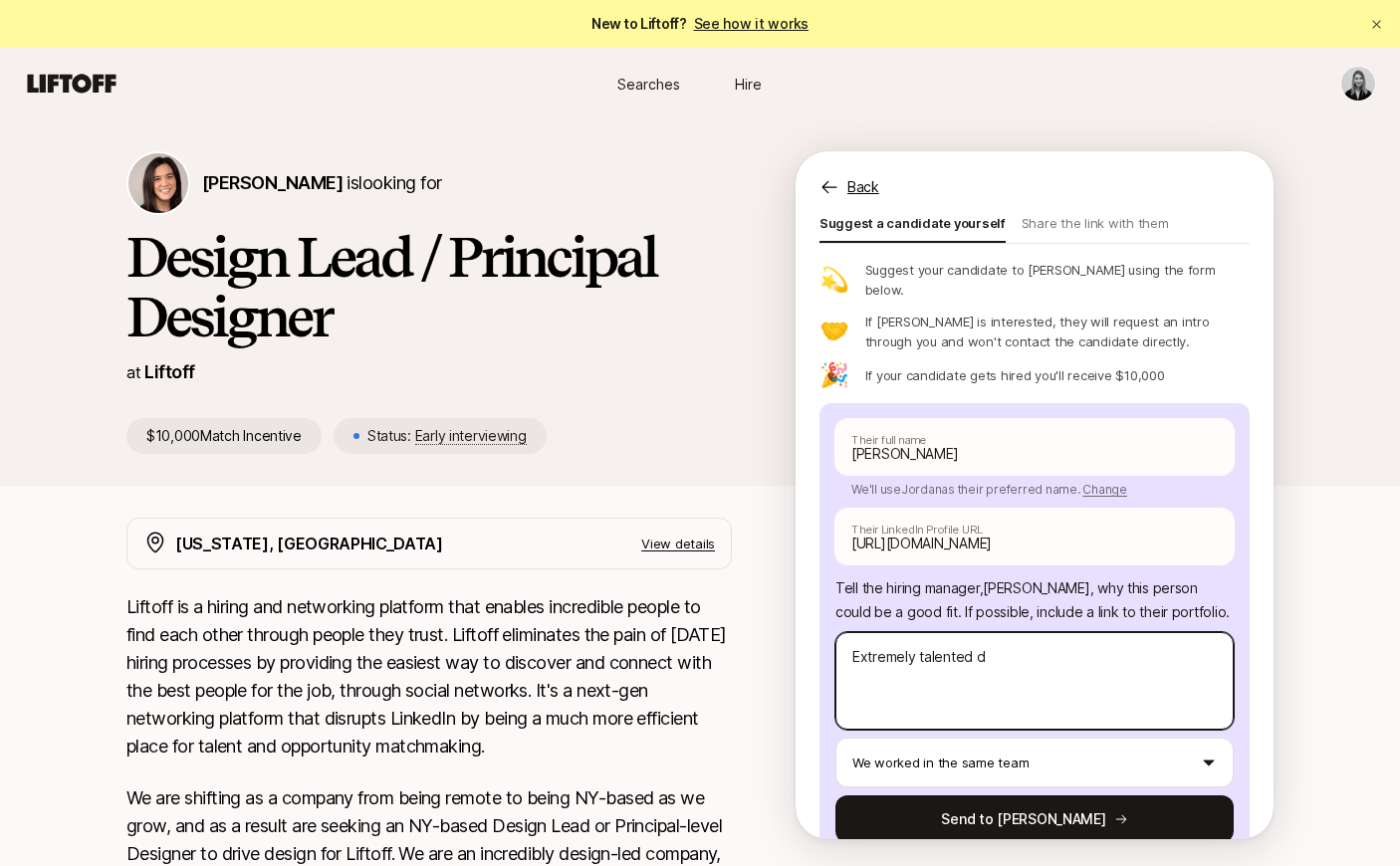 type on "x" 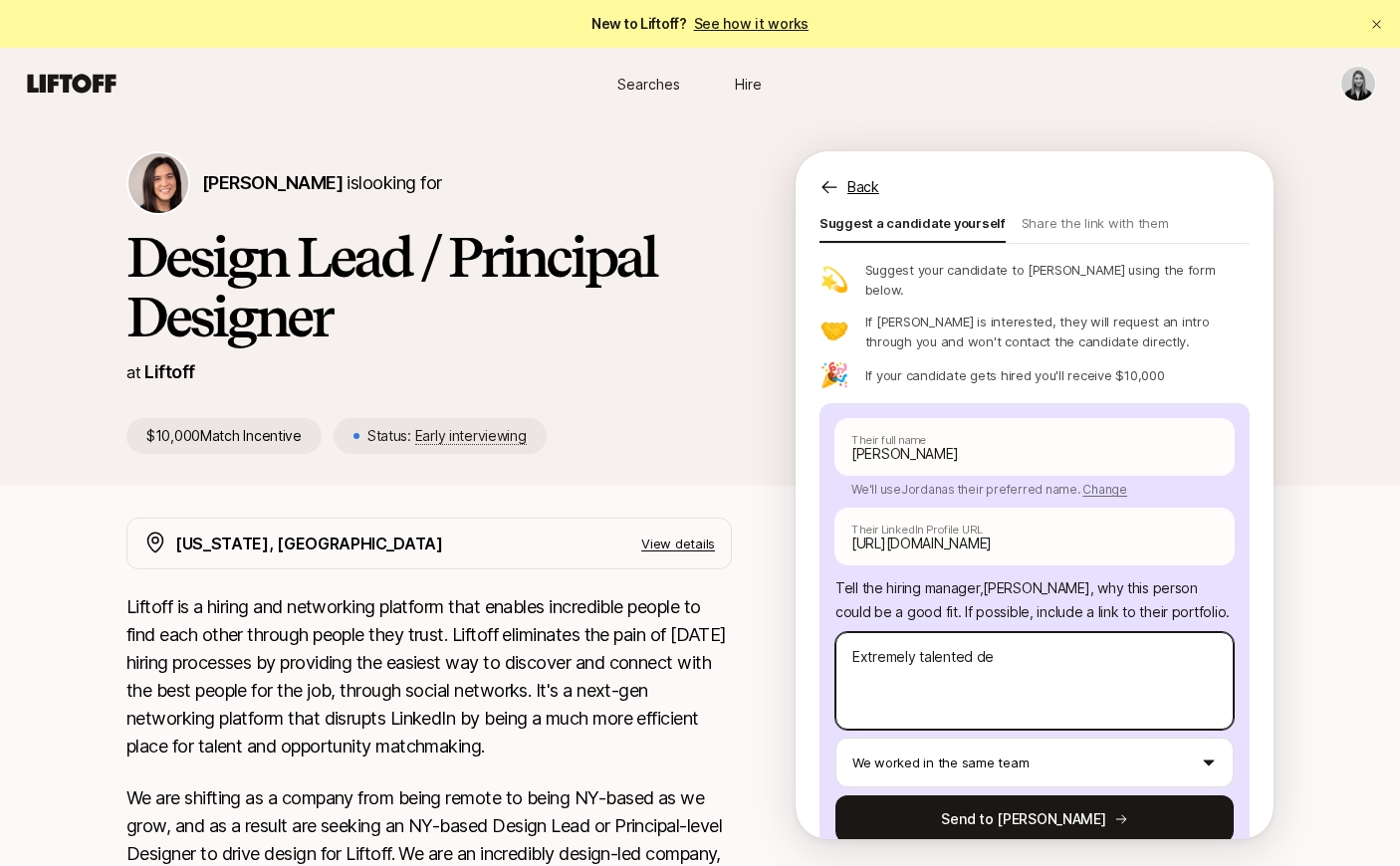type on "x" 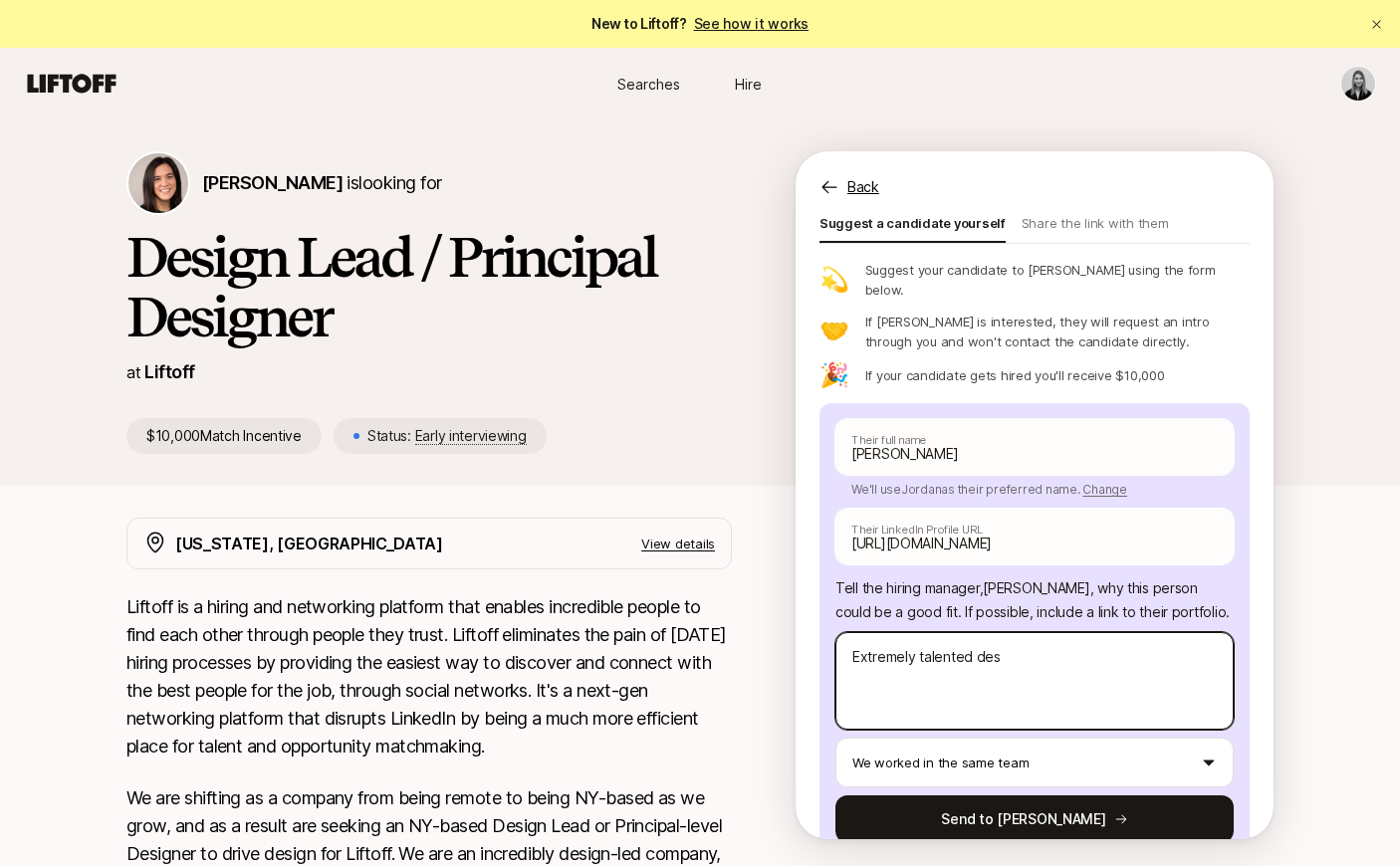 type on "Extremely talented desi" 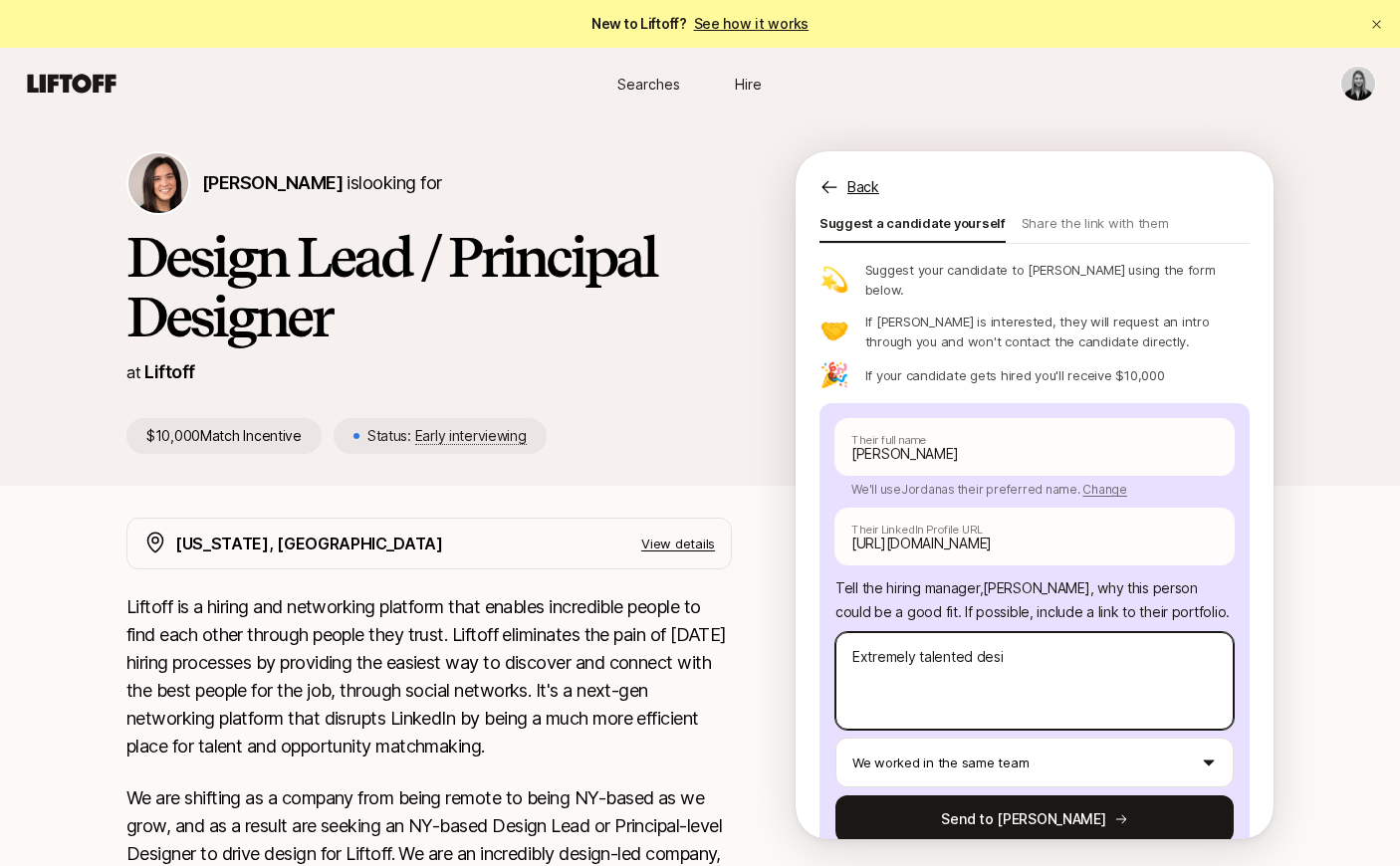 type on "x" 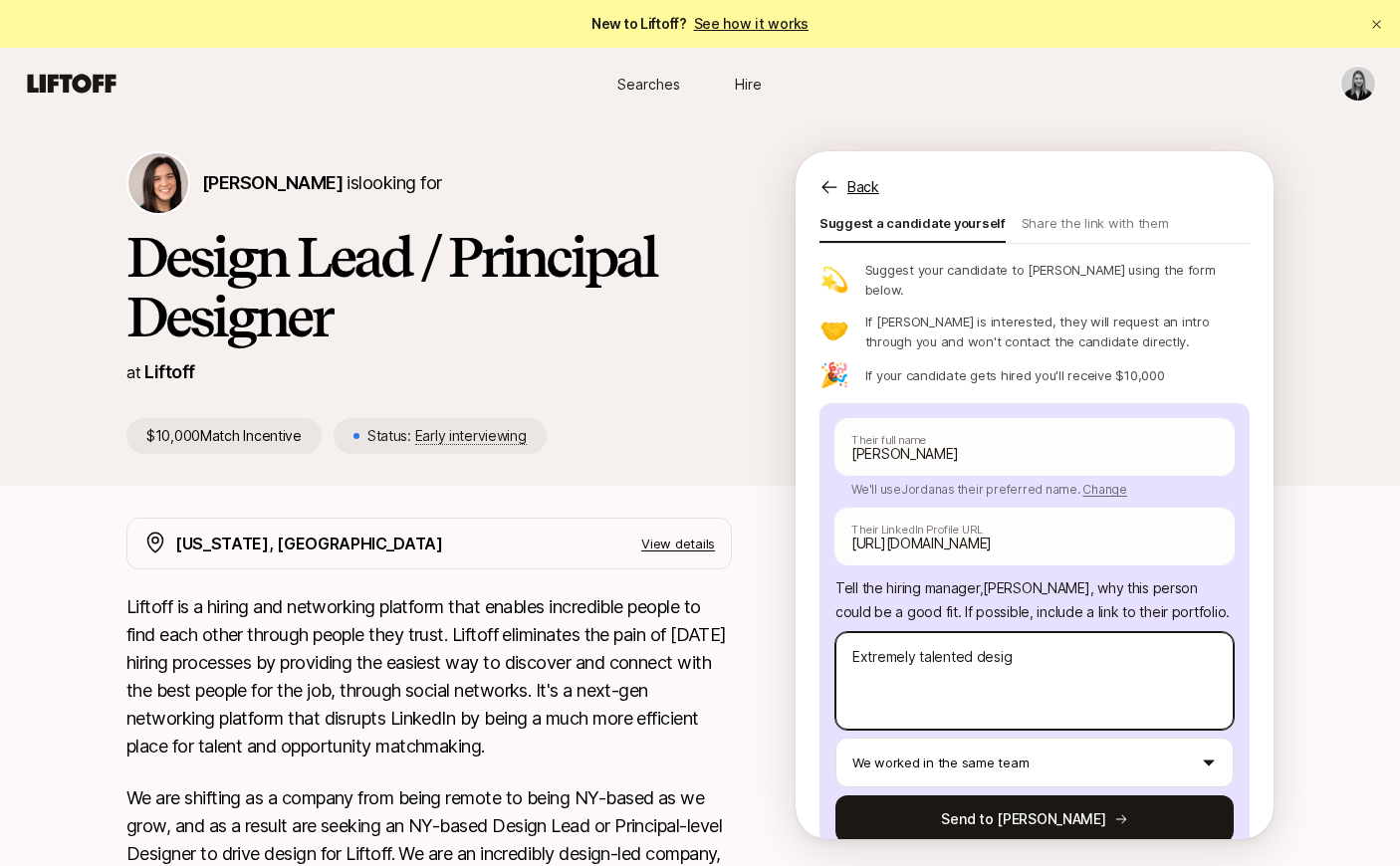 type on "x" 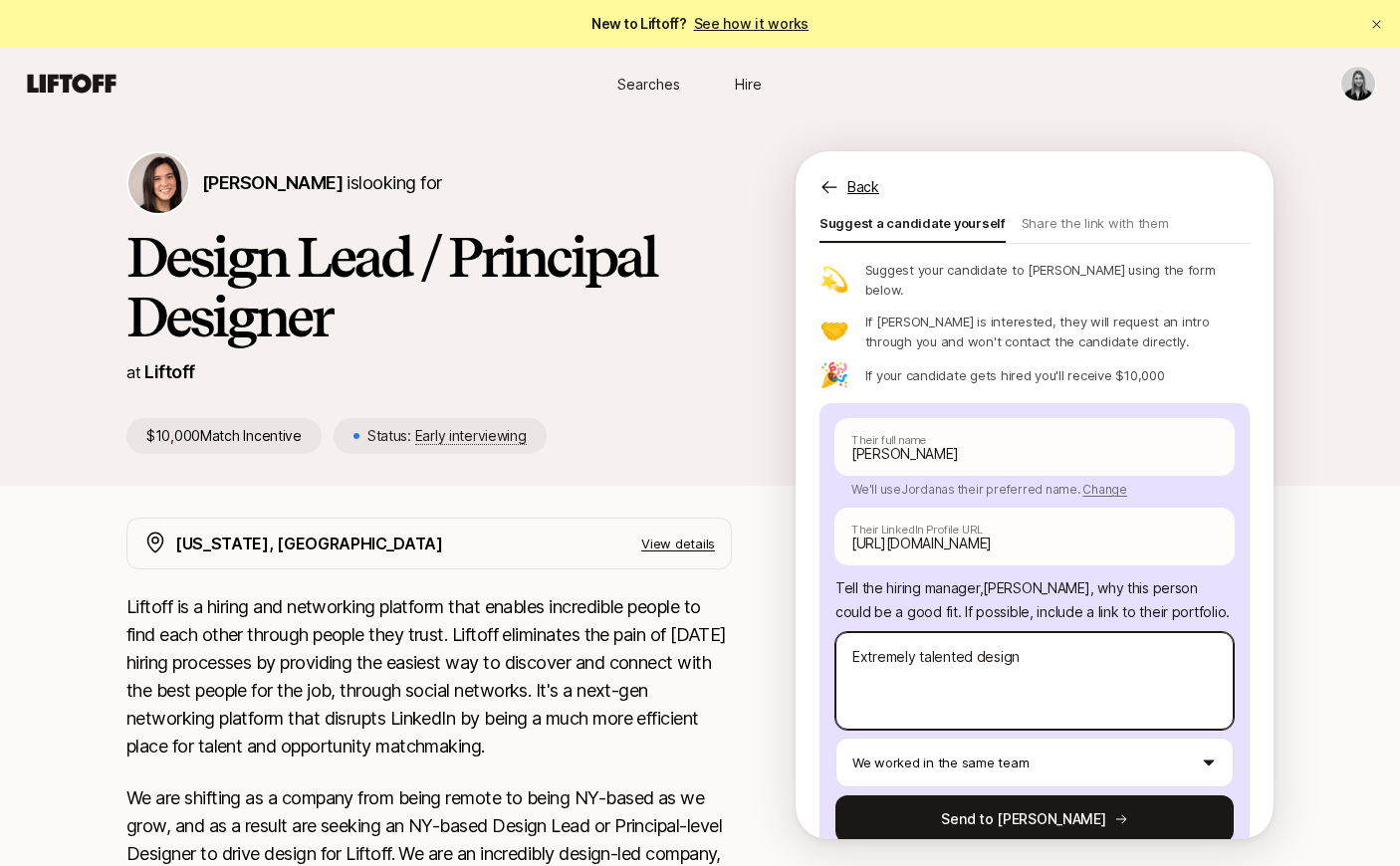 type on "x" 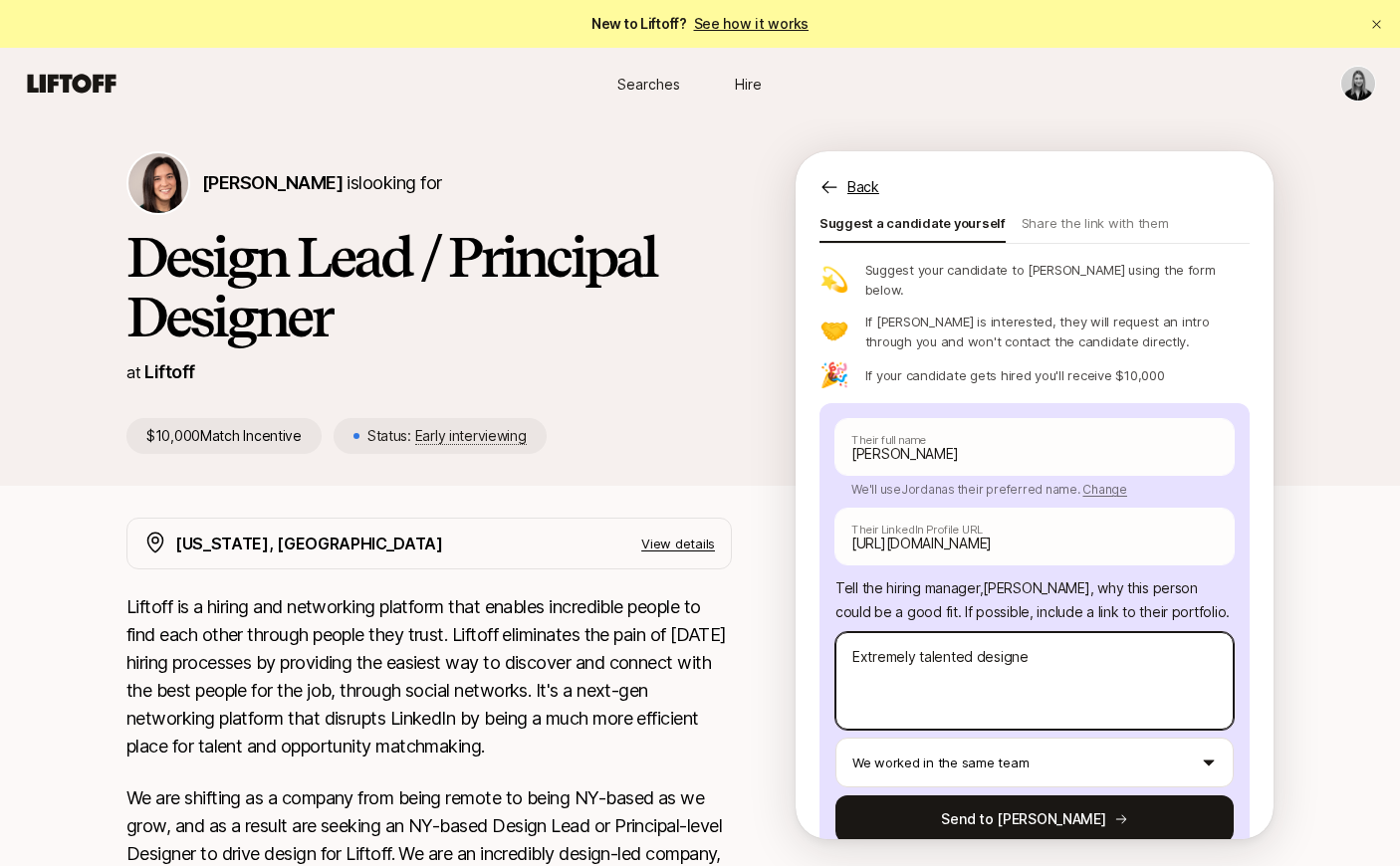 type on "x" 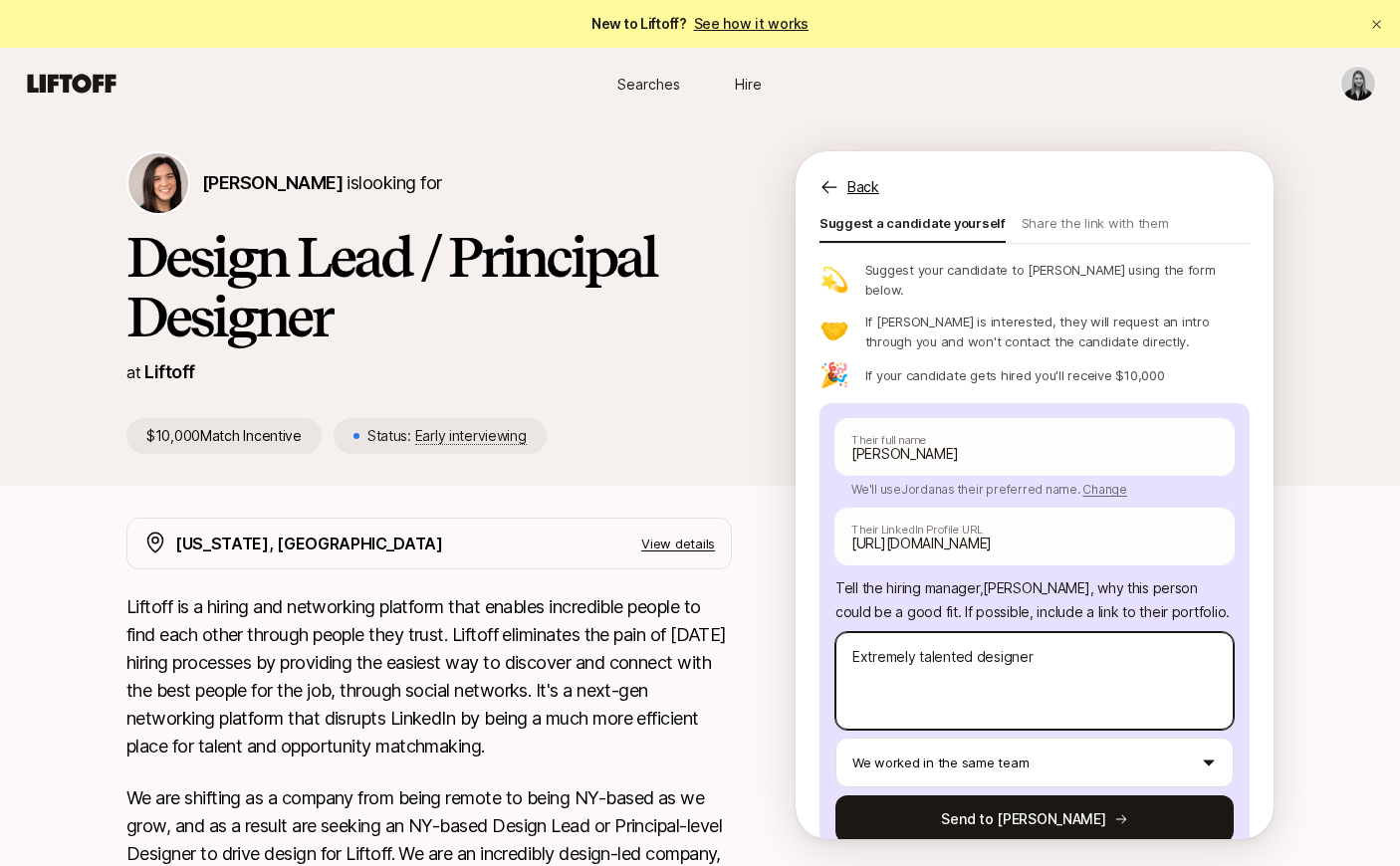 type on "x" 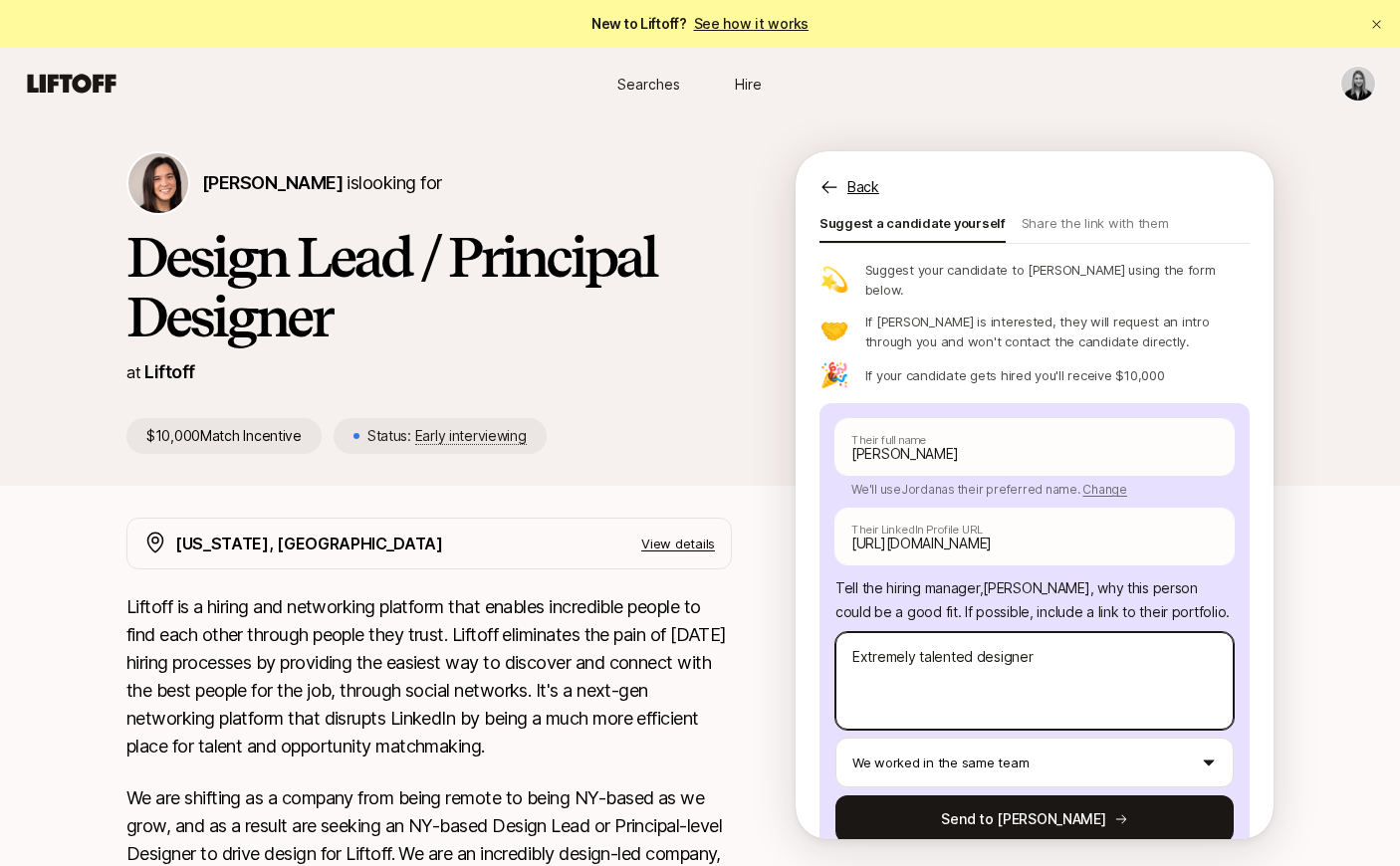 type on "x" 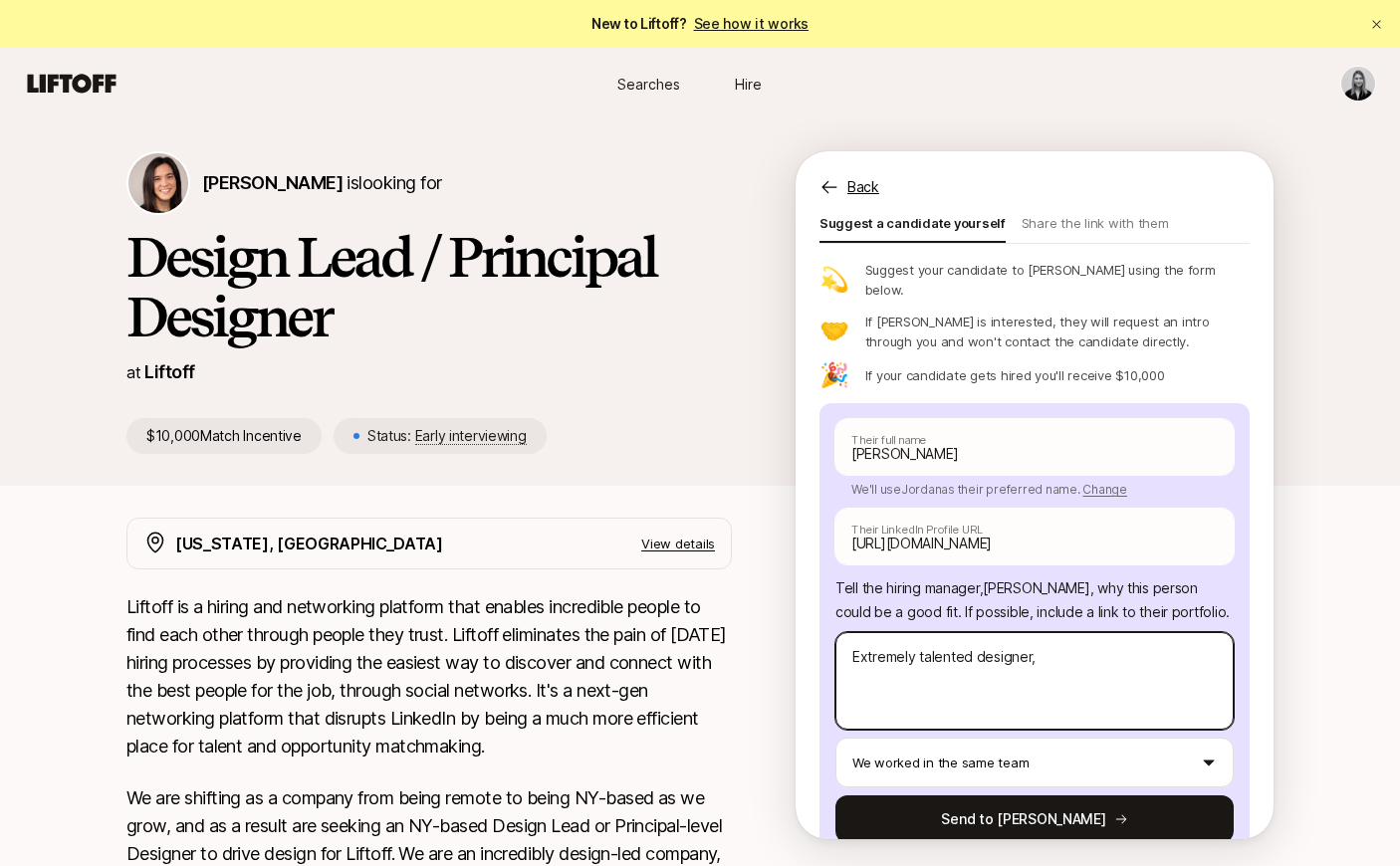 type on "x" 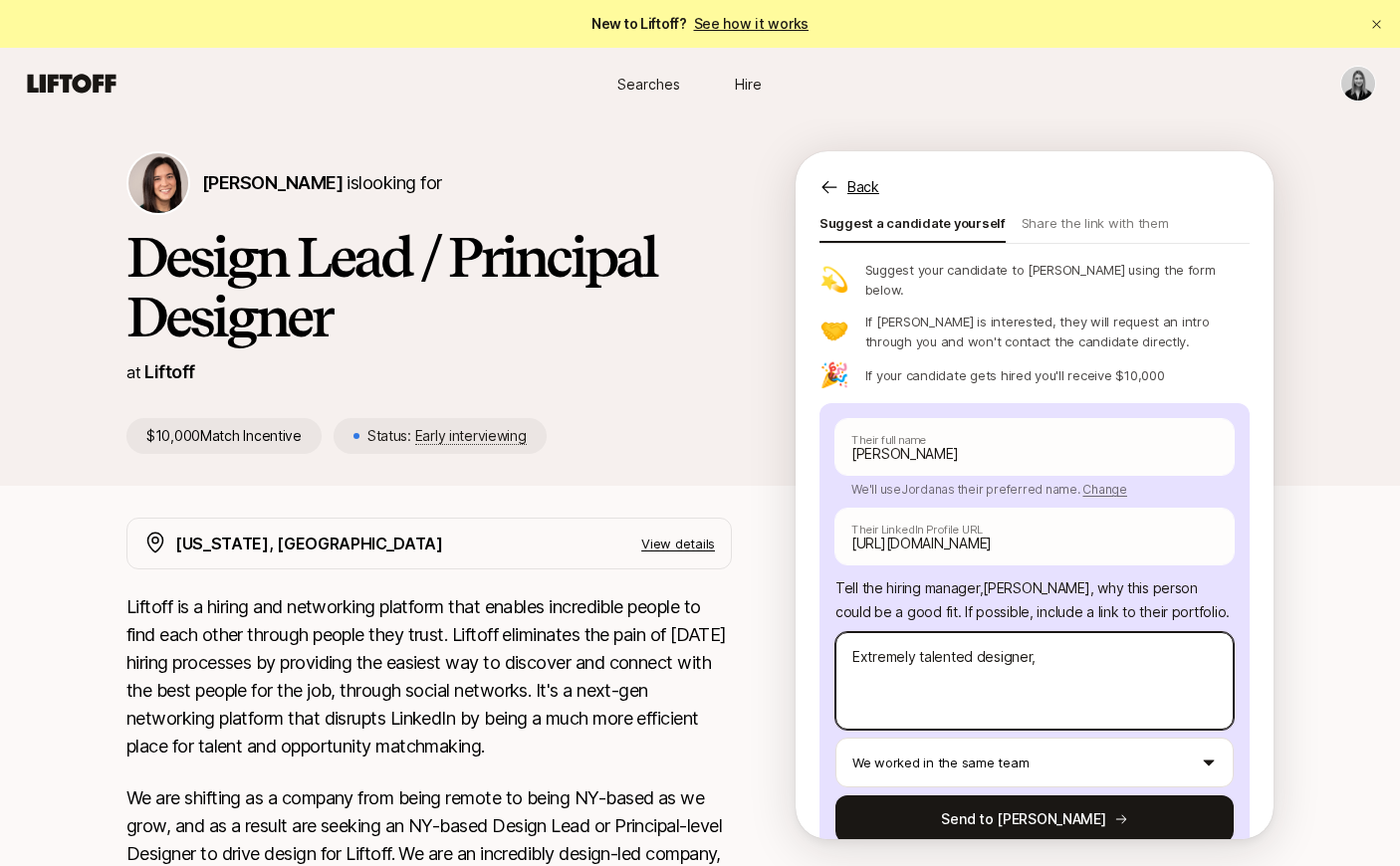 type on "x" 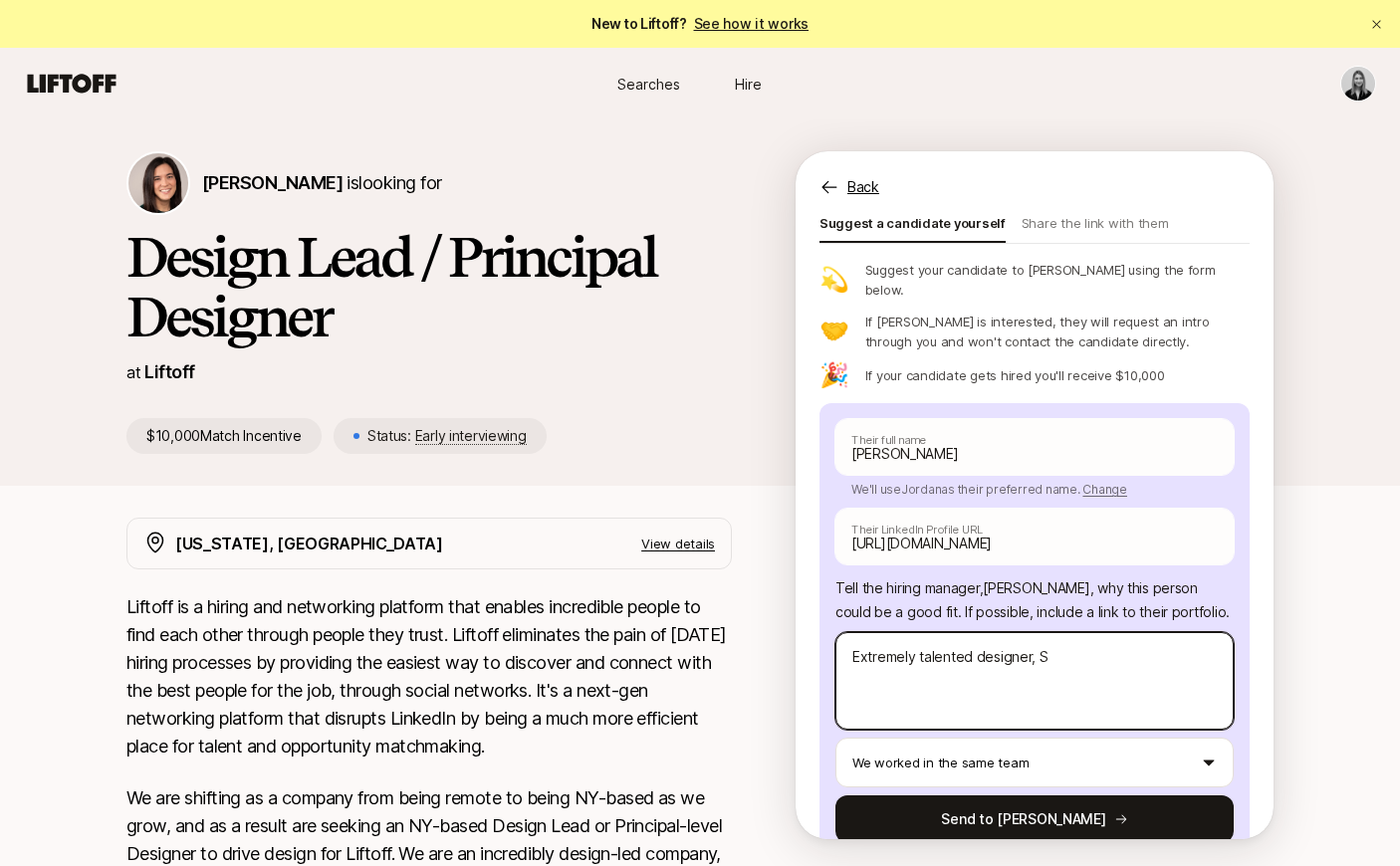 type on "x" 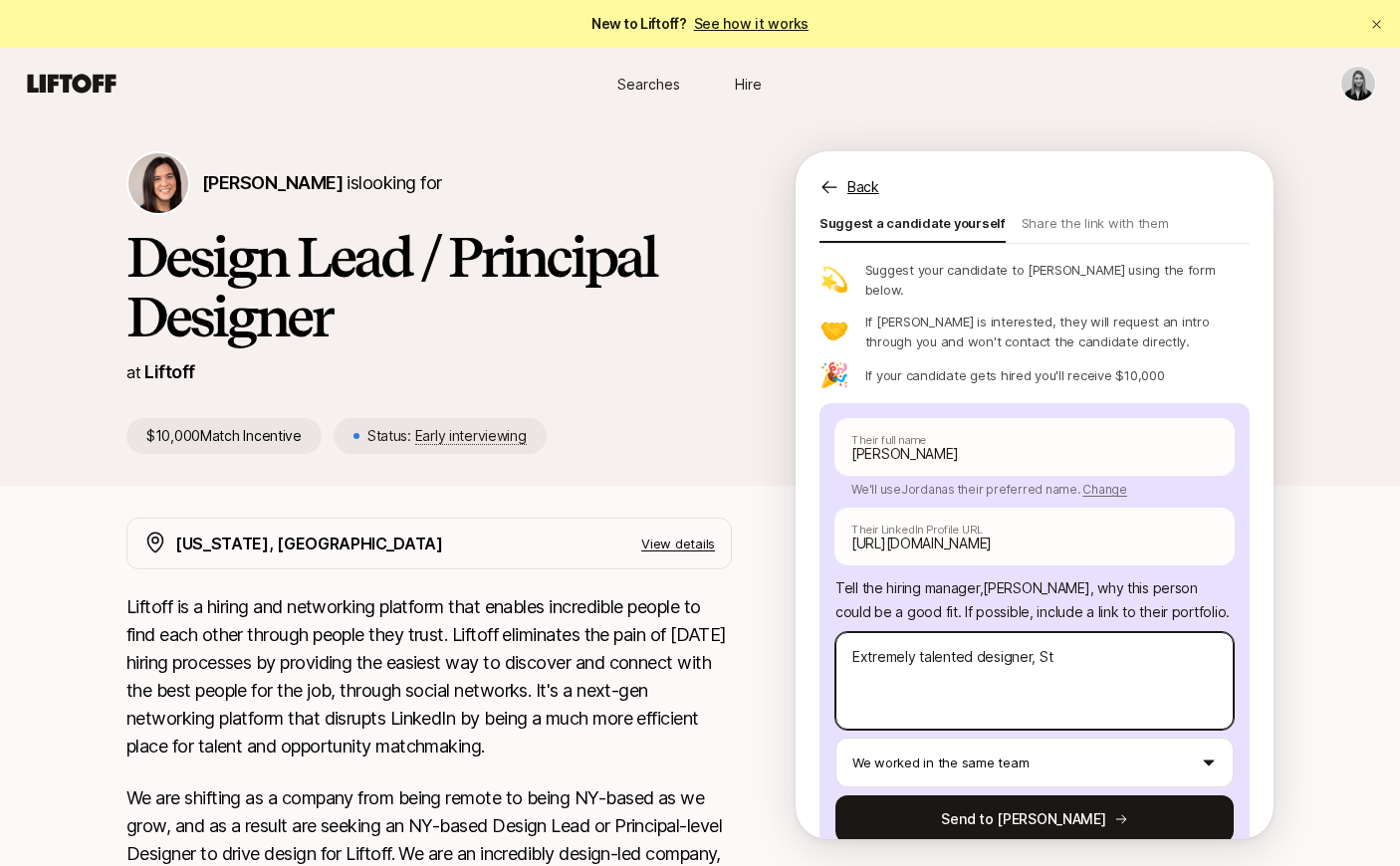 type on "x" 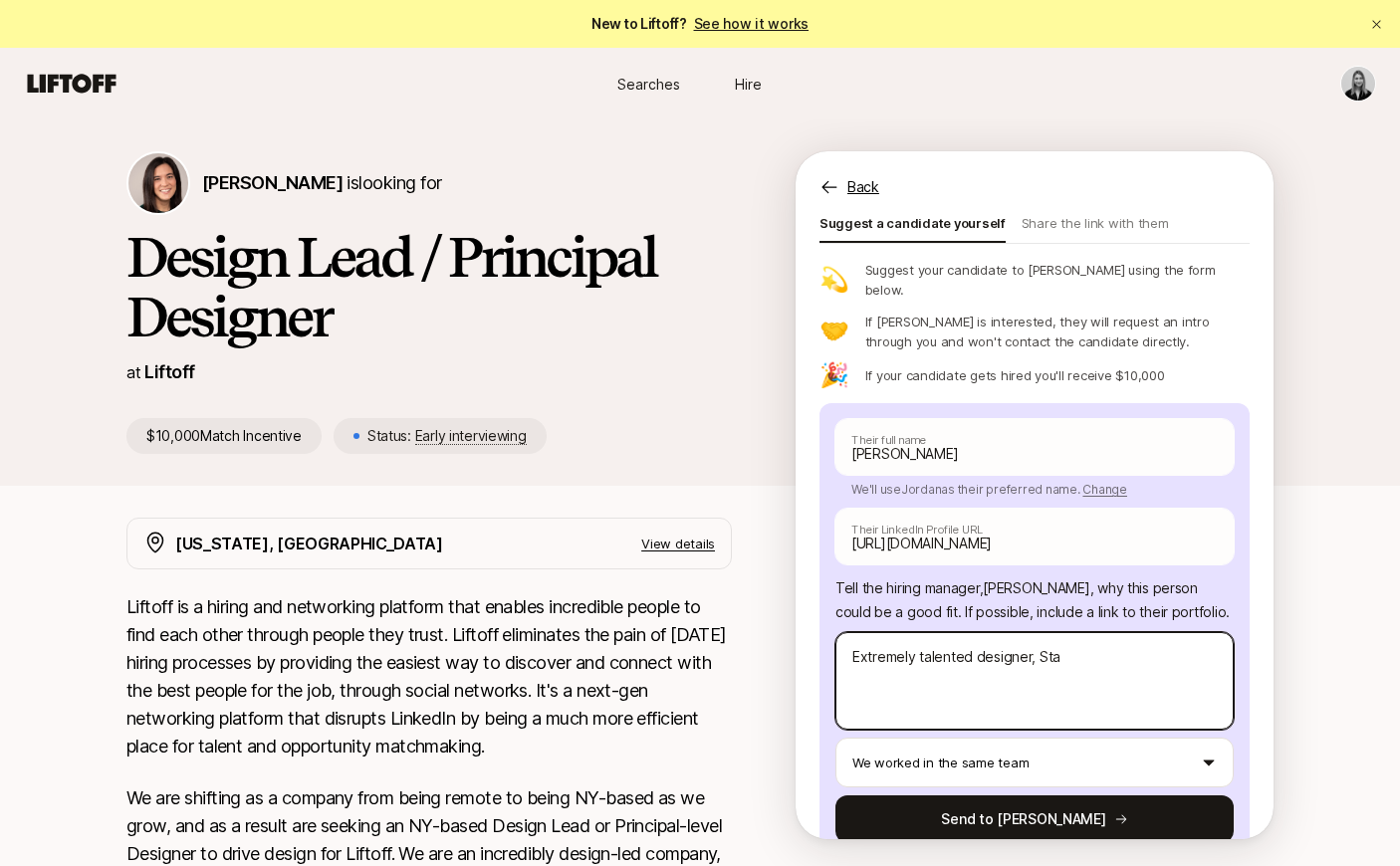 type on "x" 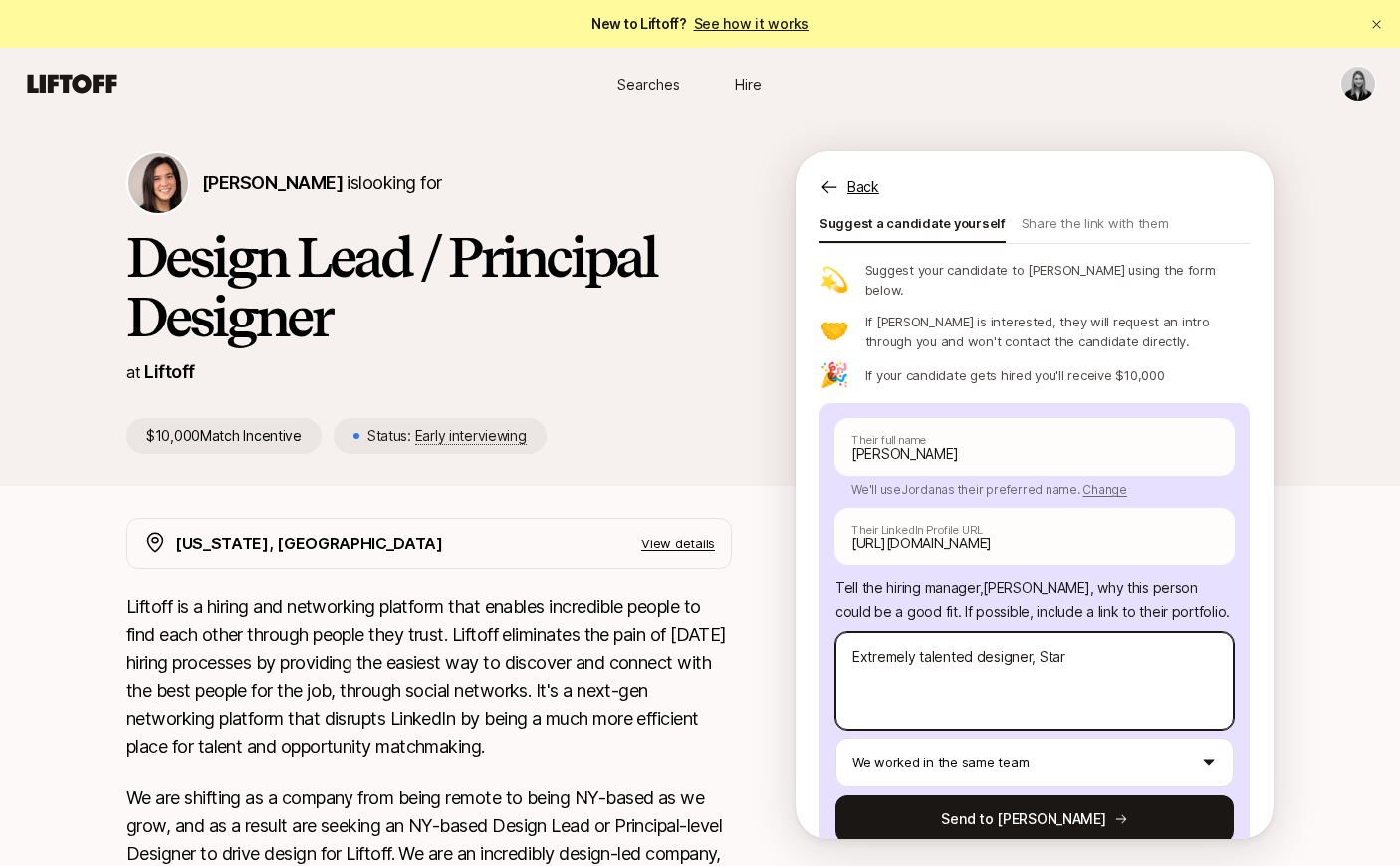 type on "x" 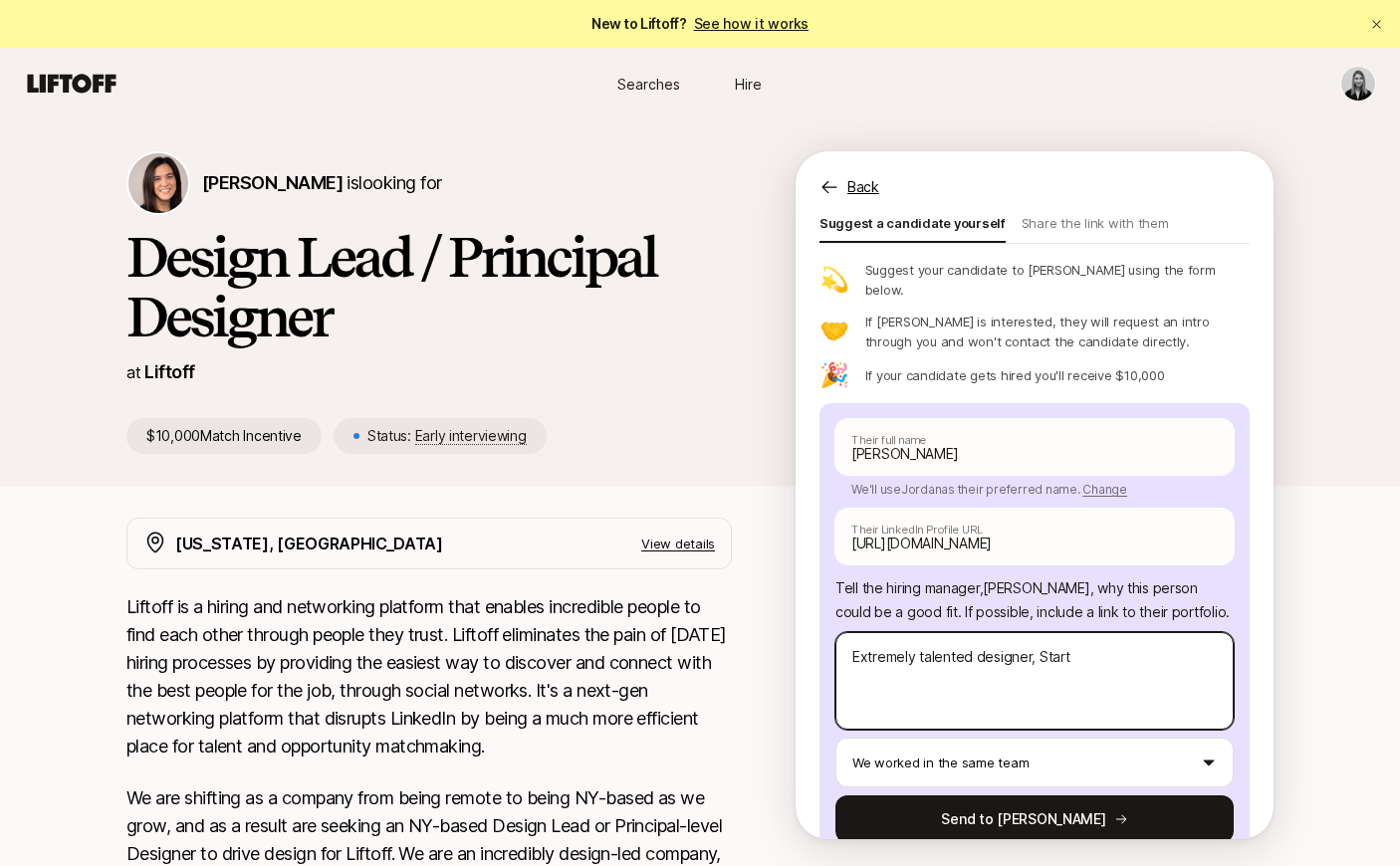 type on "x" 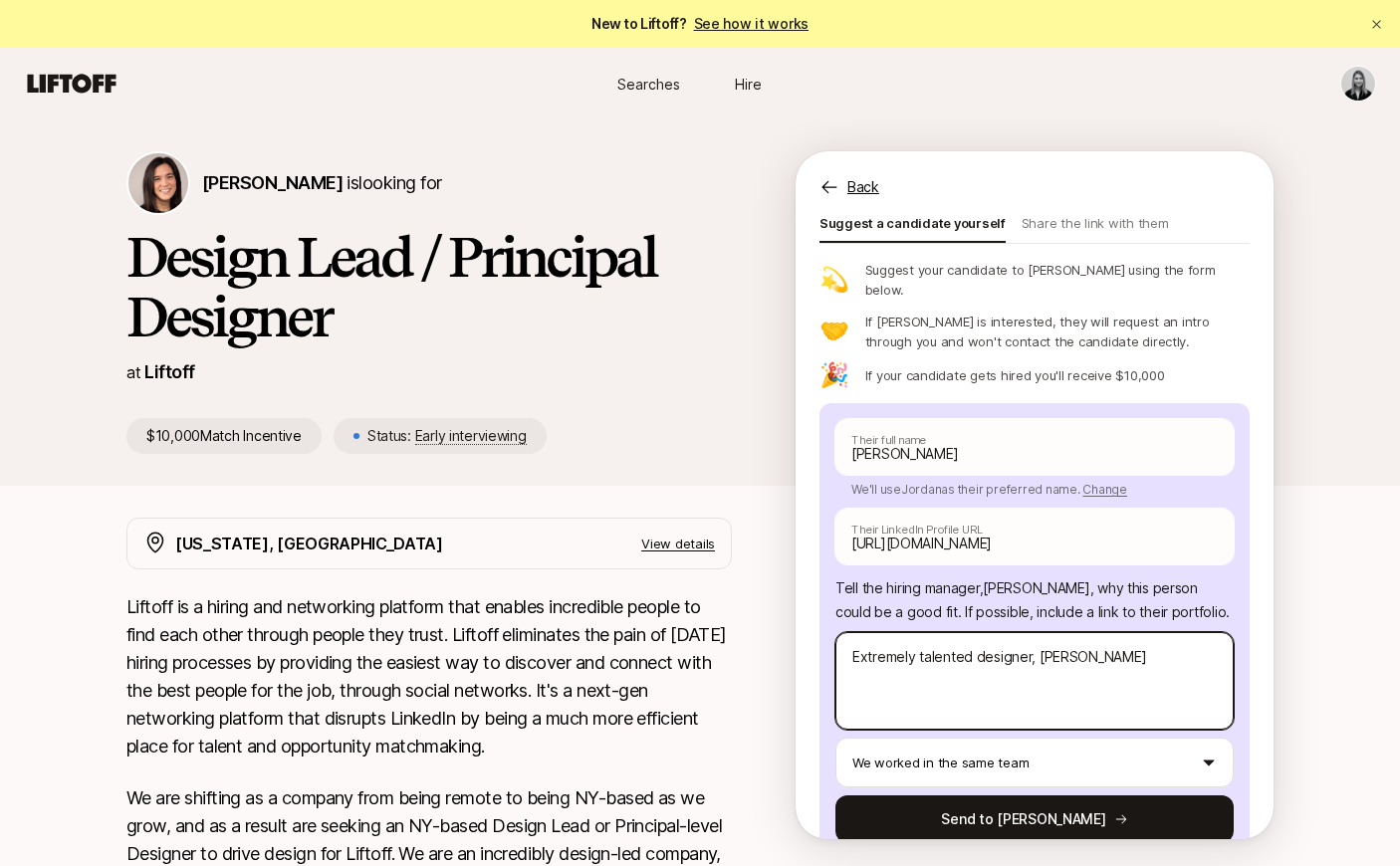 type on "x" 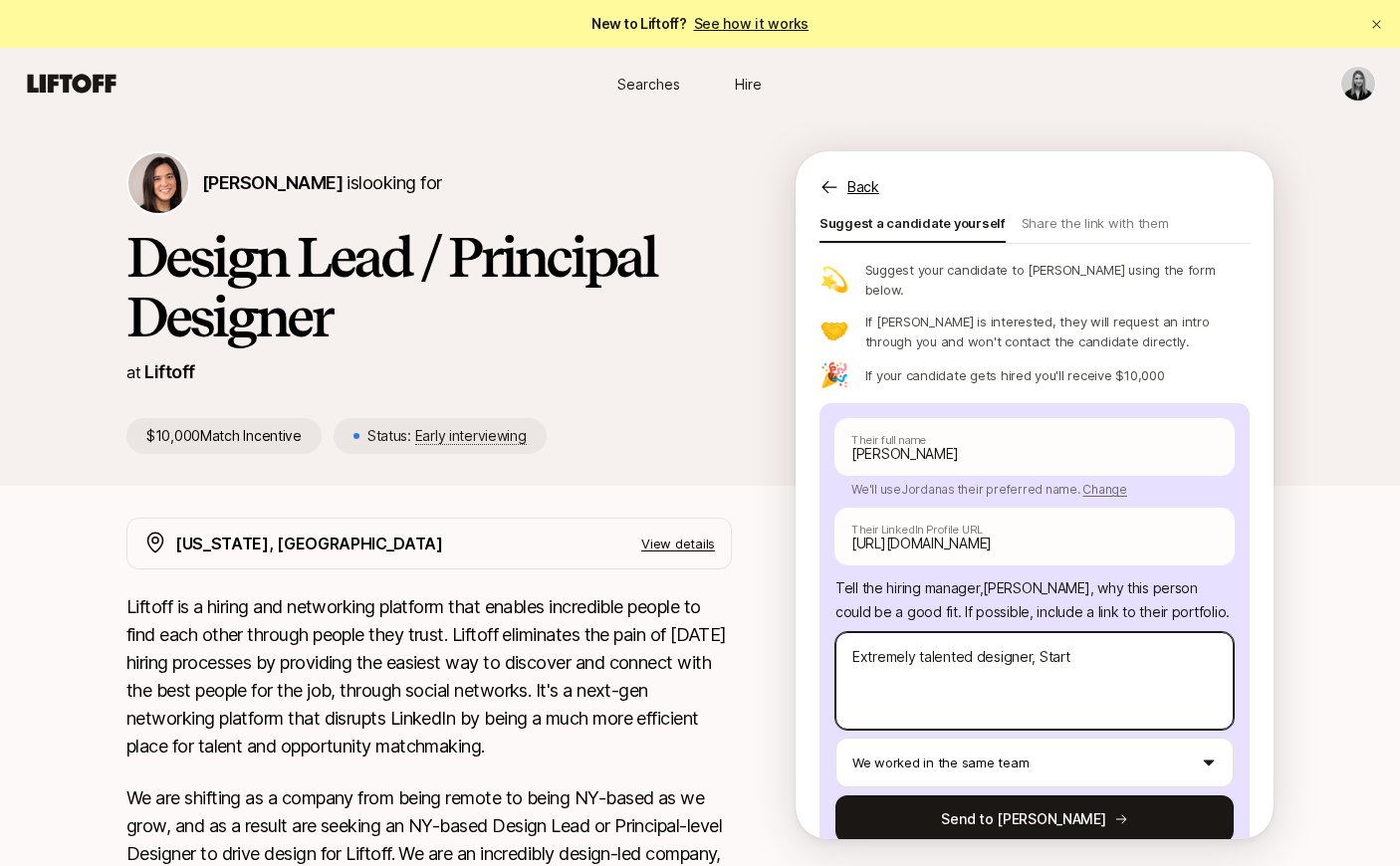 type on "x" 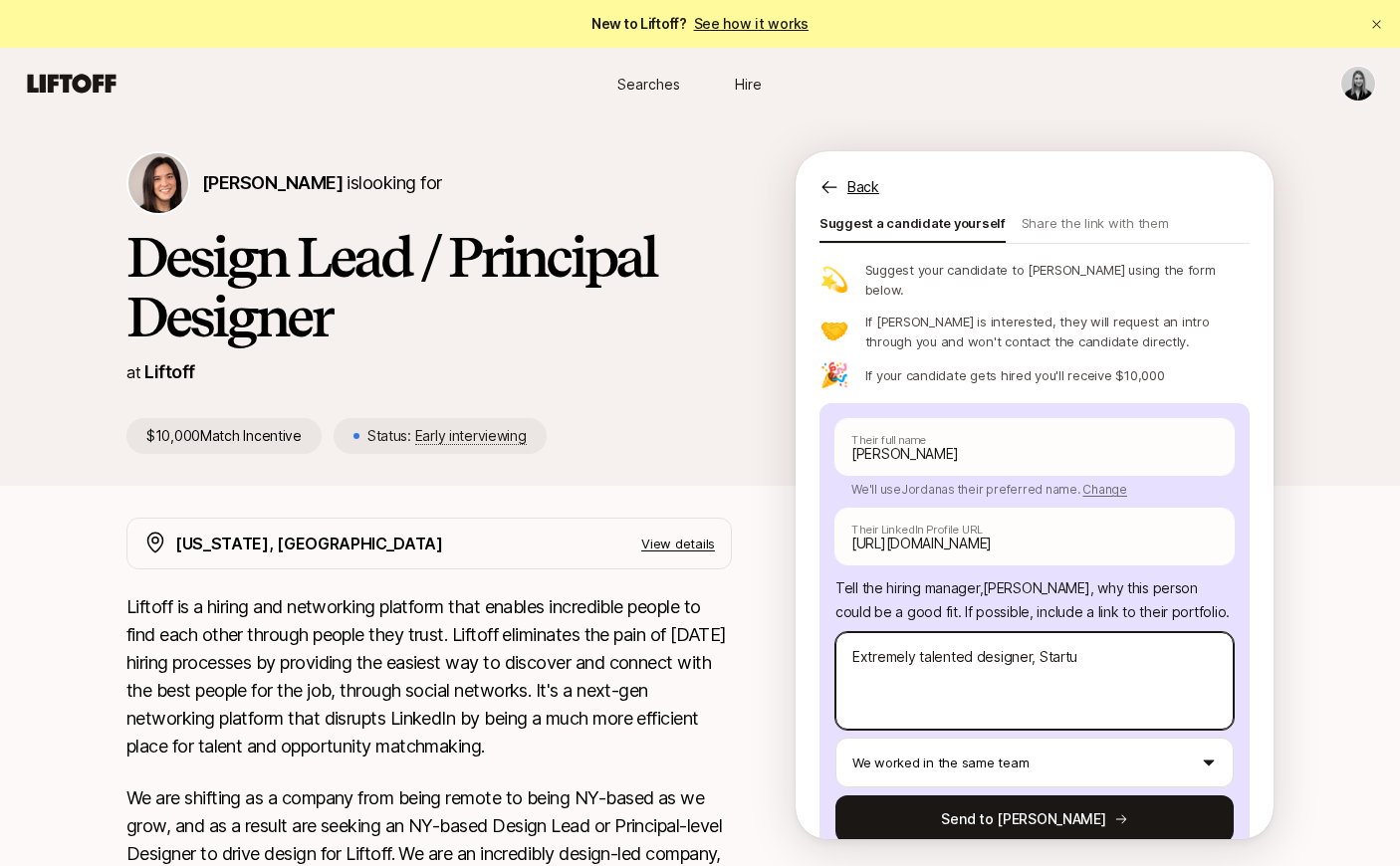 type on "x" 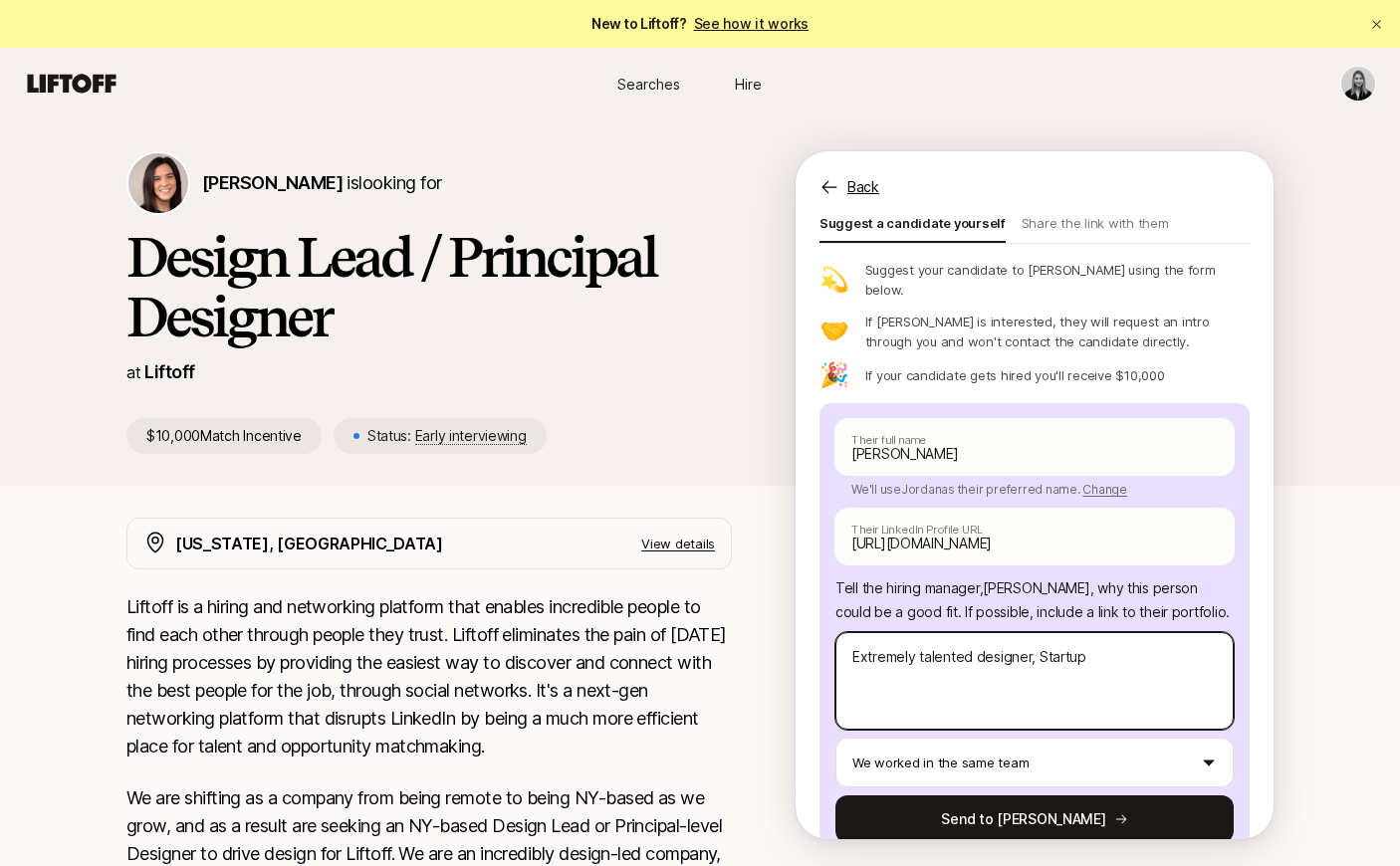 type on "x" 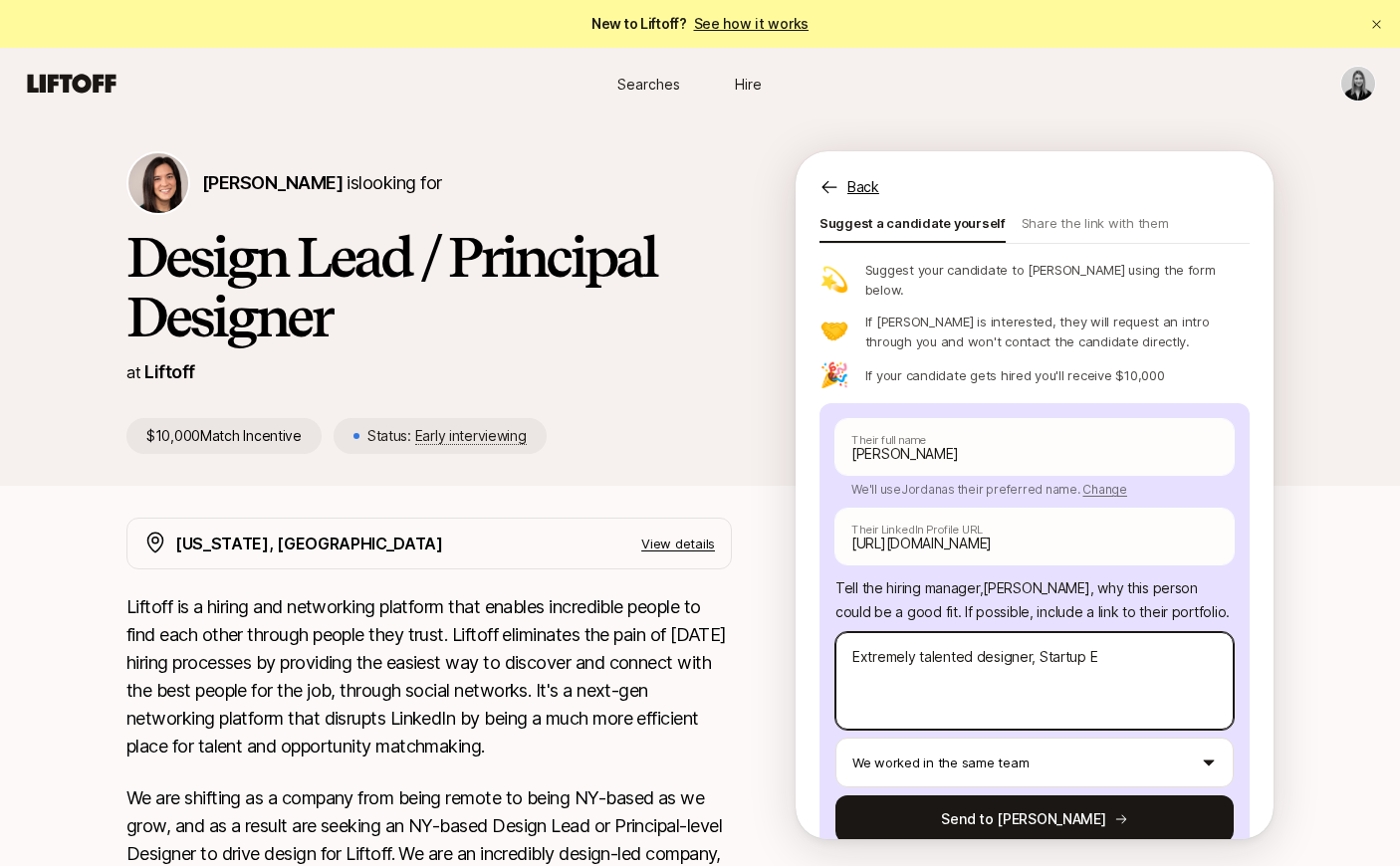 type on "x" 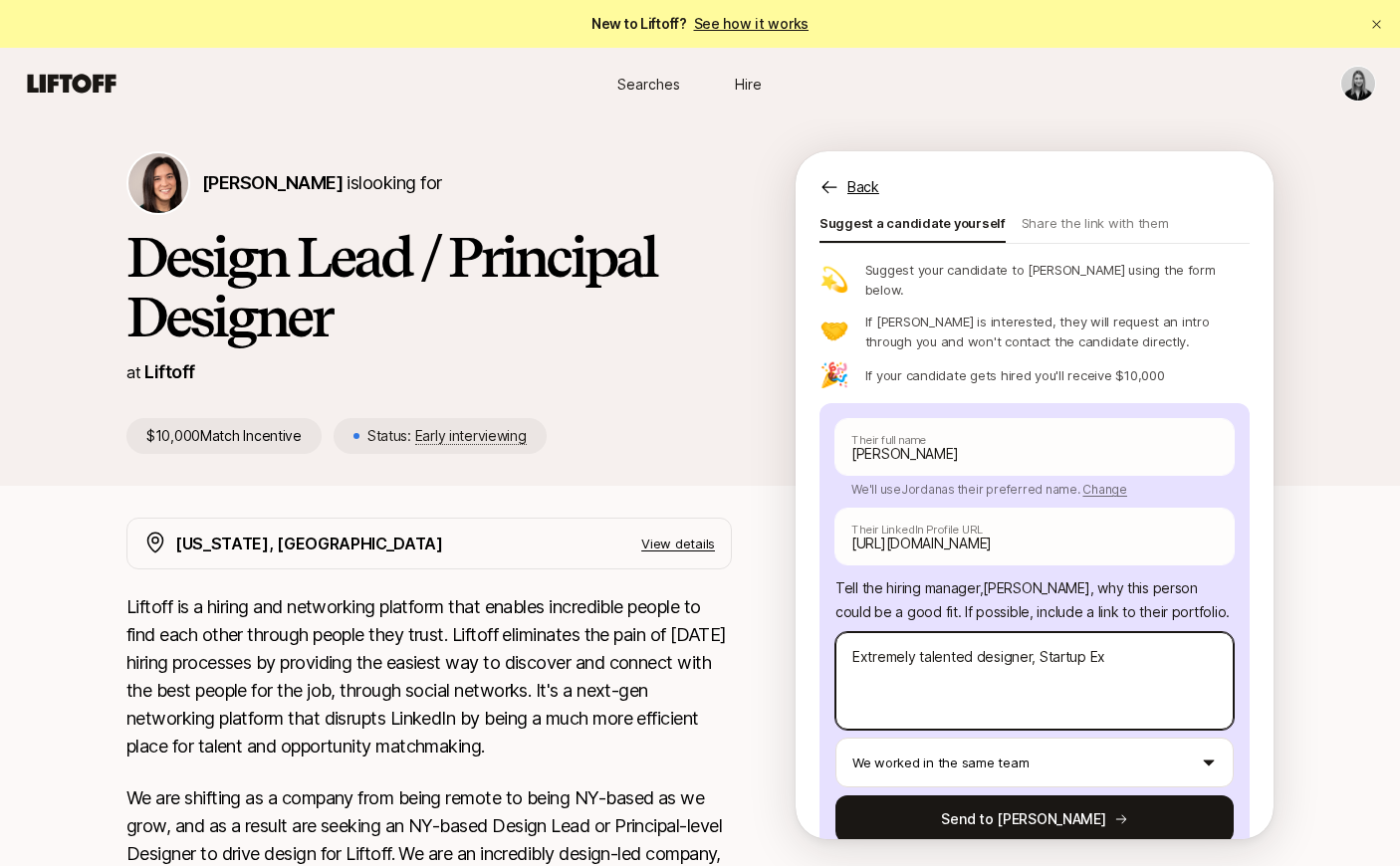 type 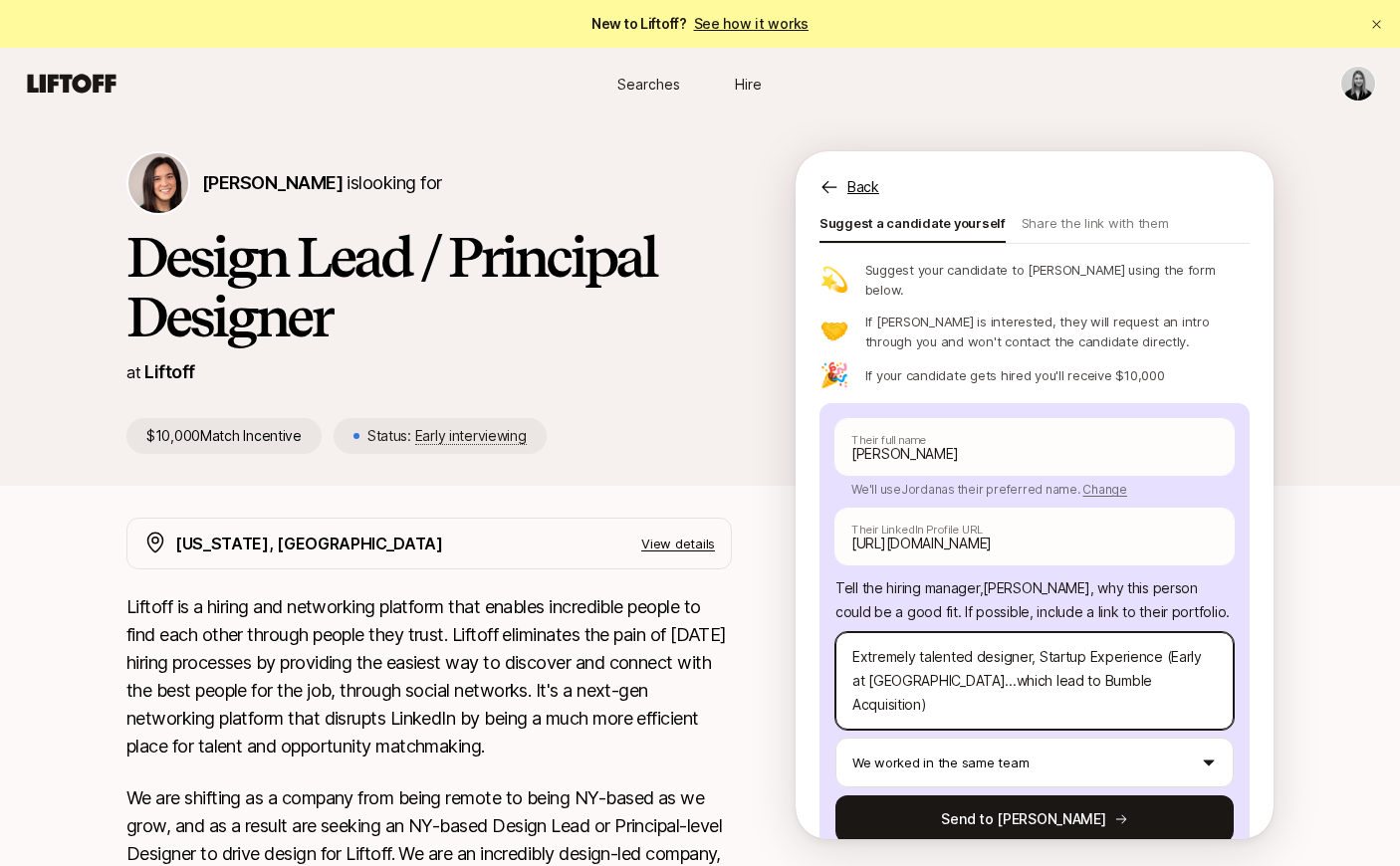 click on "Extremely talented designer, Startup Experience (Early at [GEOGRAPHIC_DATA]...which lead to Bumble Acquisition)" at bounding box center (1035, 681) 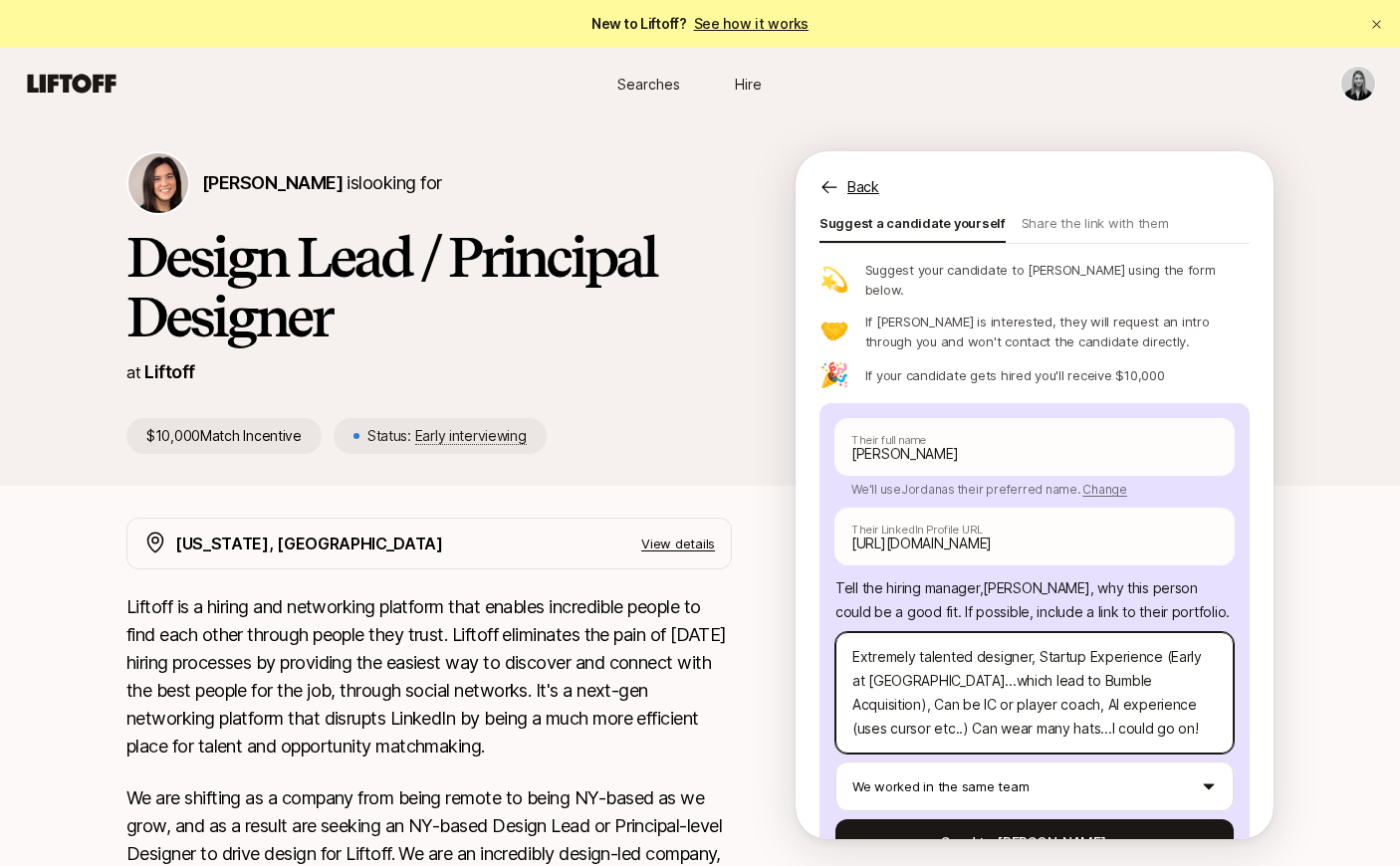 scroll, scrollTop: 125, scrollLeft: 0, axis: vertical 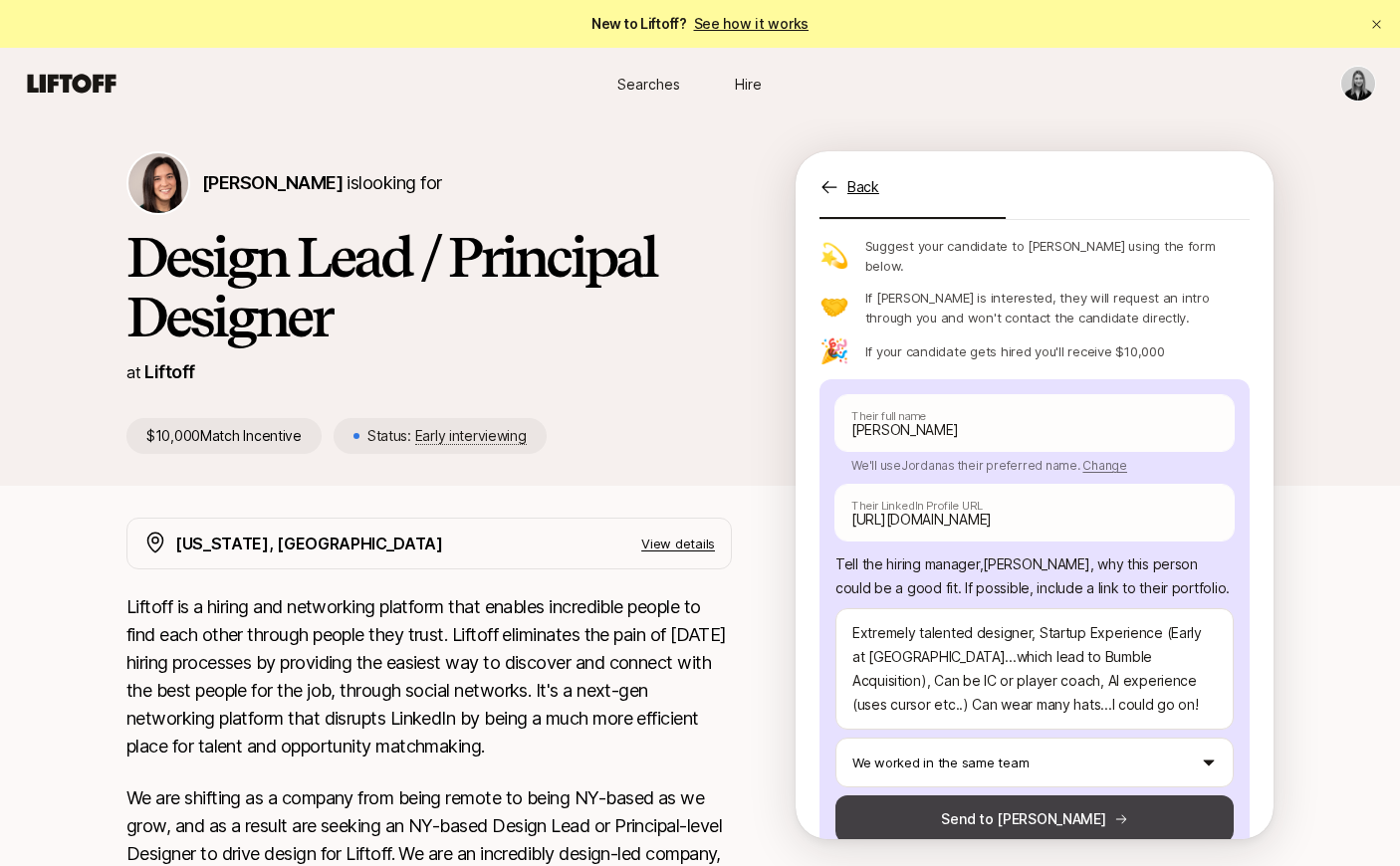 click on "Send to [PERSON_NAME]" at bounding box center [1035, 819] 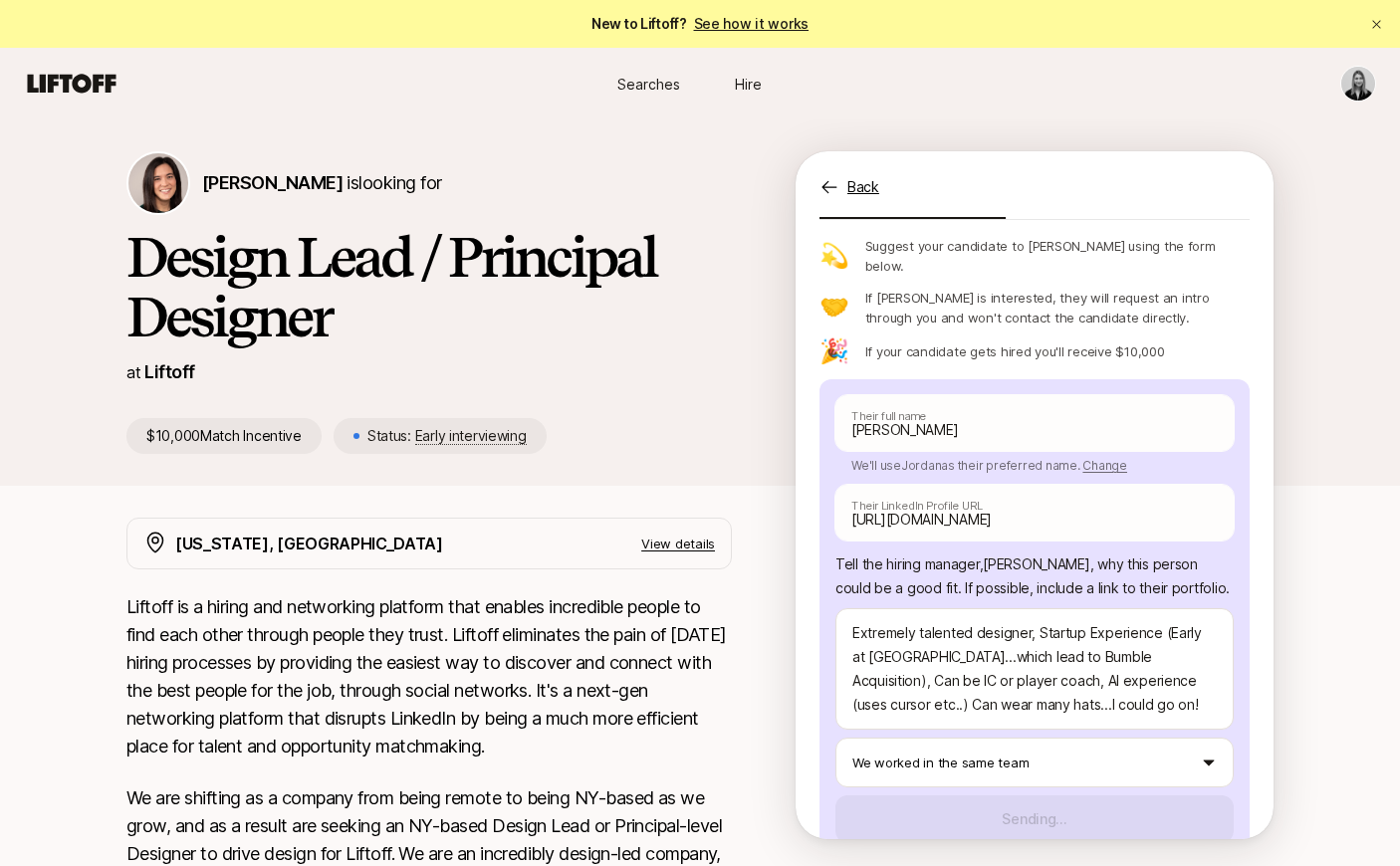 scroll, scrollTop: 49, scrollLeft: 0, axis: vertical 